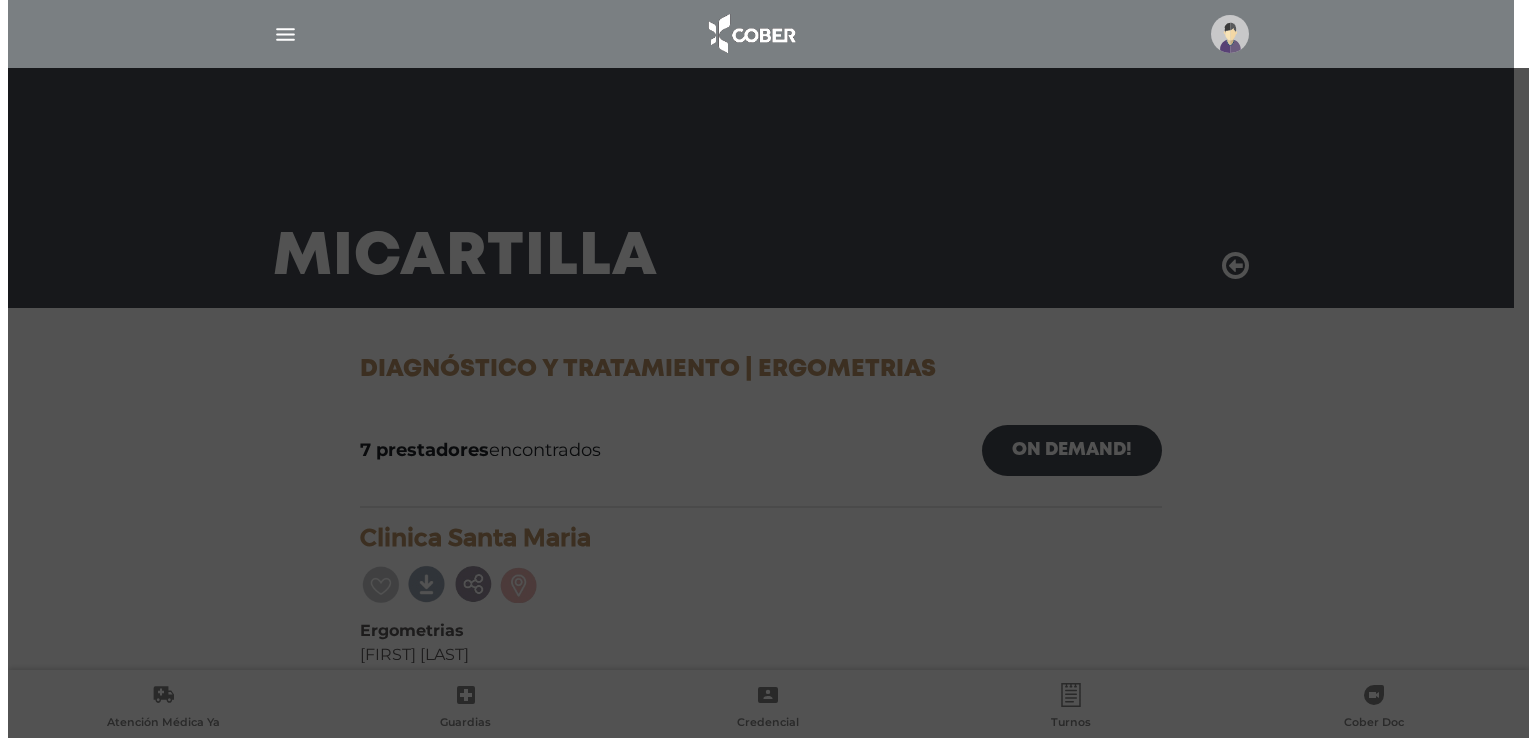 scroll, scrollTop: 0, scrollLeft: 0, axis: both 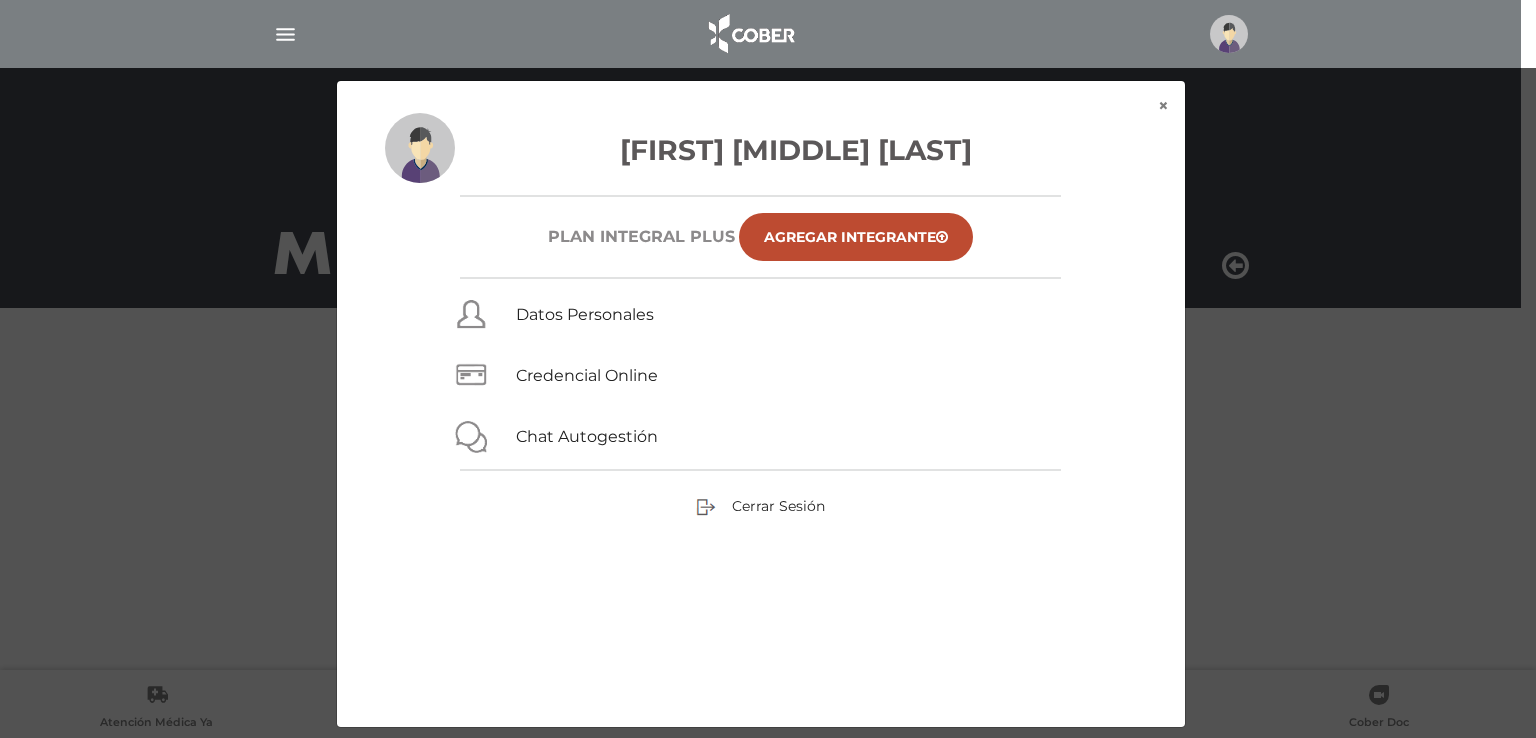 click on "Cerrar Sesión" at bounding box center (761, 506) 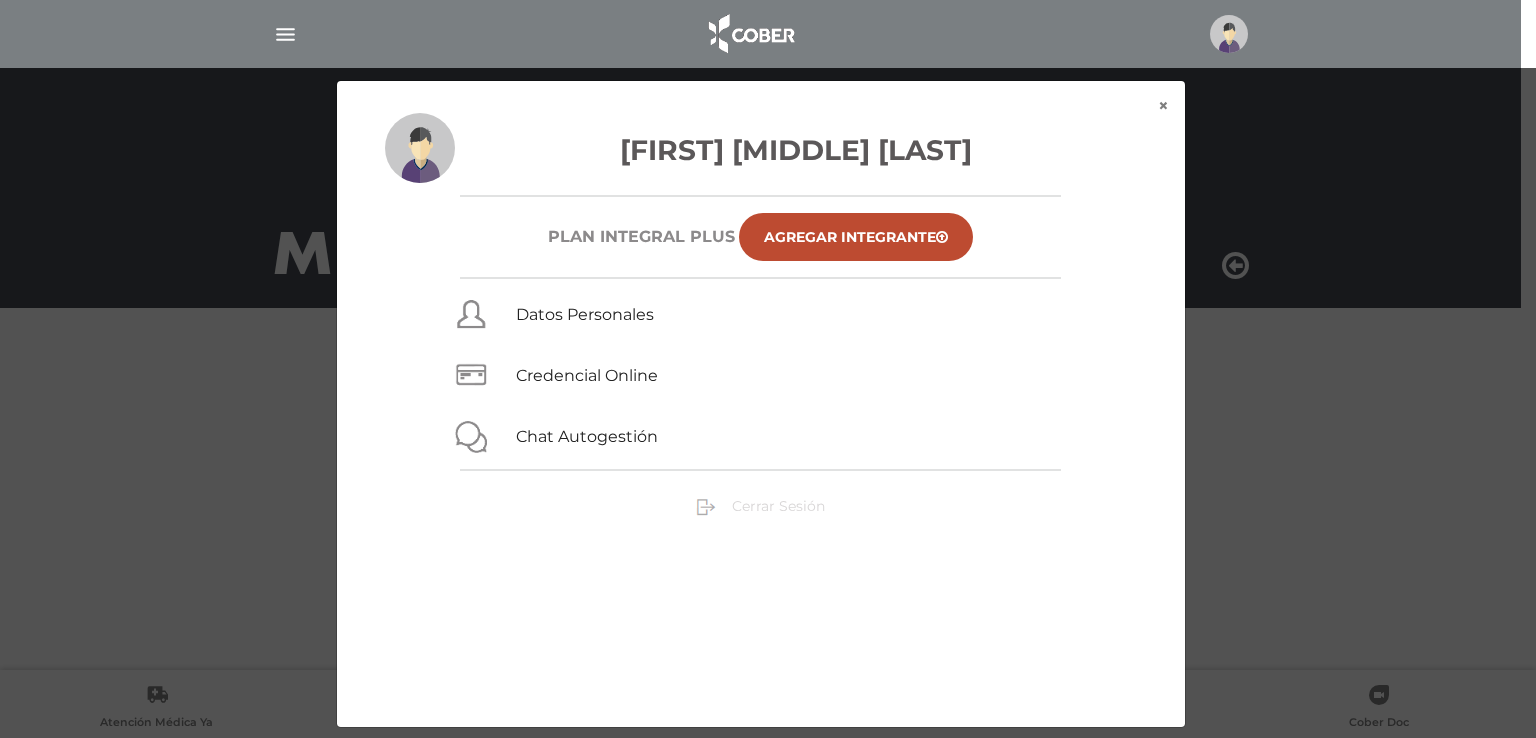 click on "Cerrar Sesión" at bounding box center [778, 506] 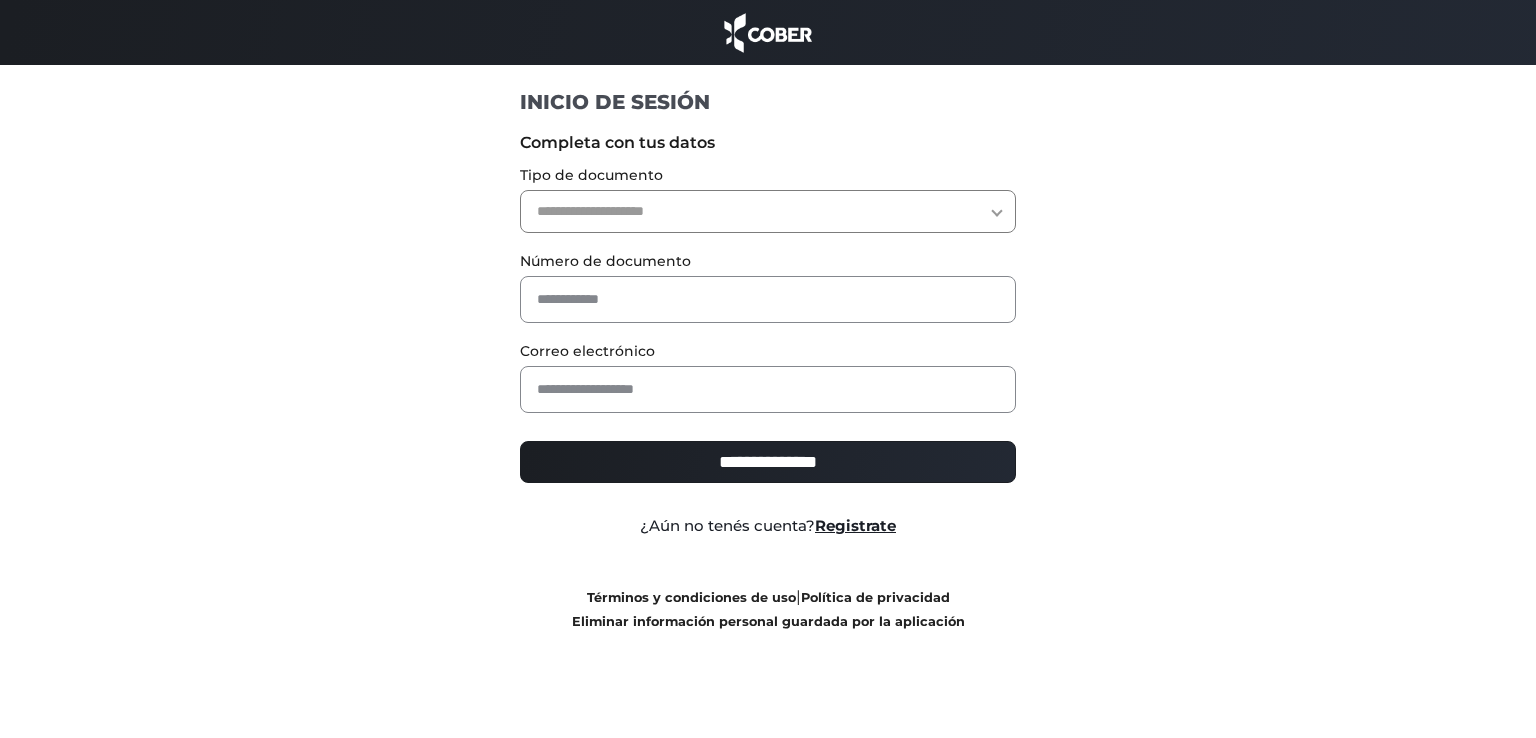 scroll, scrollTop: 0, scrollLeft: 0, axis: both 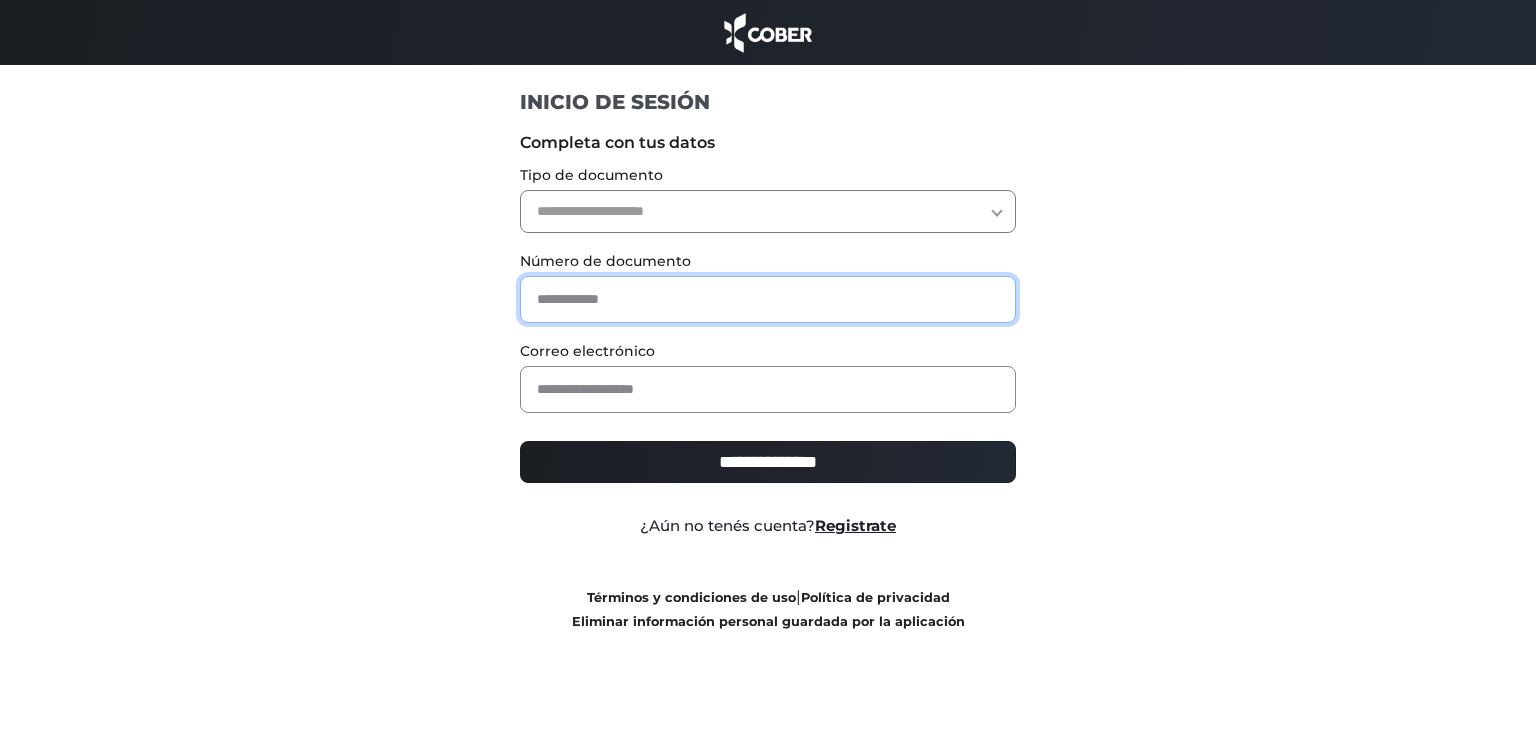 drag, startPoint x: 693, startPoint y: 288, endPoint x: 669, endPoint y: 282, distance: 24.738634 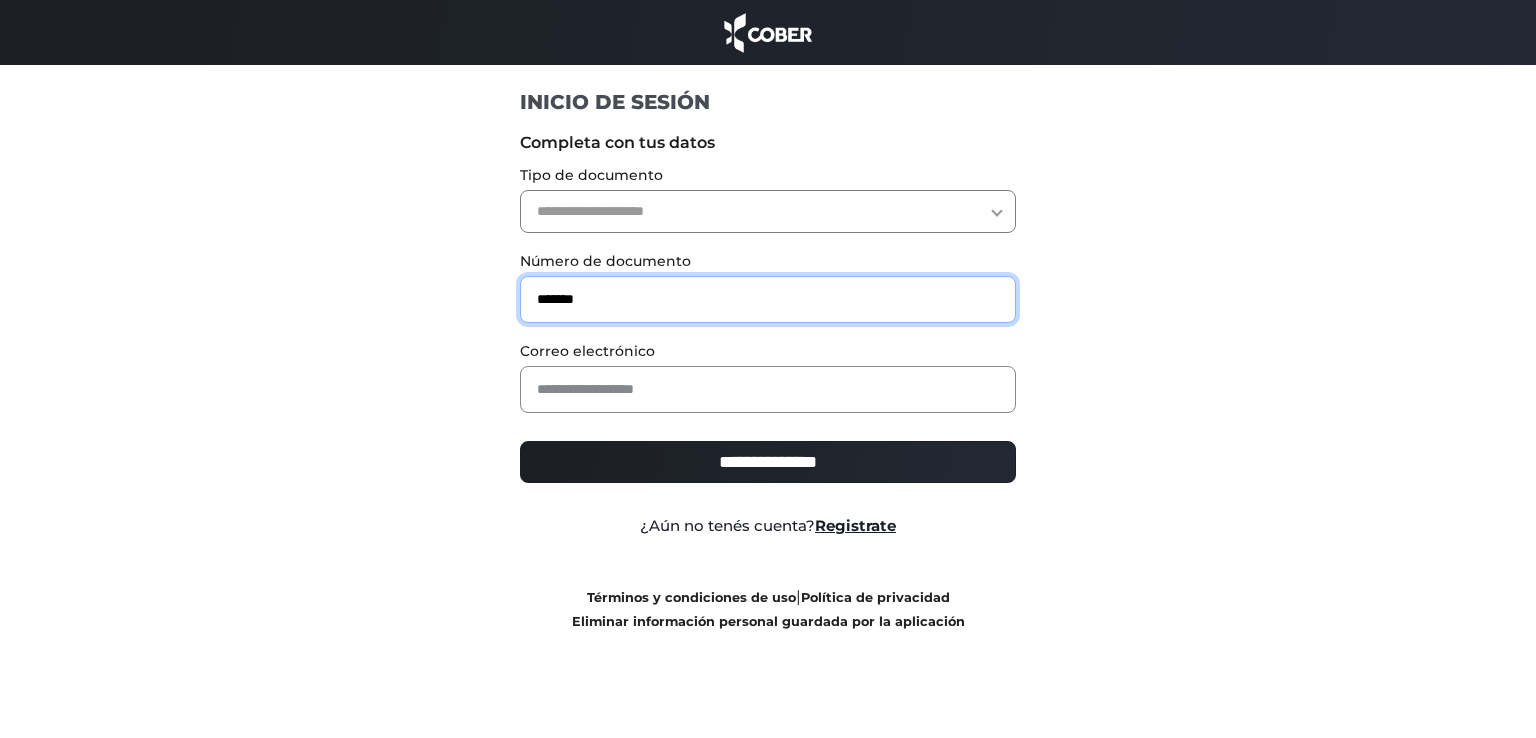 type on "*******" 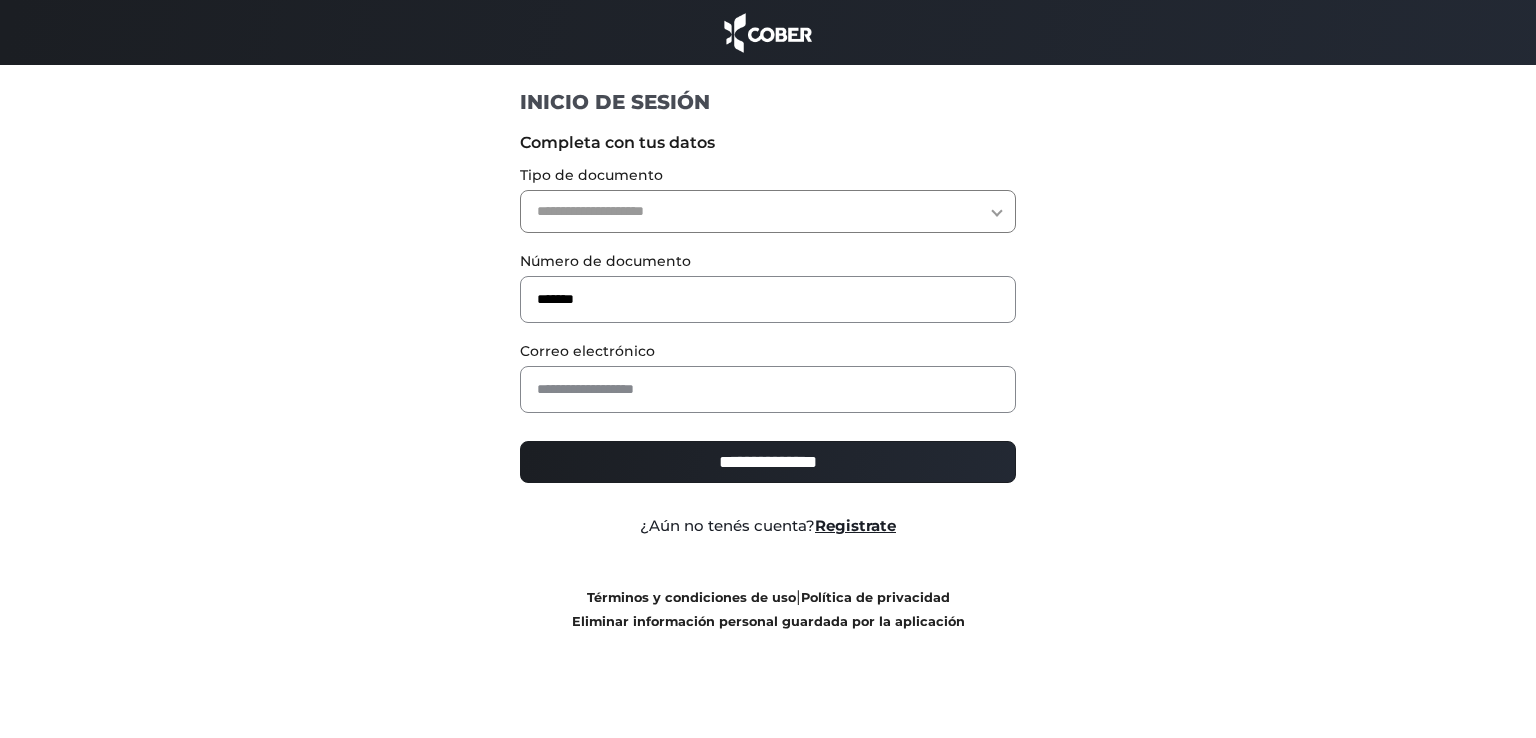 click on "**********" at bounding box center (768, 211) 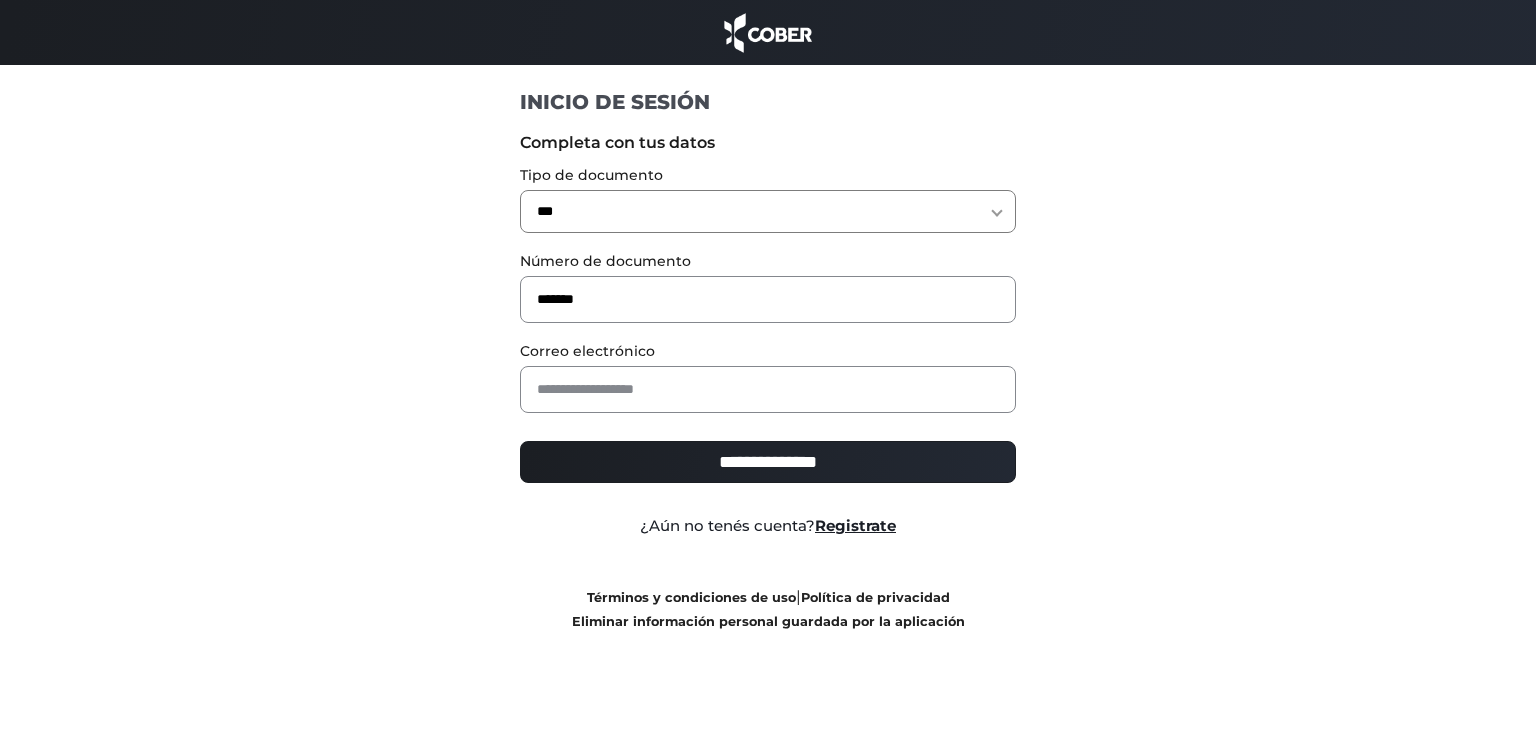 click on "**********" at bounding box center (768, 211) 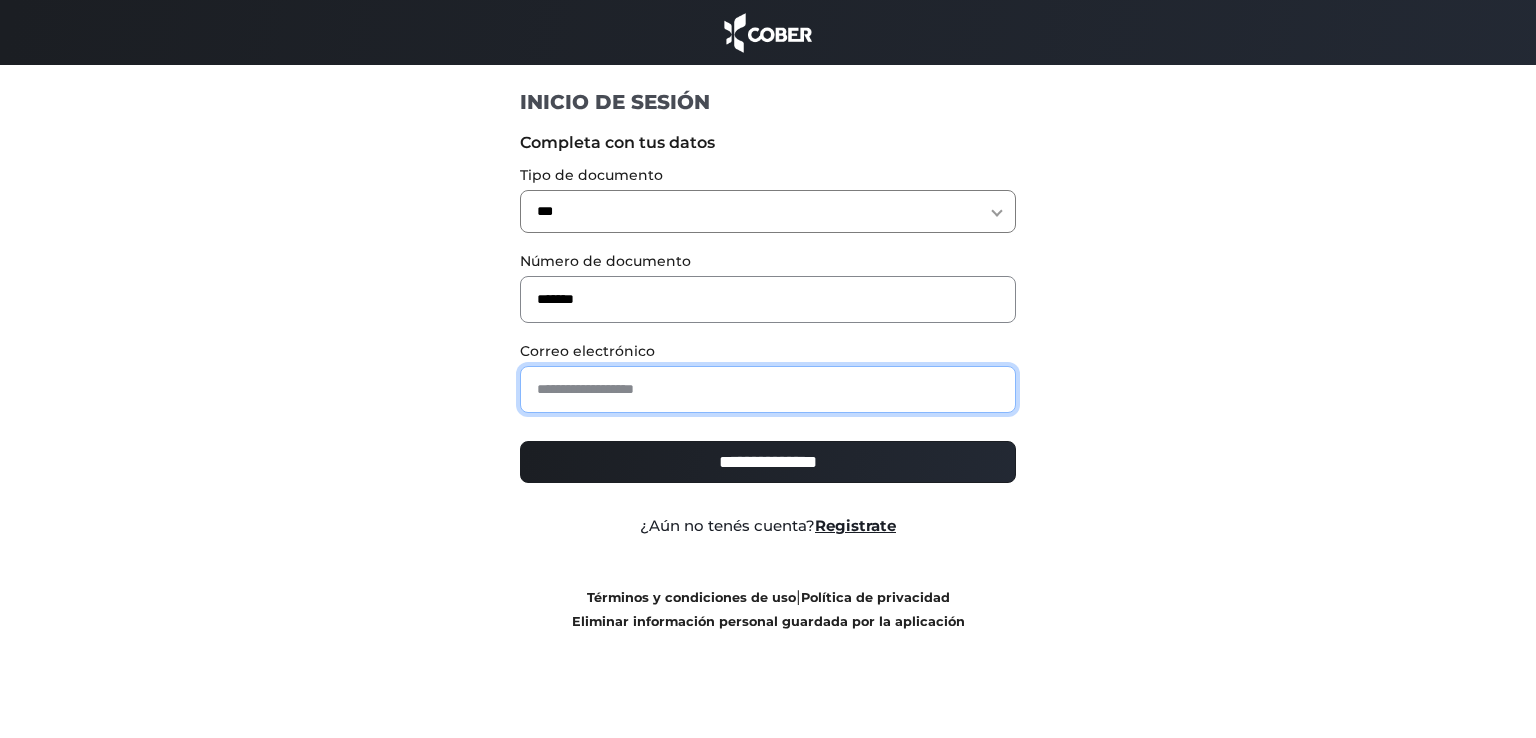 drag, startPoint x: 677, startPoint y: 381, endPoint x: 656, endPoint y: 413, distance: 38.27532 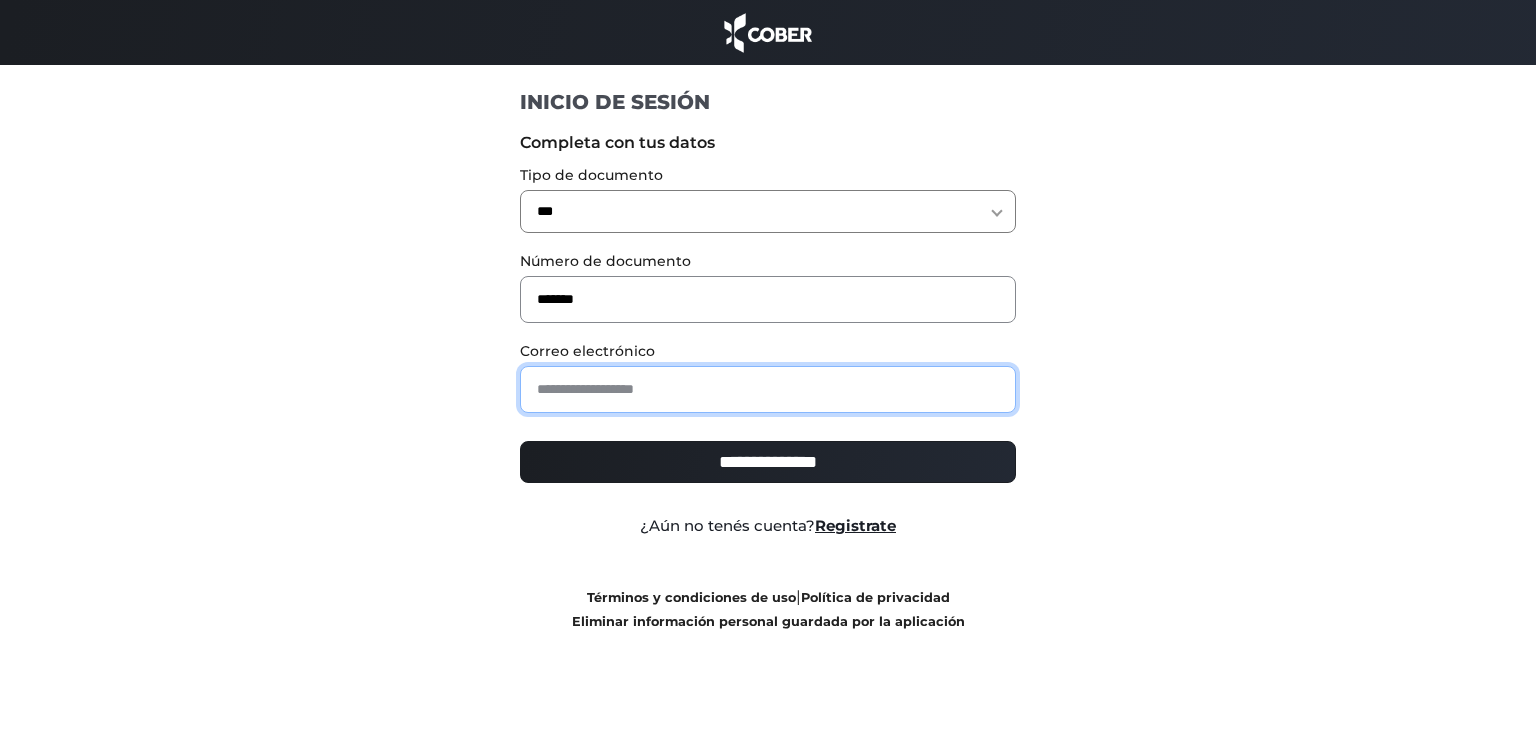 click at bounding box center [768, 389] 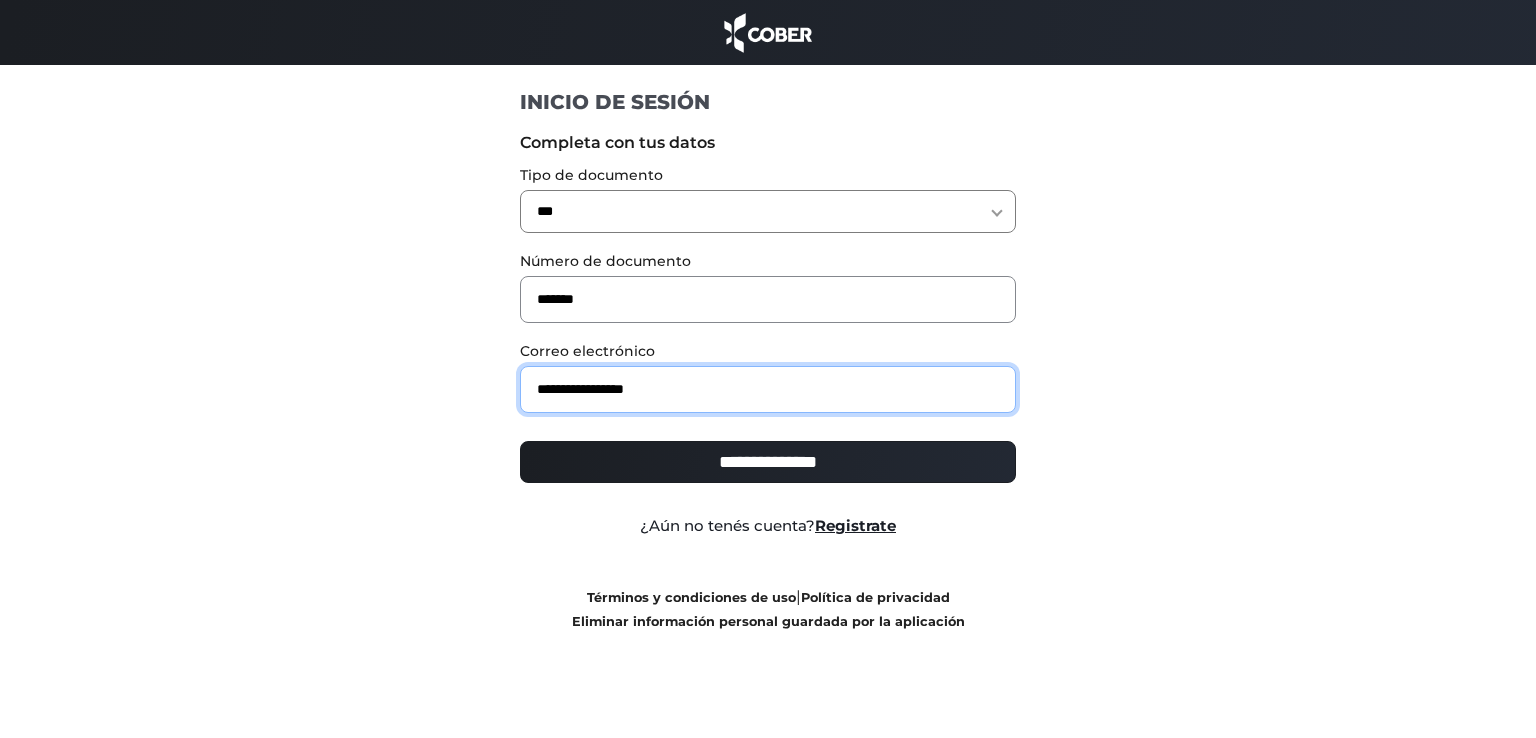 type on "**********" 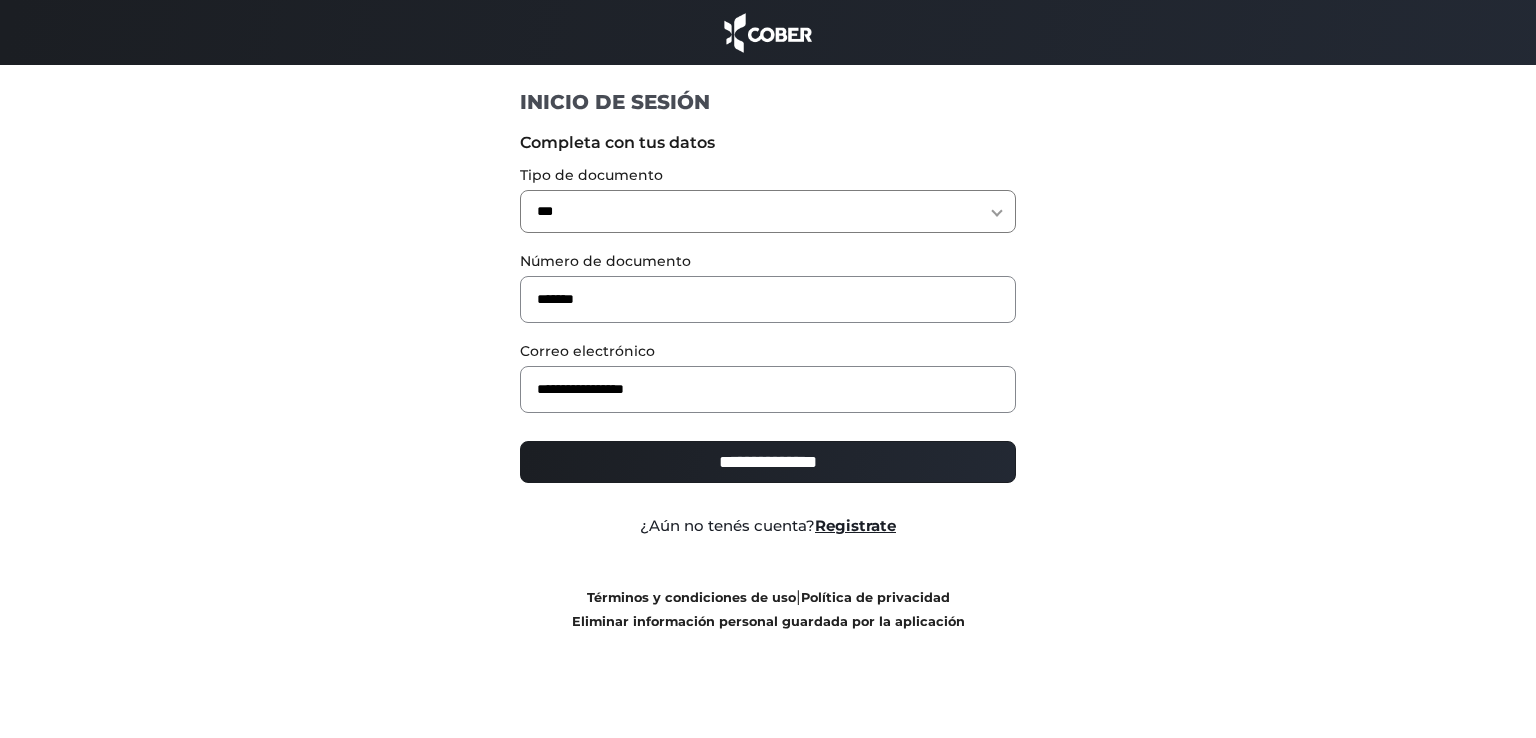 click on "**********" at bounding box center (768, 470) 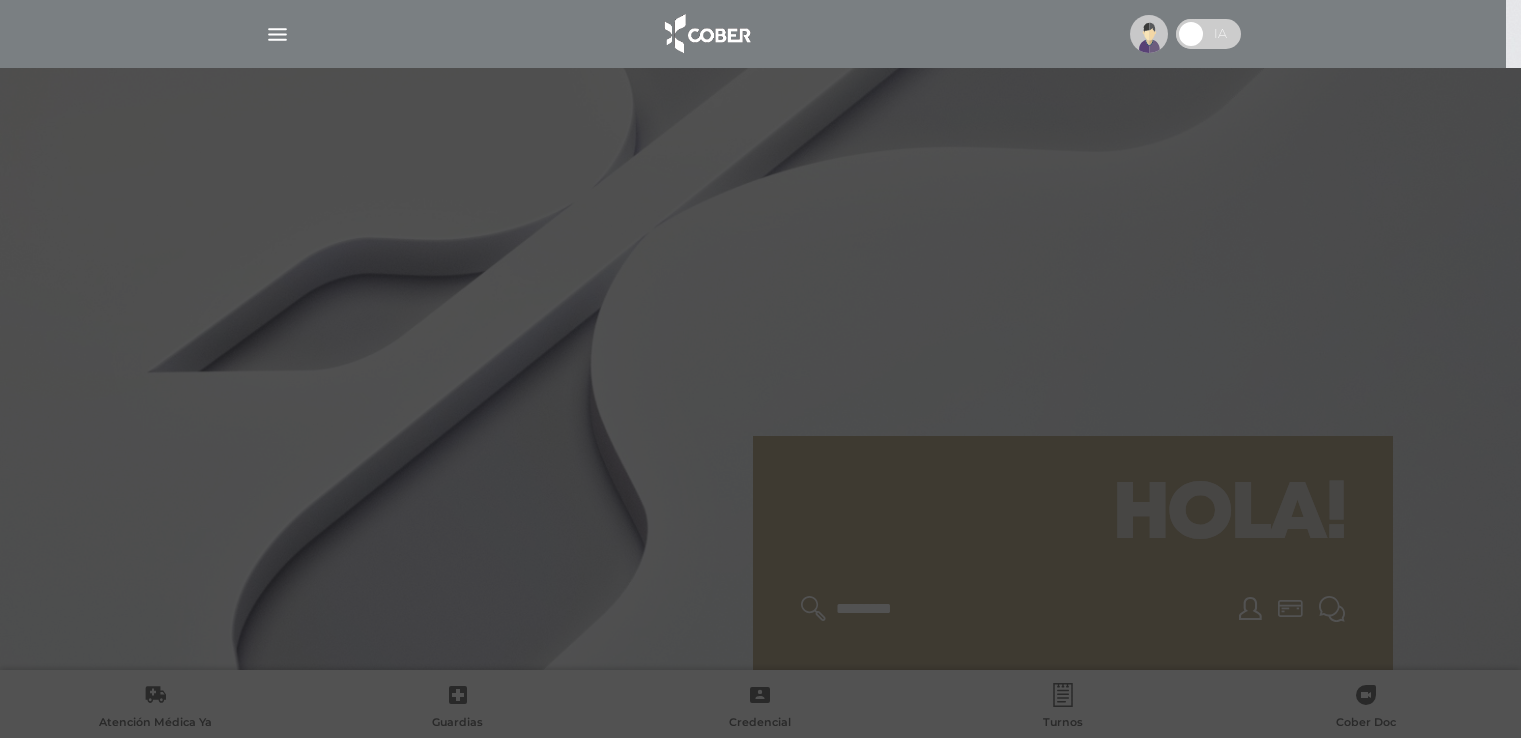 scroll, scrollTop: 0, scrollLeft: 0, axis: both 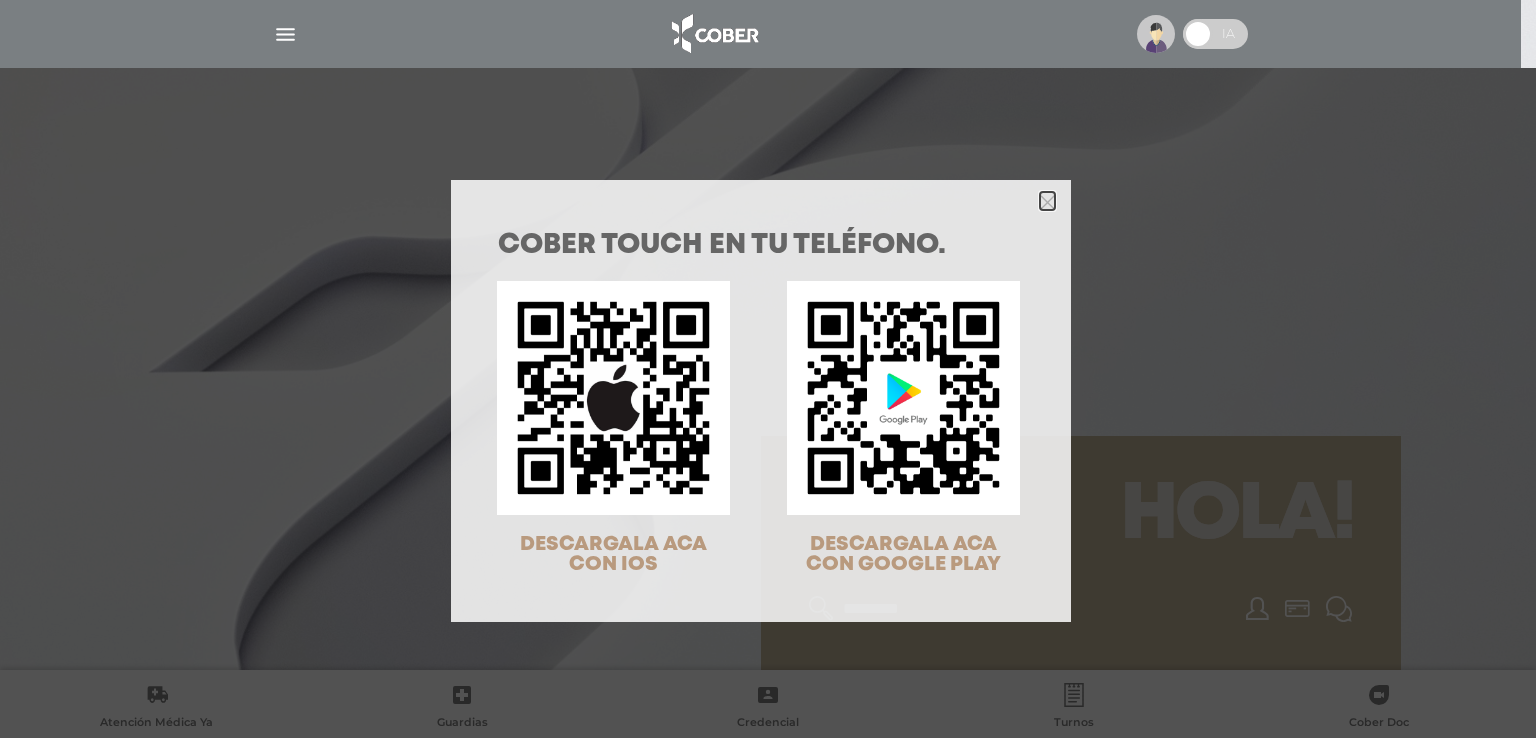click 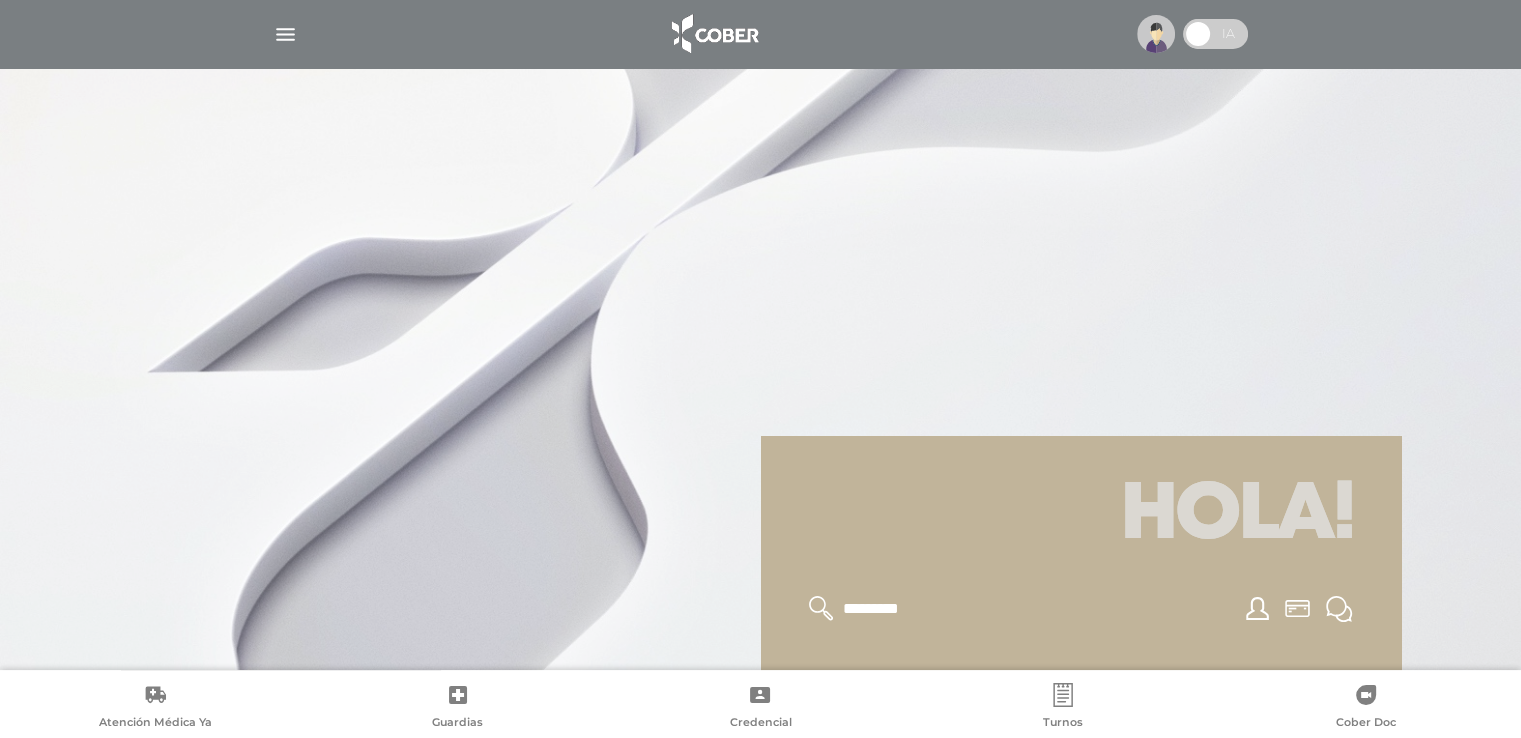 click at bounding box center (285, 34) 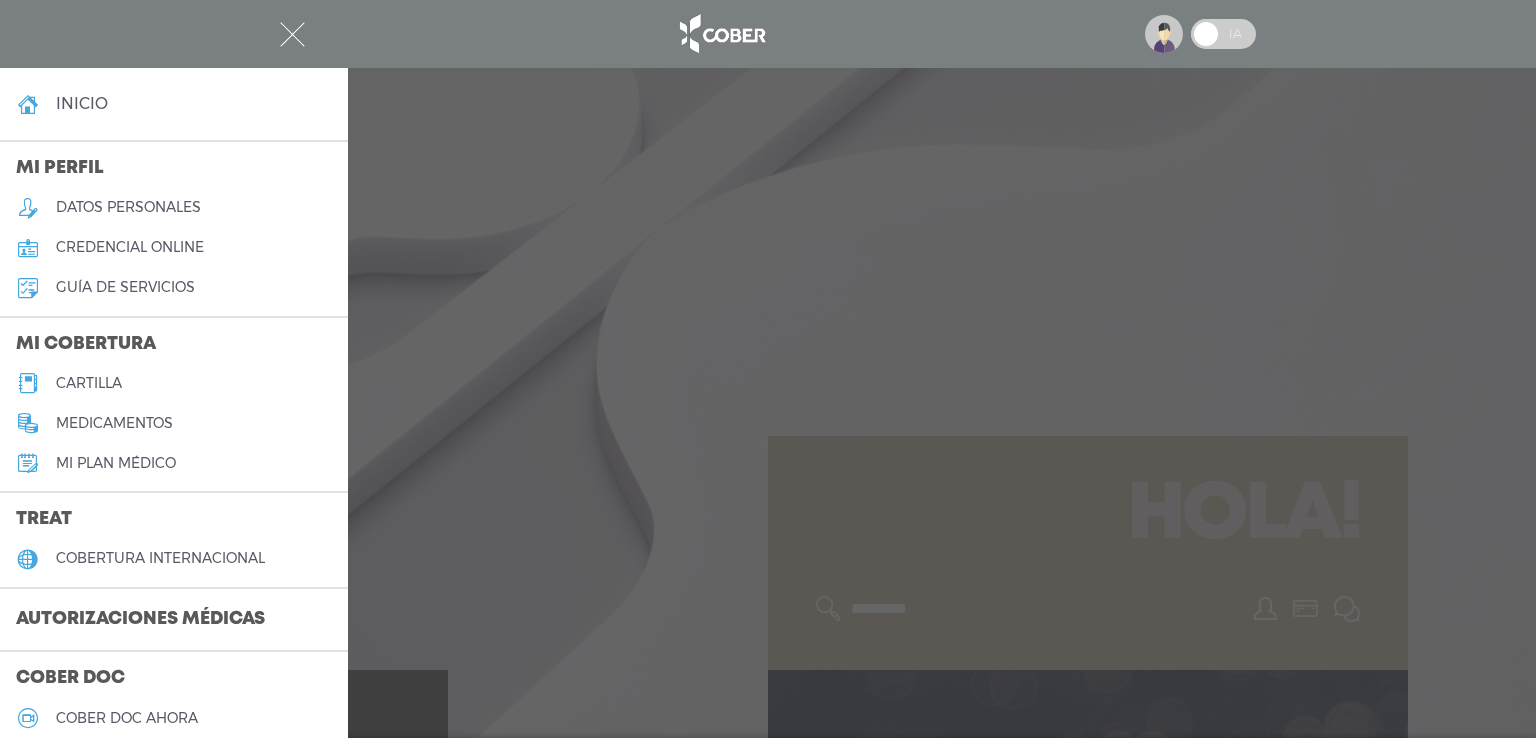 click on "cartilla" at bounding box center [89, 383] 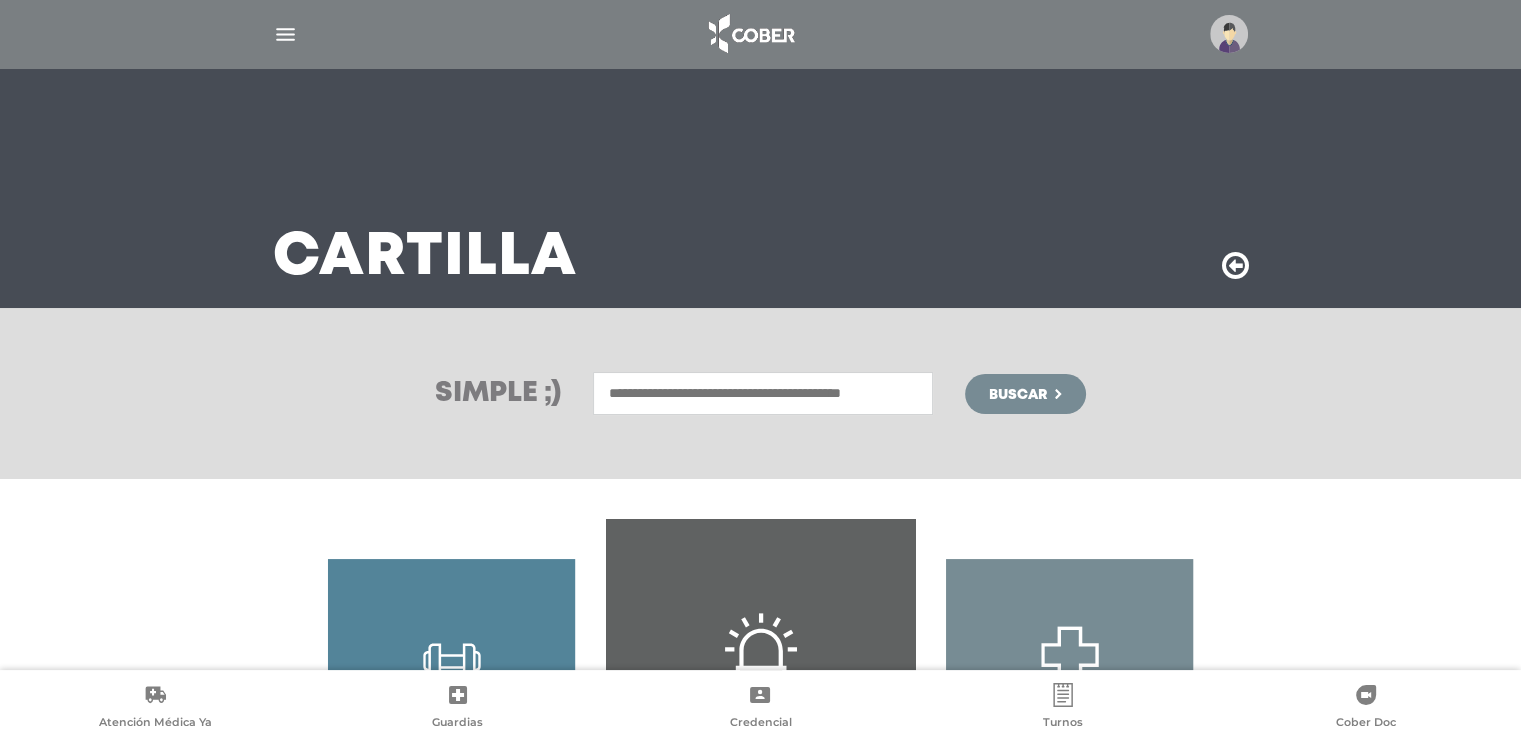 scroll, scrollTop: 288, scrollLeft: 0, axis: vertical 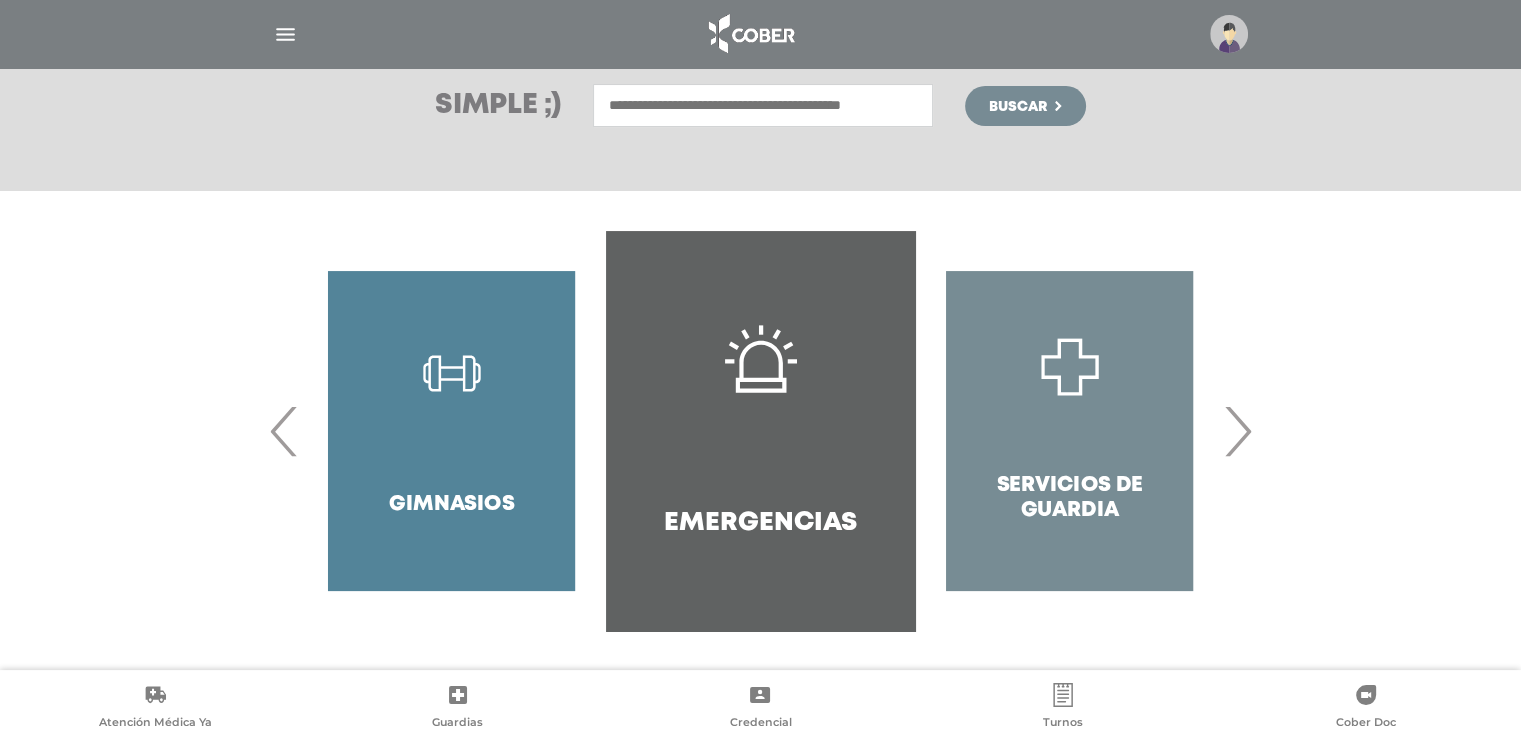 click on "›" at bounding box center [1237, 431] 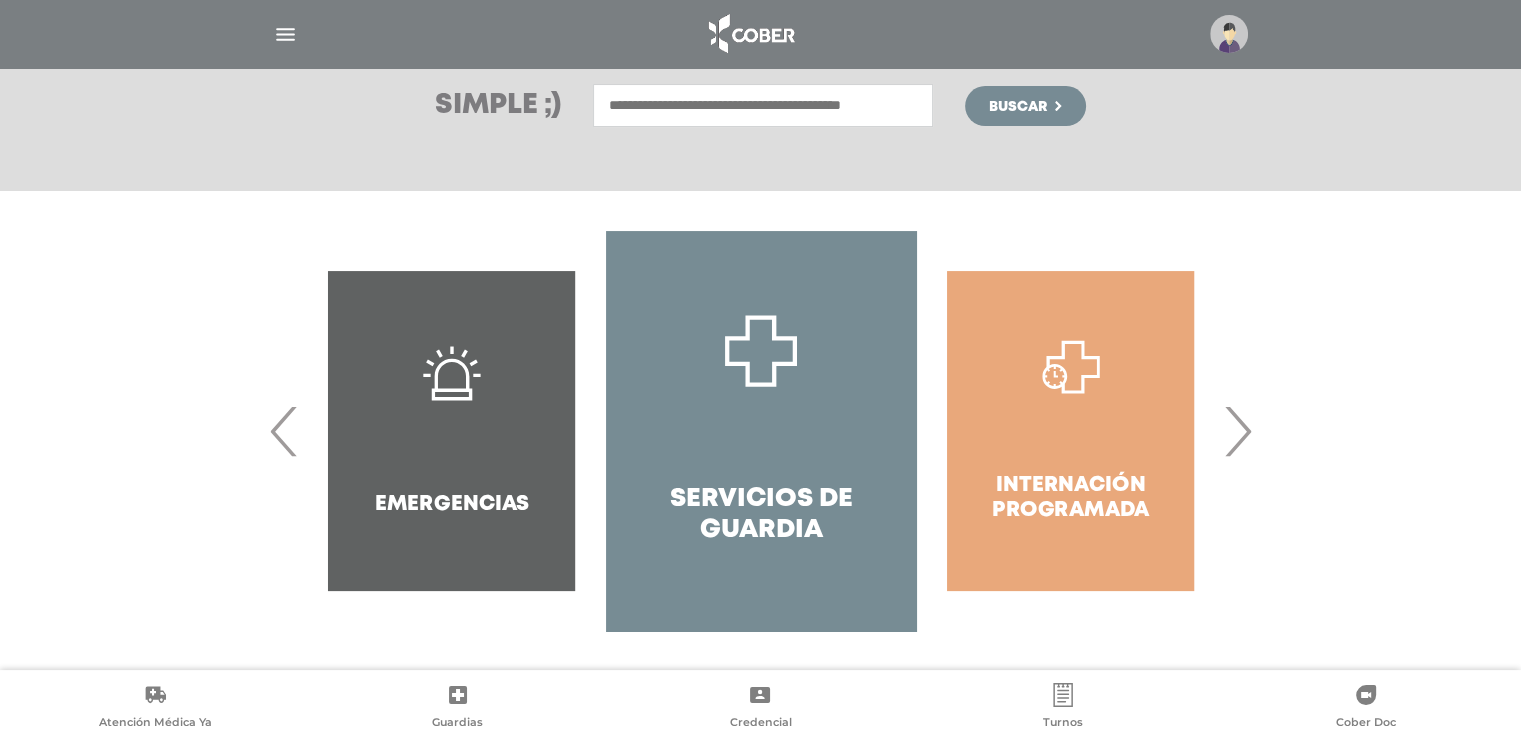 click on "›" at bounding box center [1237, 431] 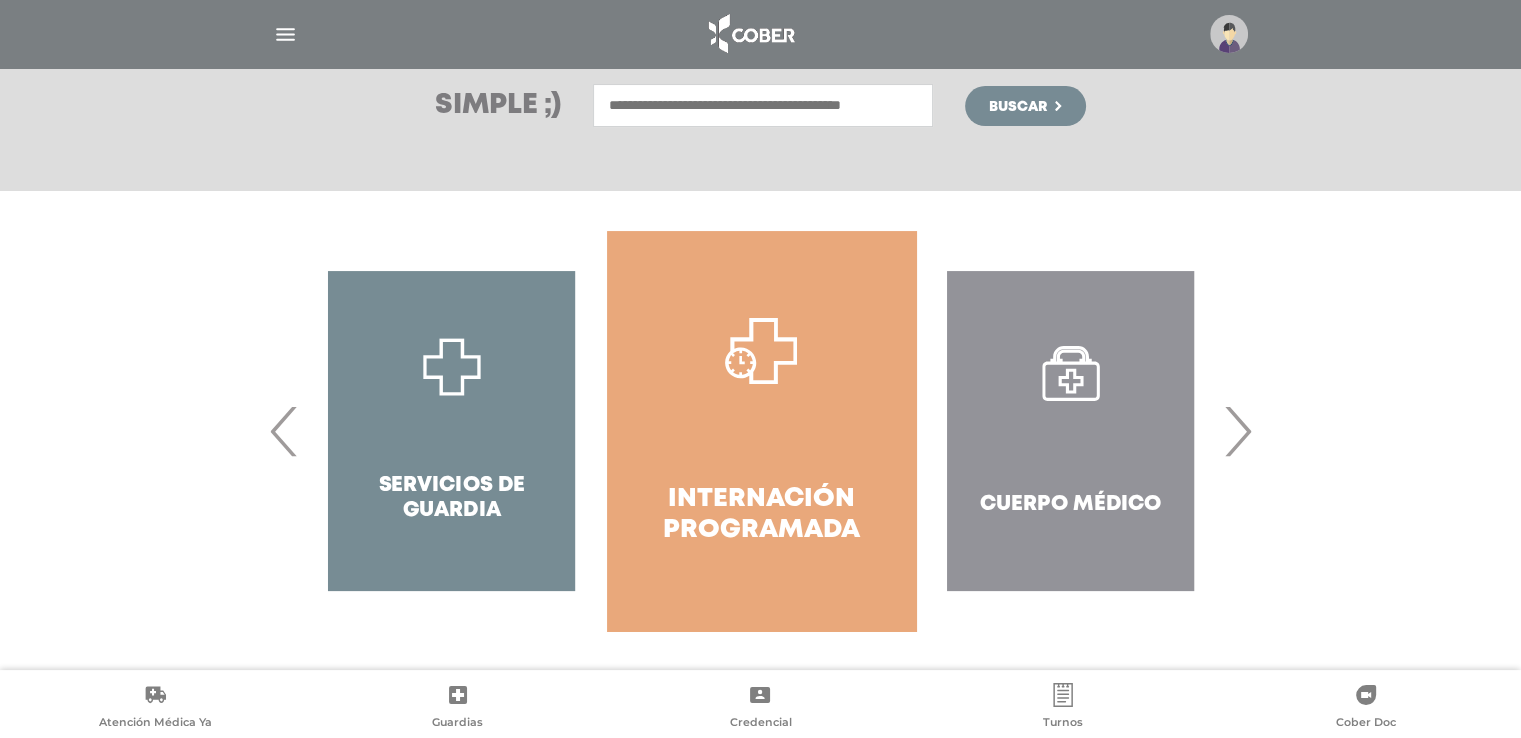 click on "›" at bounding box center [1237, 431] 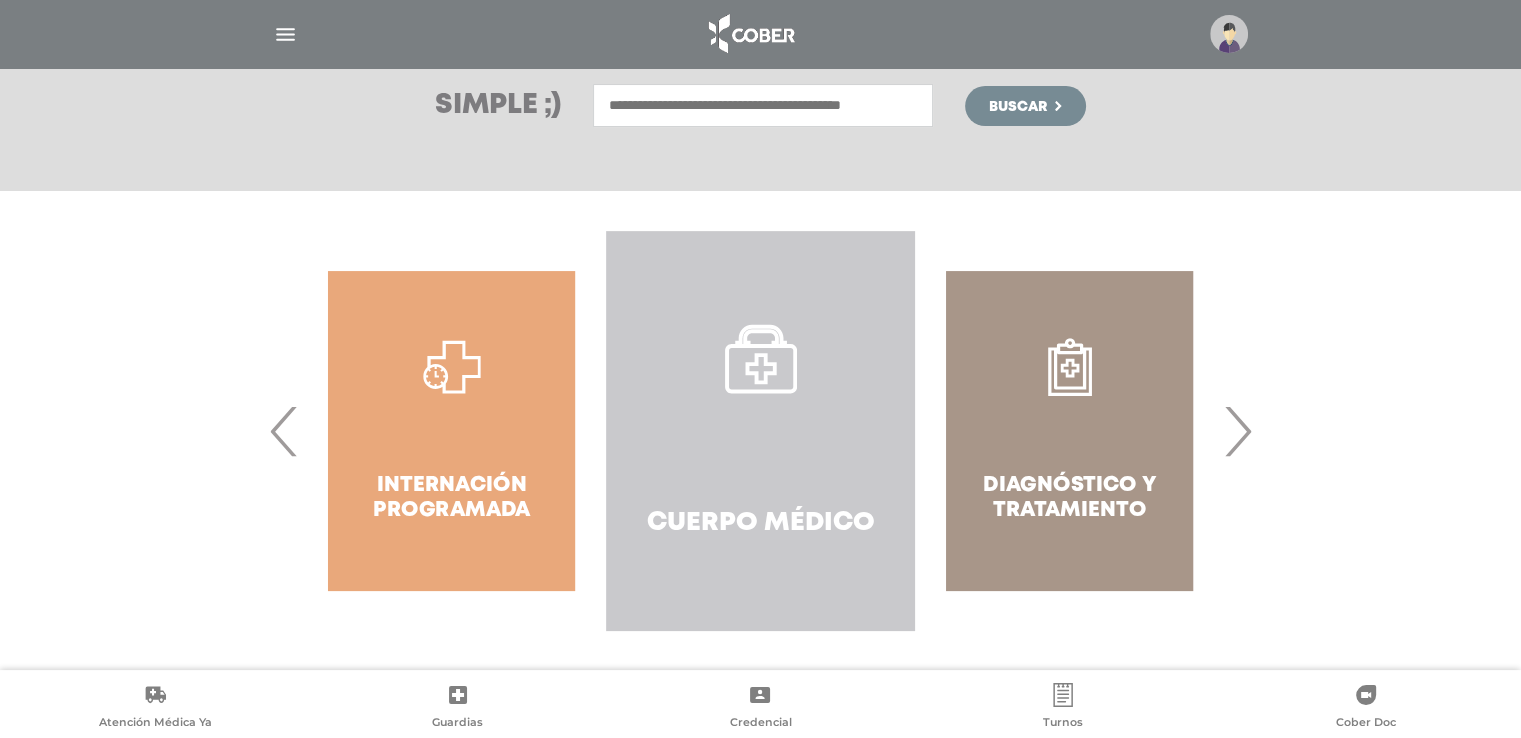 click on "Cuerpo Médico" at bounding box center [760, 431] 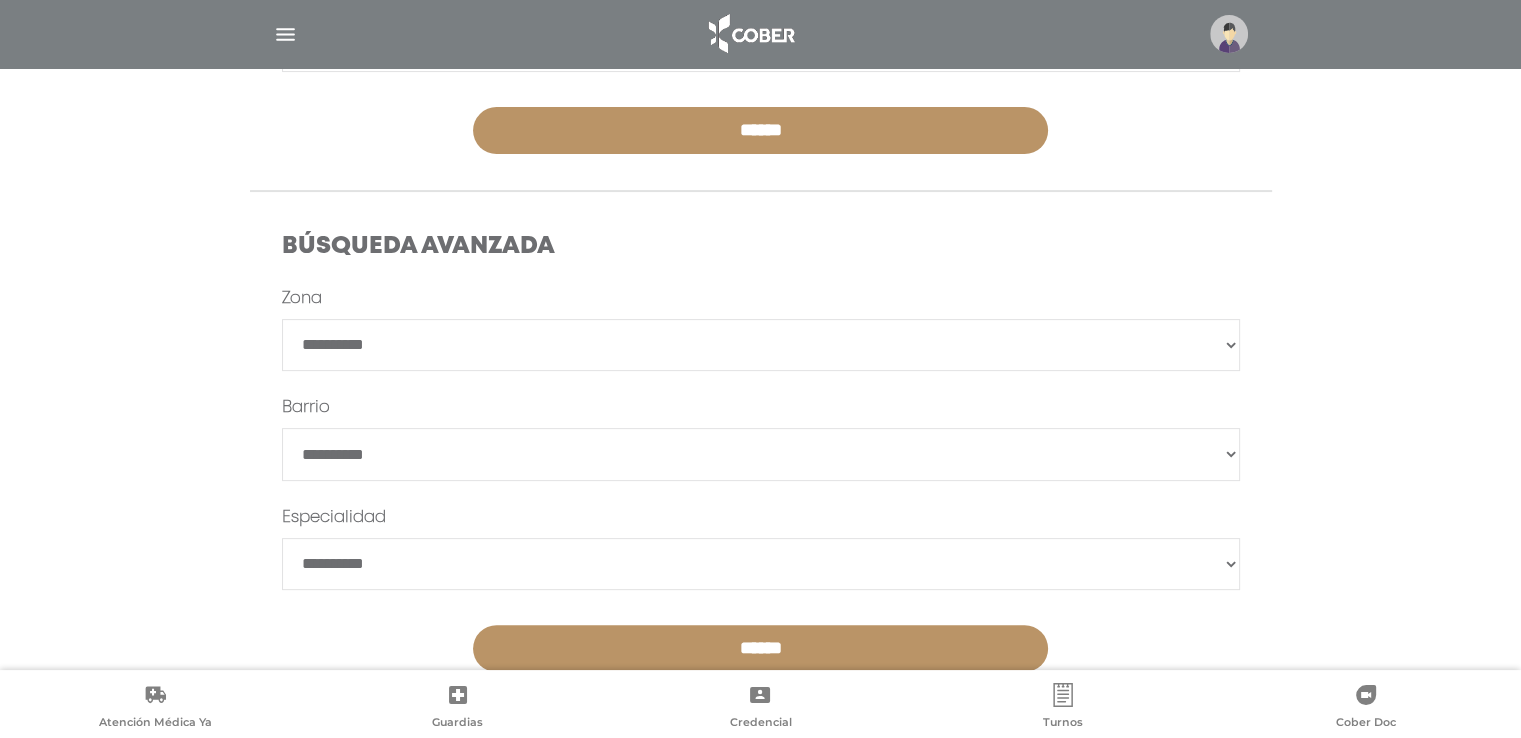 scroll, scrollTop: 512, scrollLeft: 0, axis: vertical 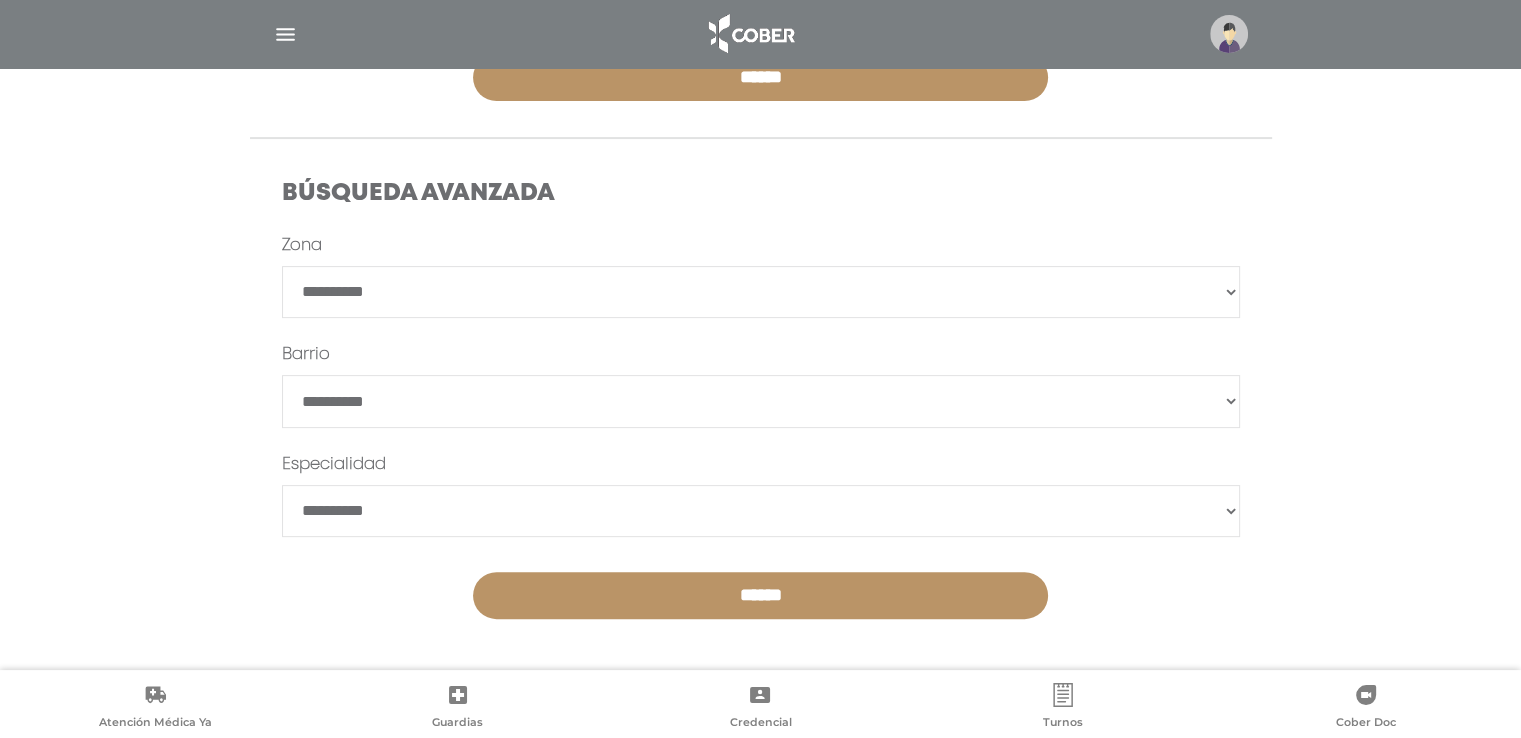 click on "**********" at bounding box center (761, 511) 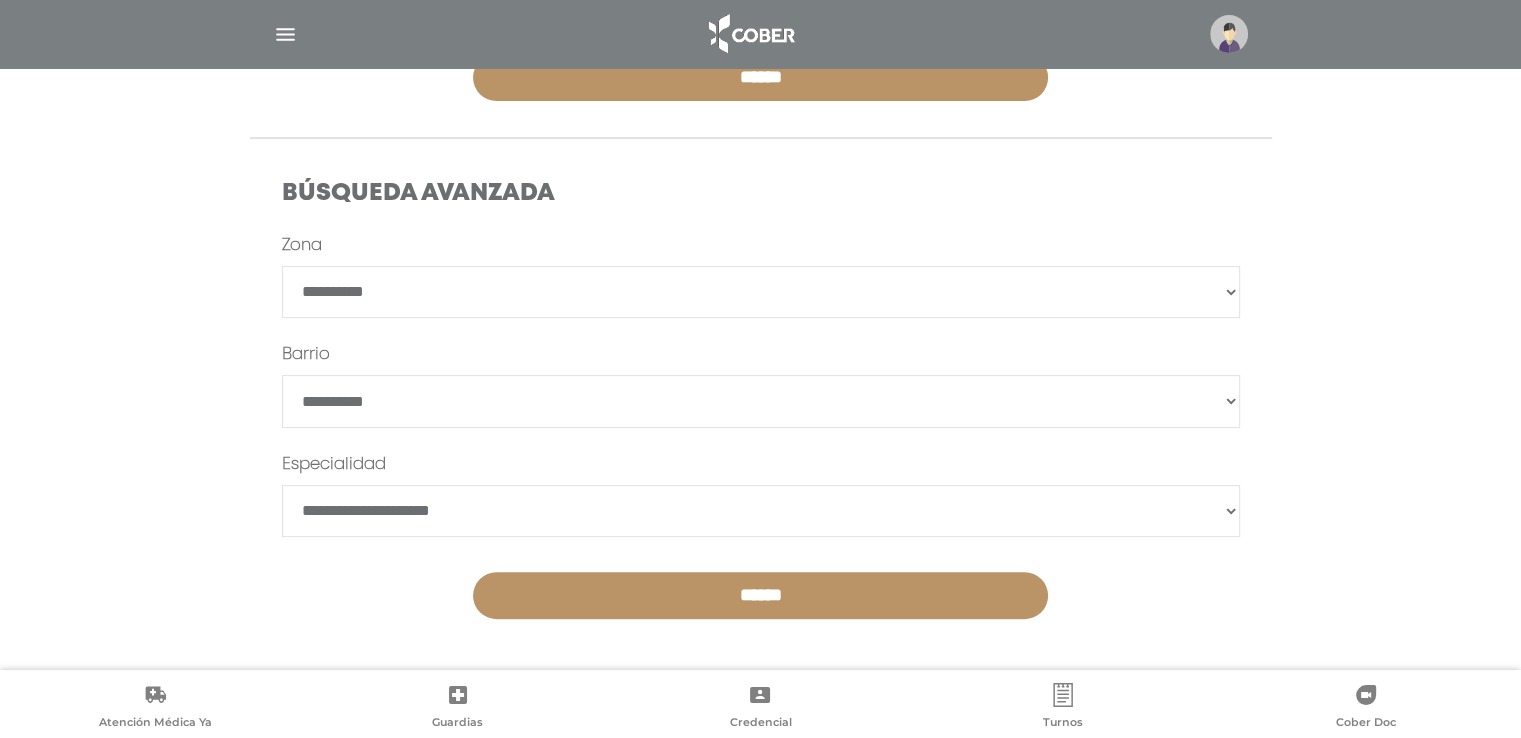 select on "**********" 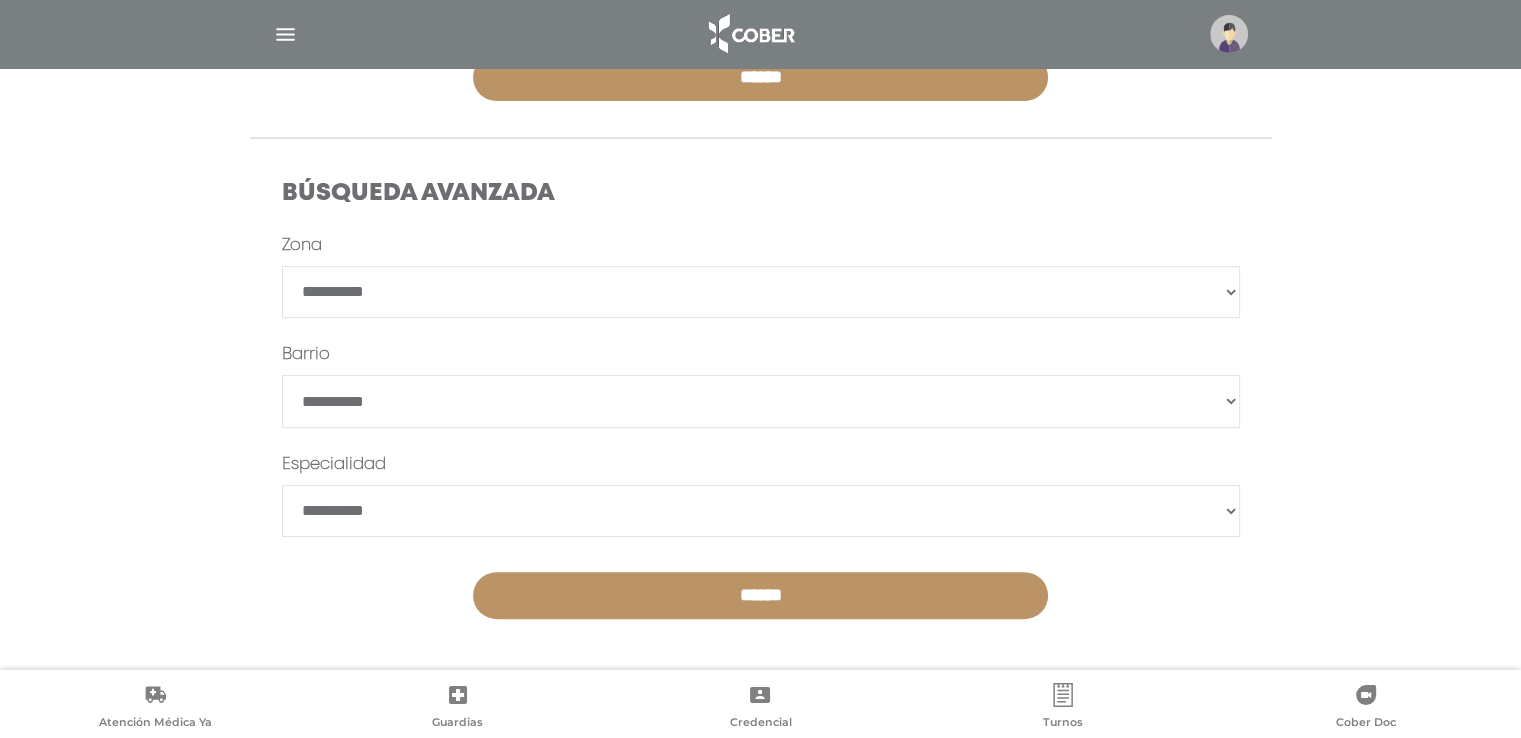 click on "**********" at bounding box center (761, 401) 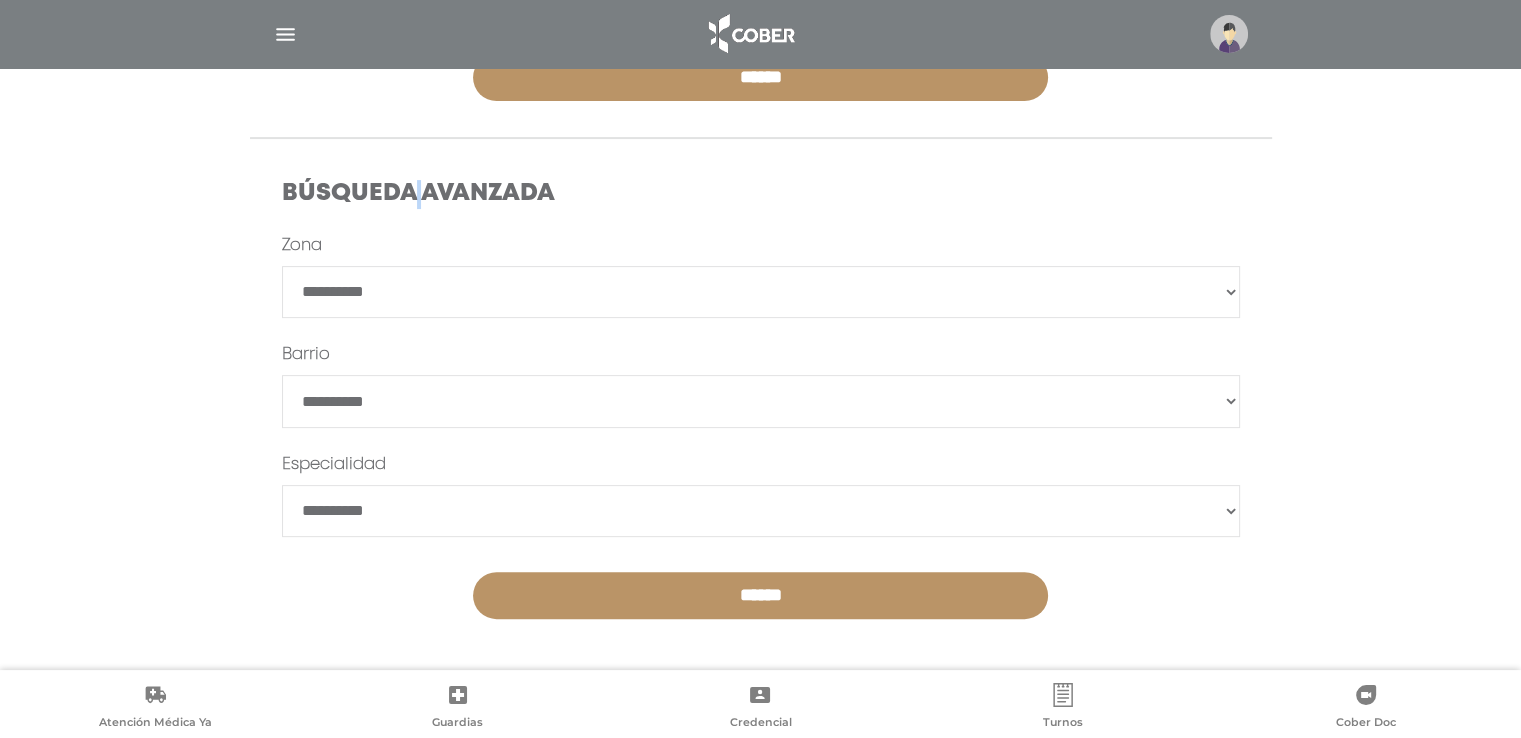 drag, startPoint x: 452, startPoint y: 297, endPoint x: 452, endPoint y: 314, distance: 17 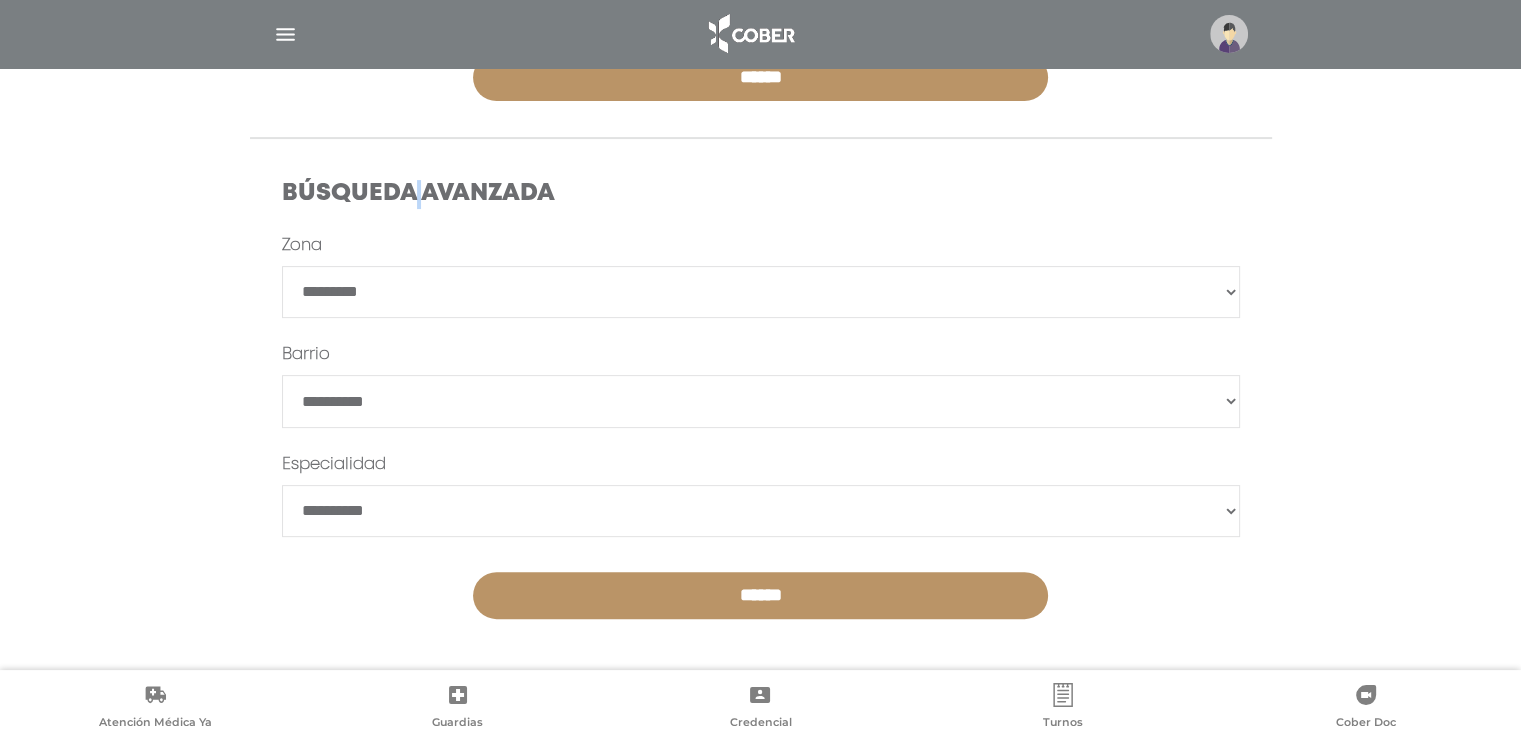 click on "**********" at bounding box center (761, 292) 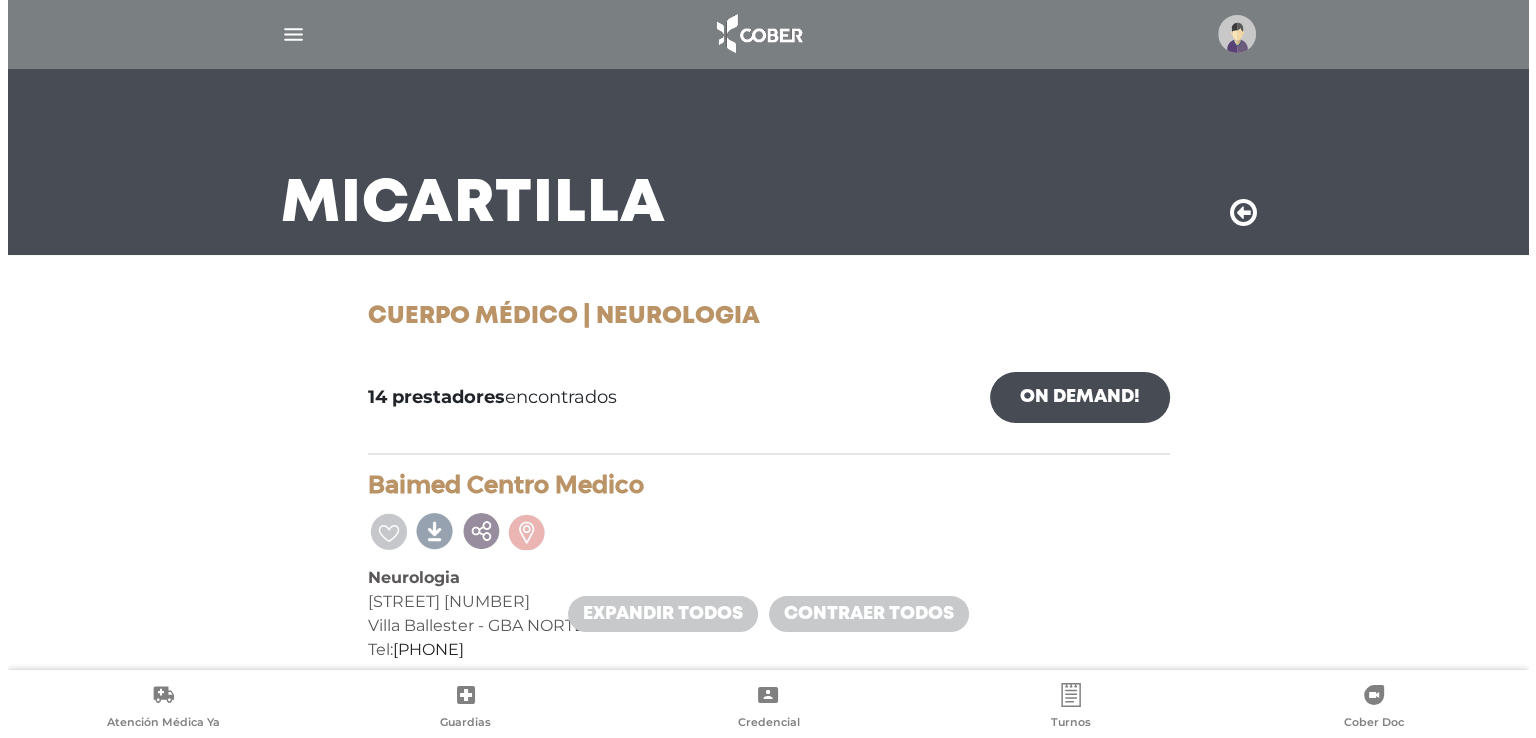 scroll, scrollTop: 44, scrollLeft: 0, axis: vertical 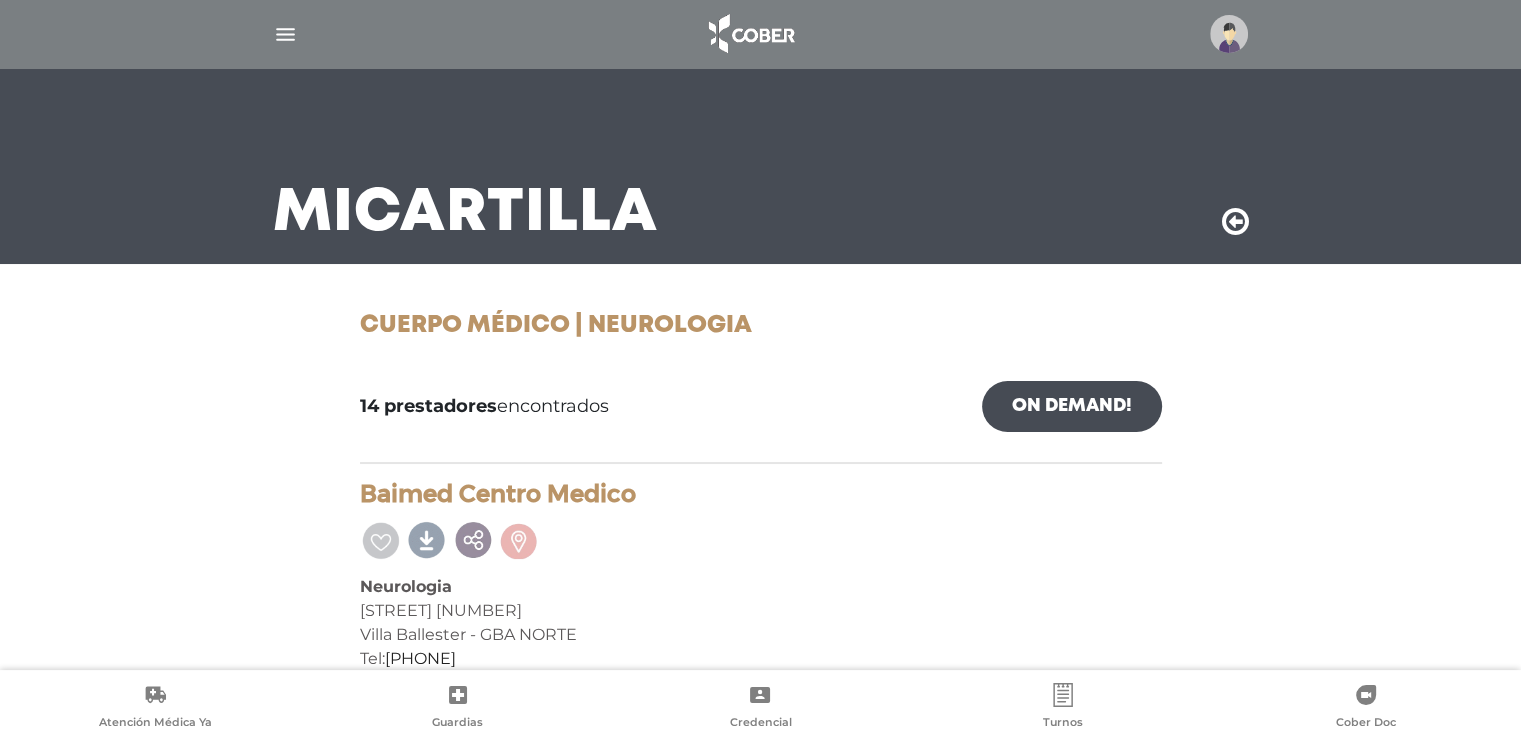 click at bounding box center [1229, 34] 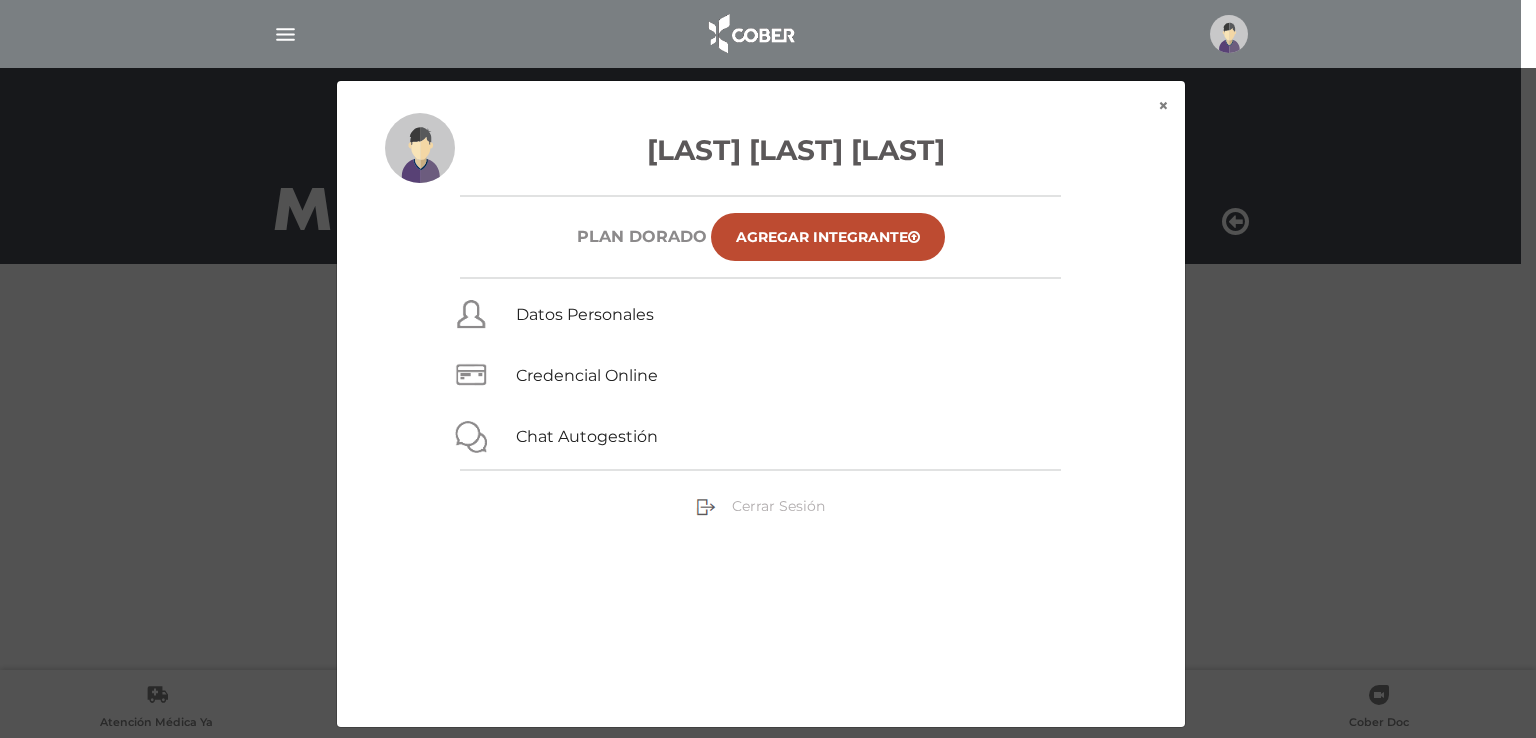 click on "Cerrar Sesión" at bounding box center (778, 506) 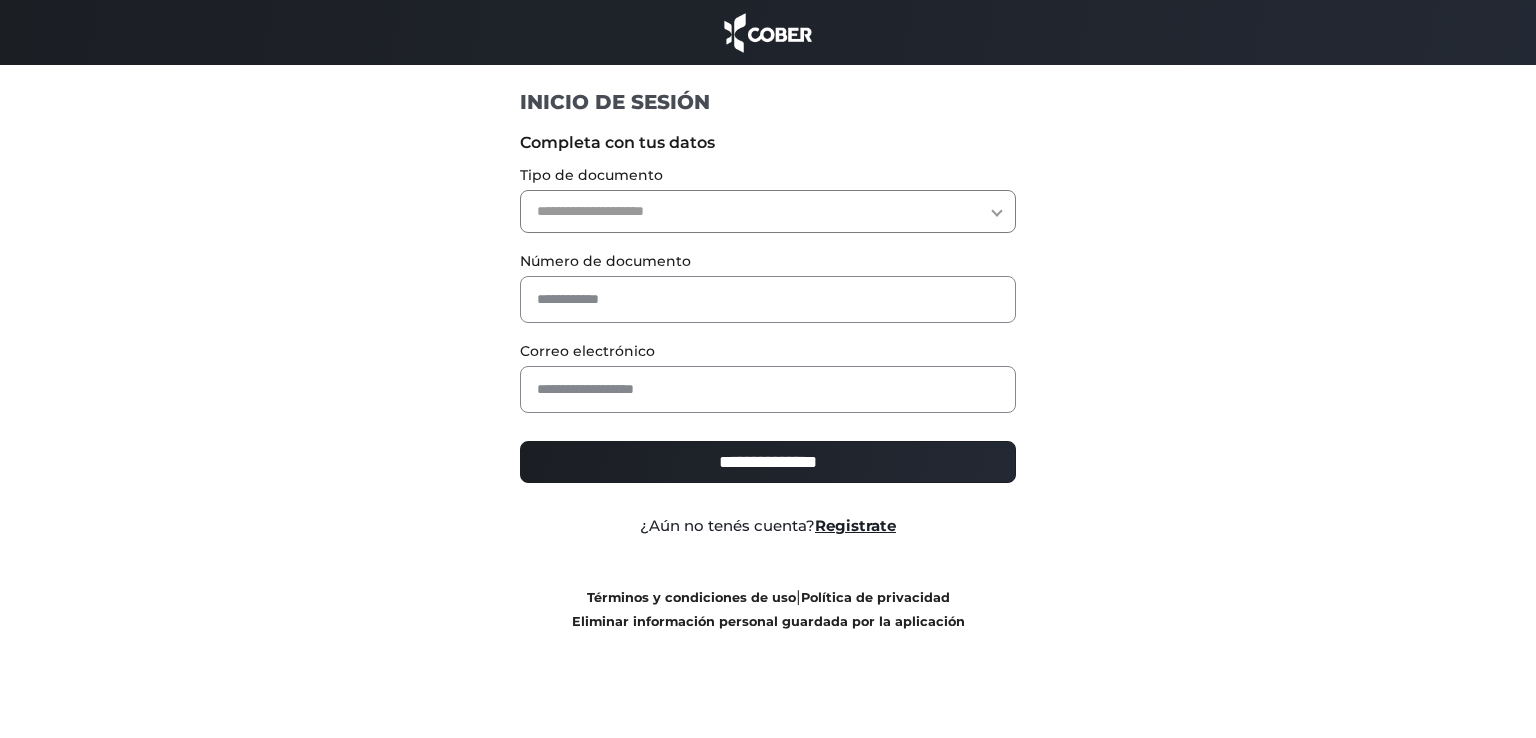 scroll, scrollTop: 0, scrollLeft: 0, axis: both 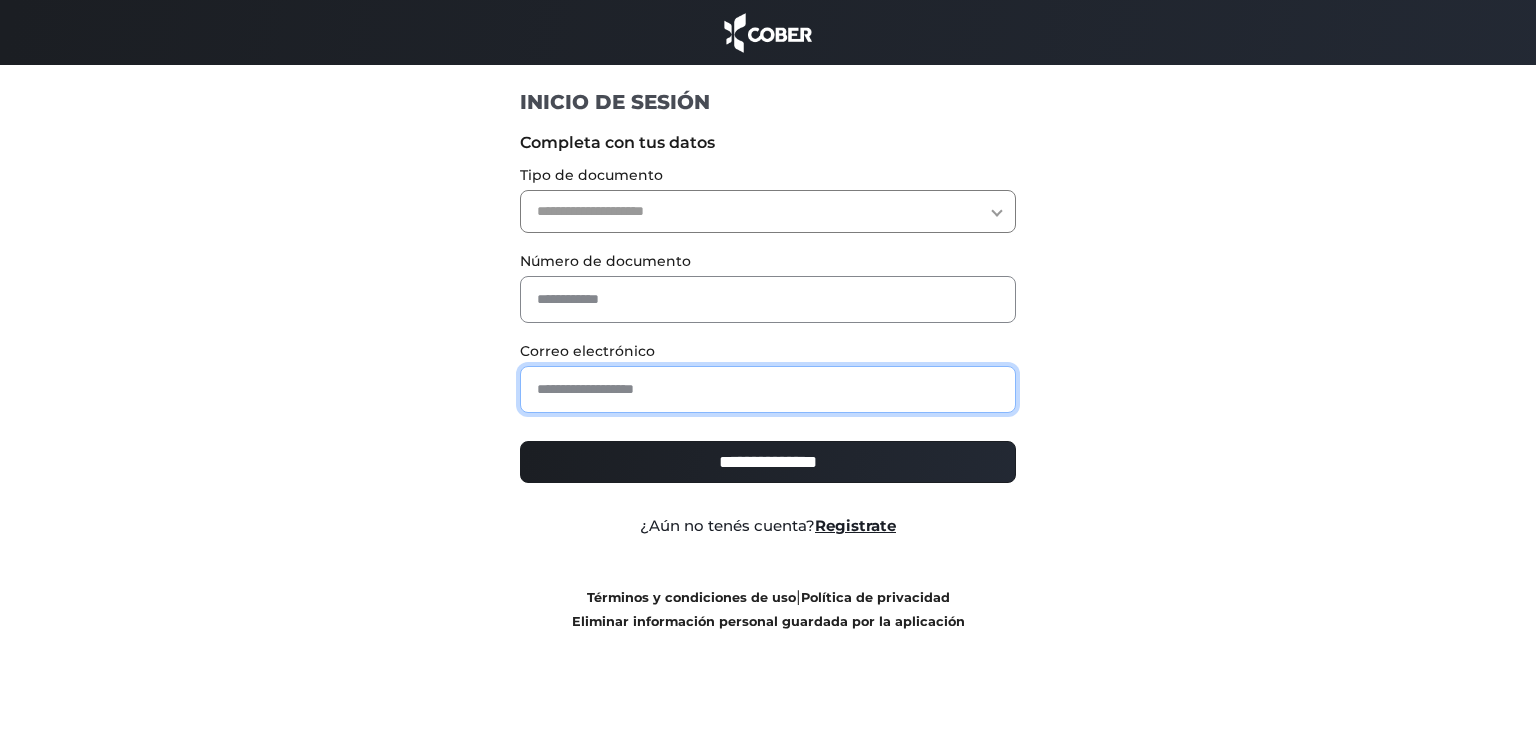 drag, startPoint x: 672, startPoint y: 387, endPoint x: 523, endPoint y: 140, distance: 288.46143 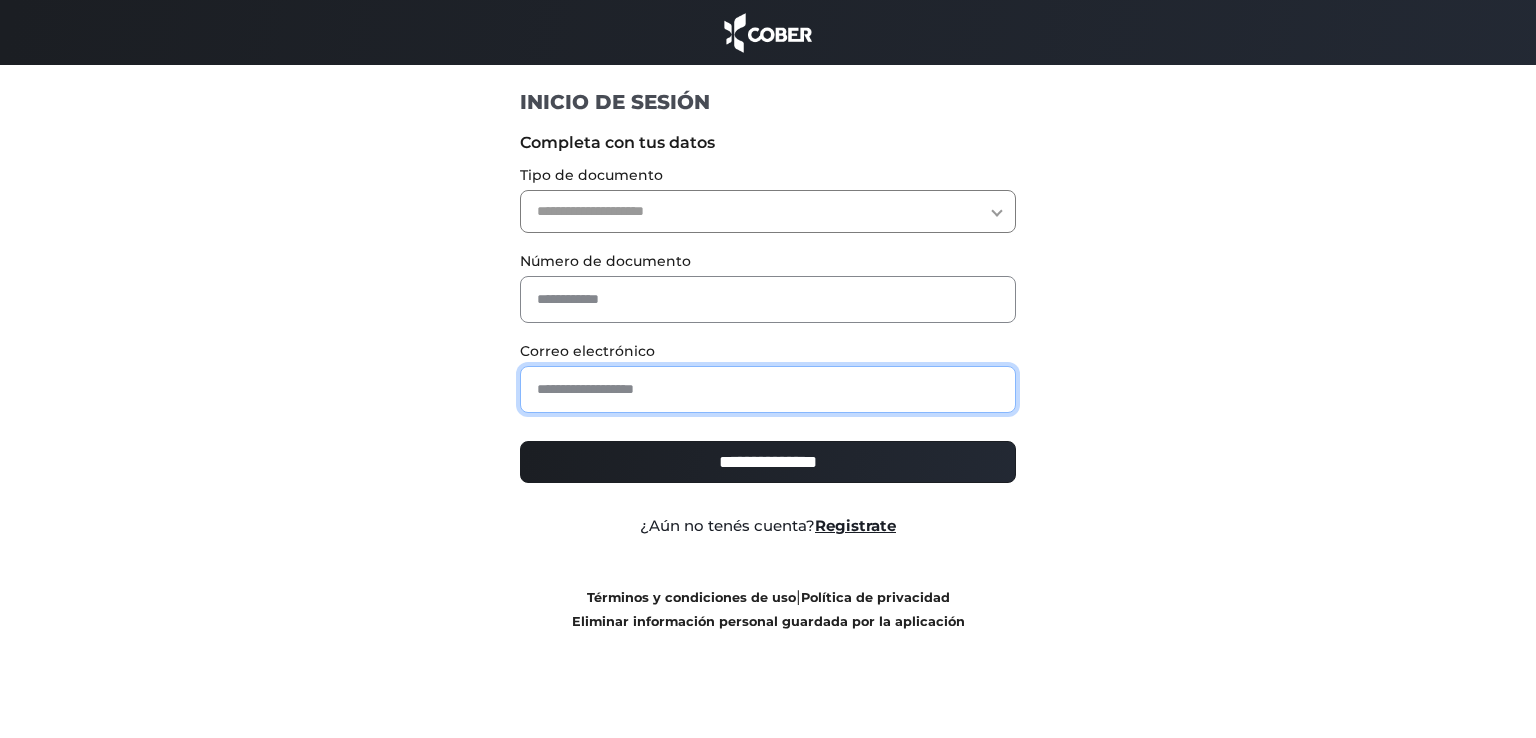 click at bounding box center [768, 389] 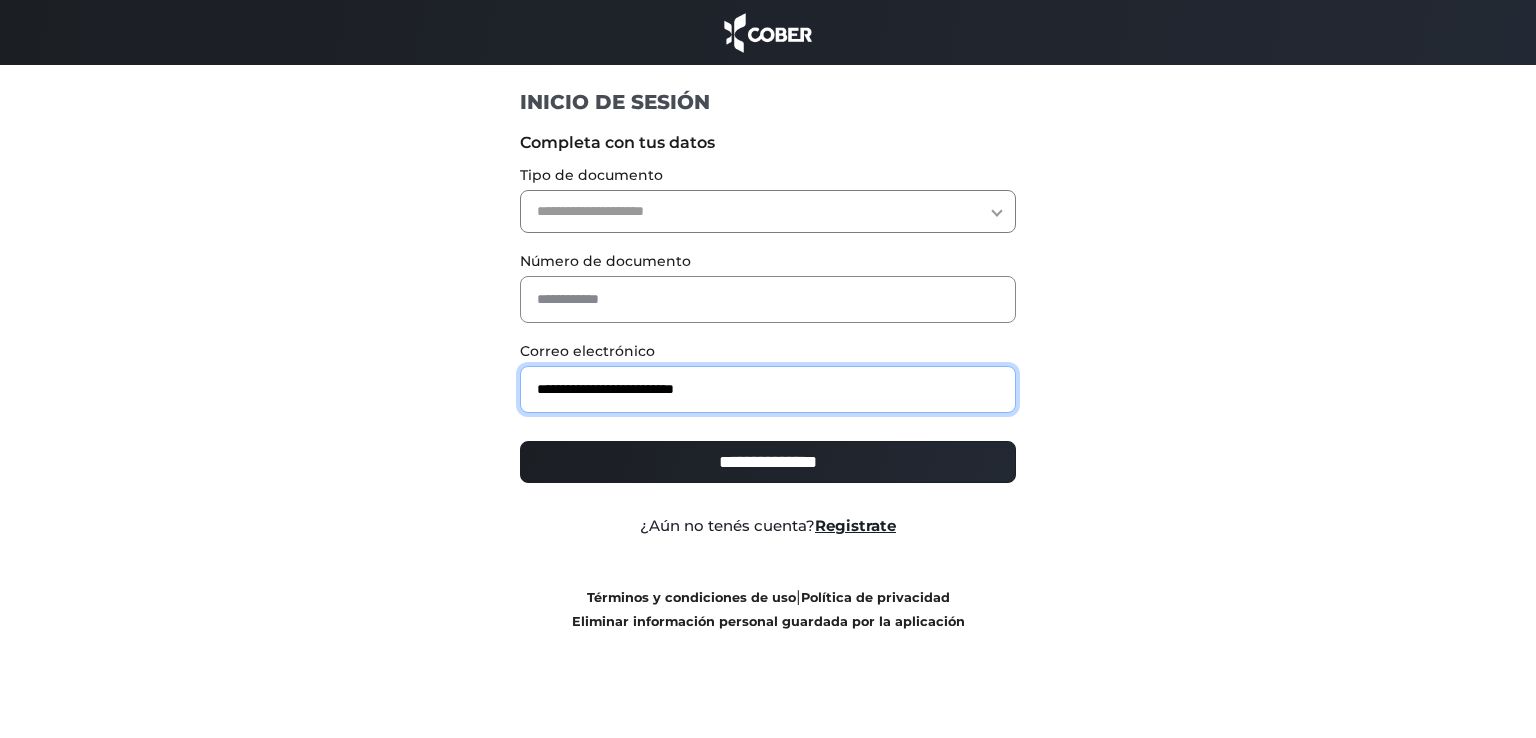 type on "**********" 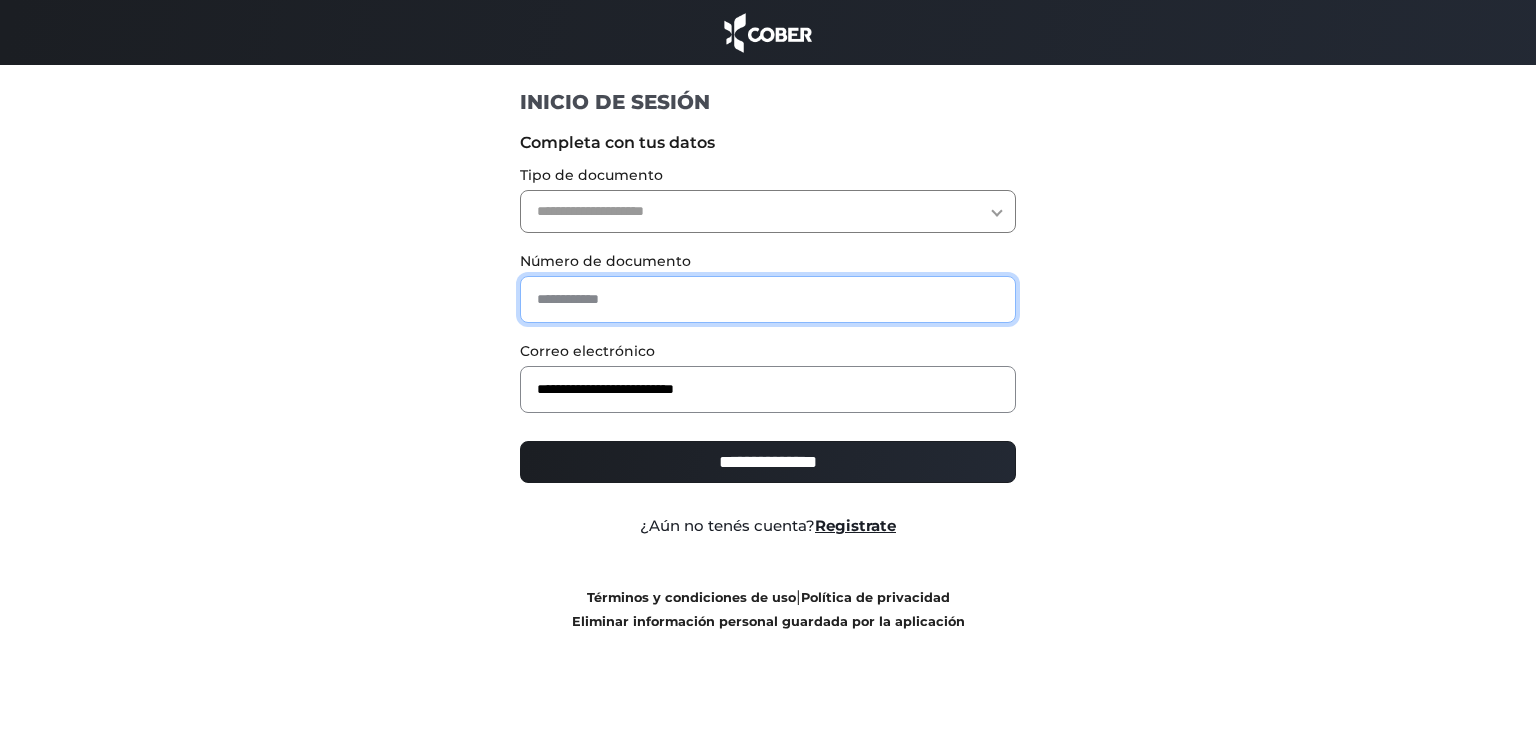 drag, startPoint x: 586, startPoint y: 306, endPoint x: 615, endPoint y: 259, distance: 55.226807 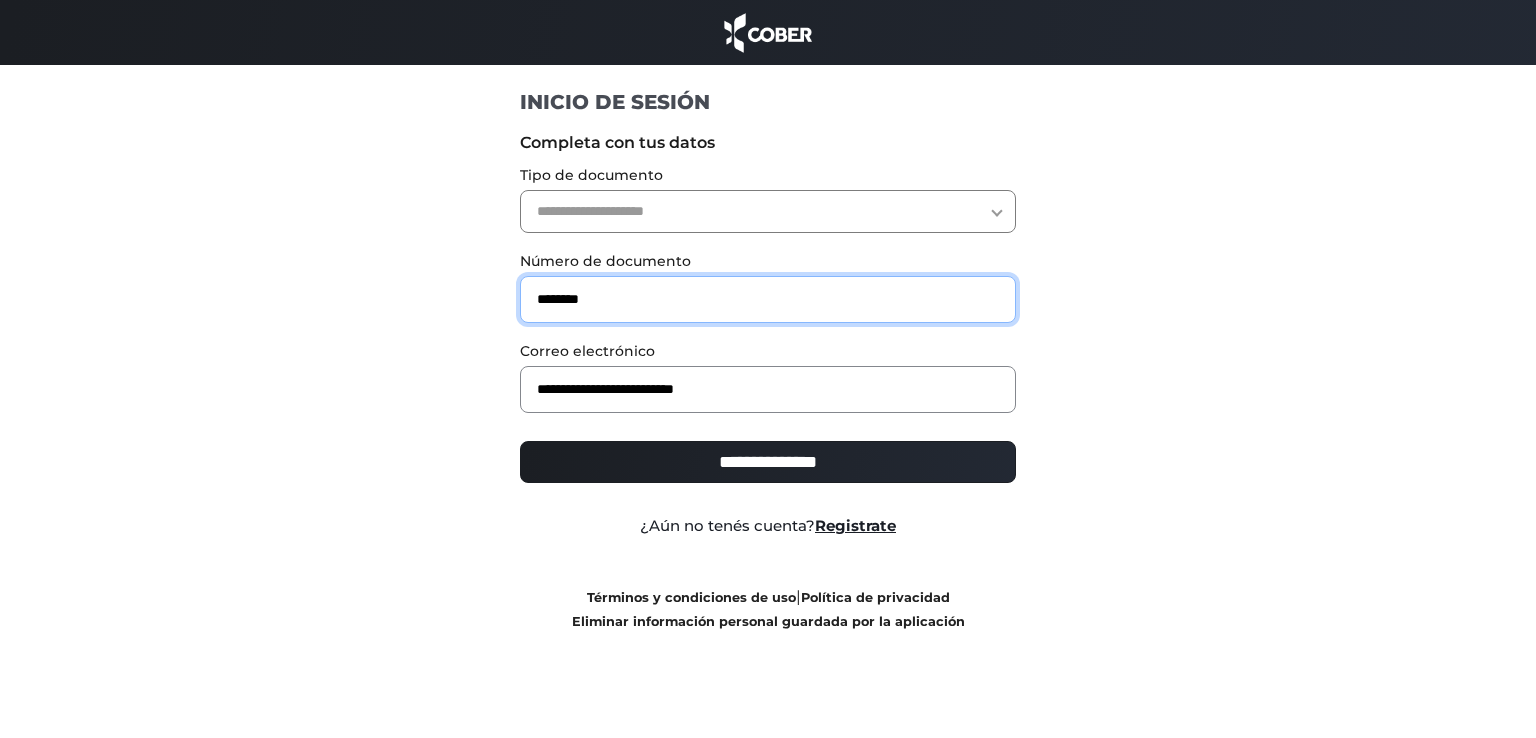 type on "********" 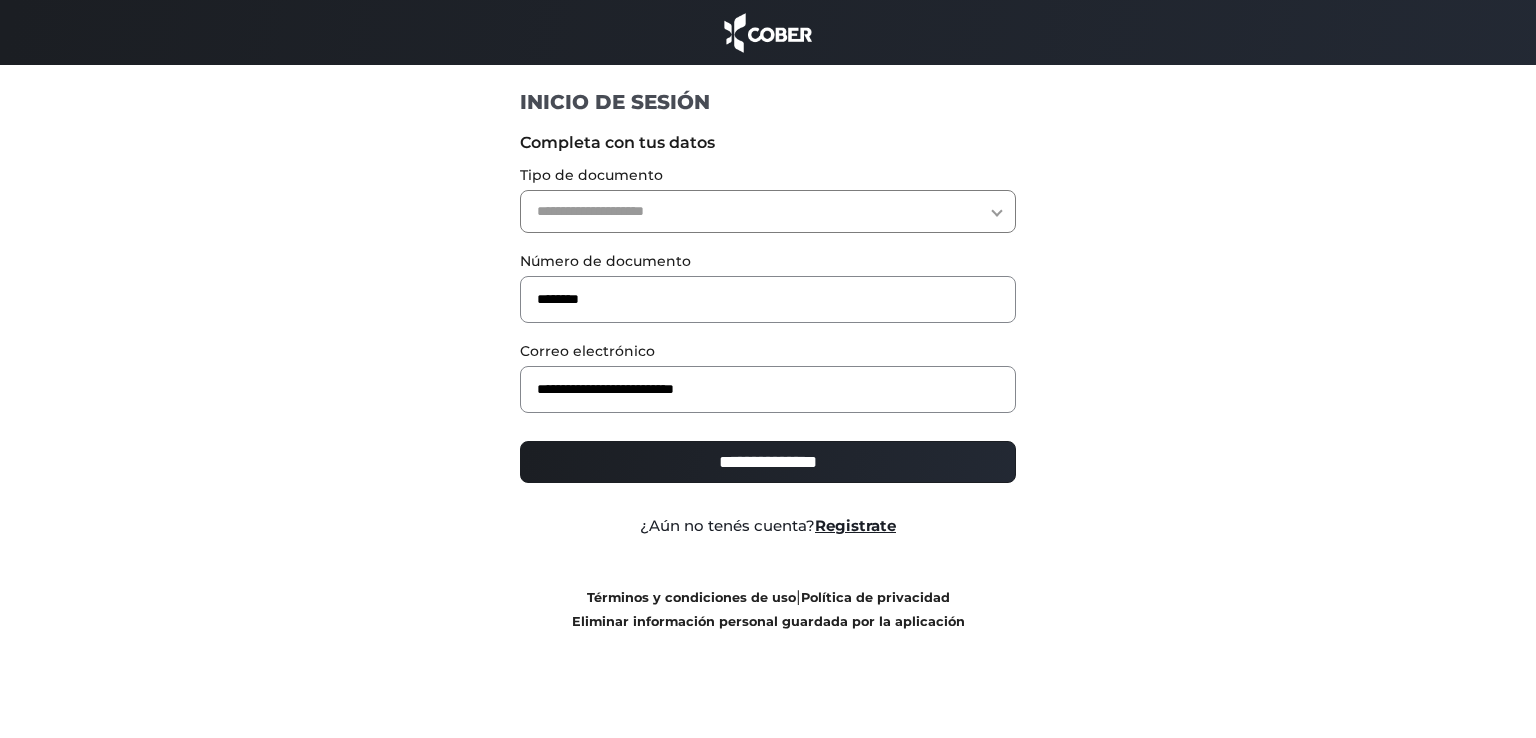 click on "**********" at bounding box center [768, 211] 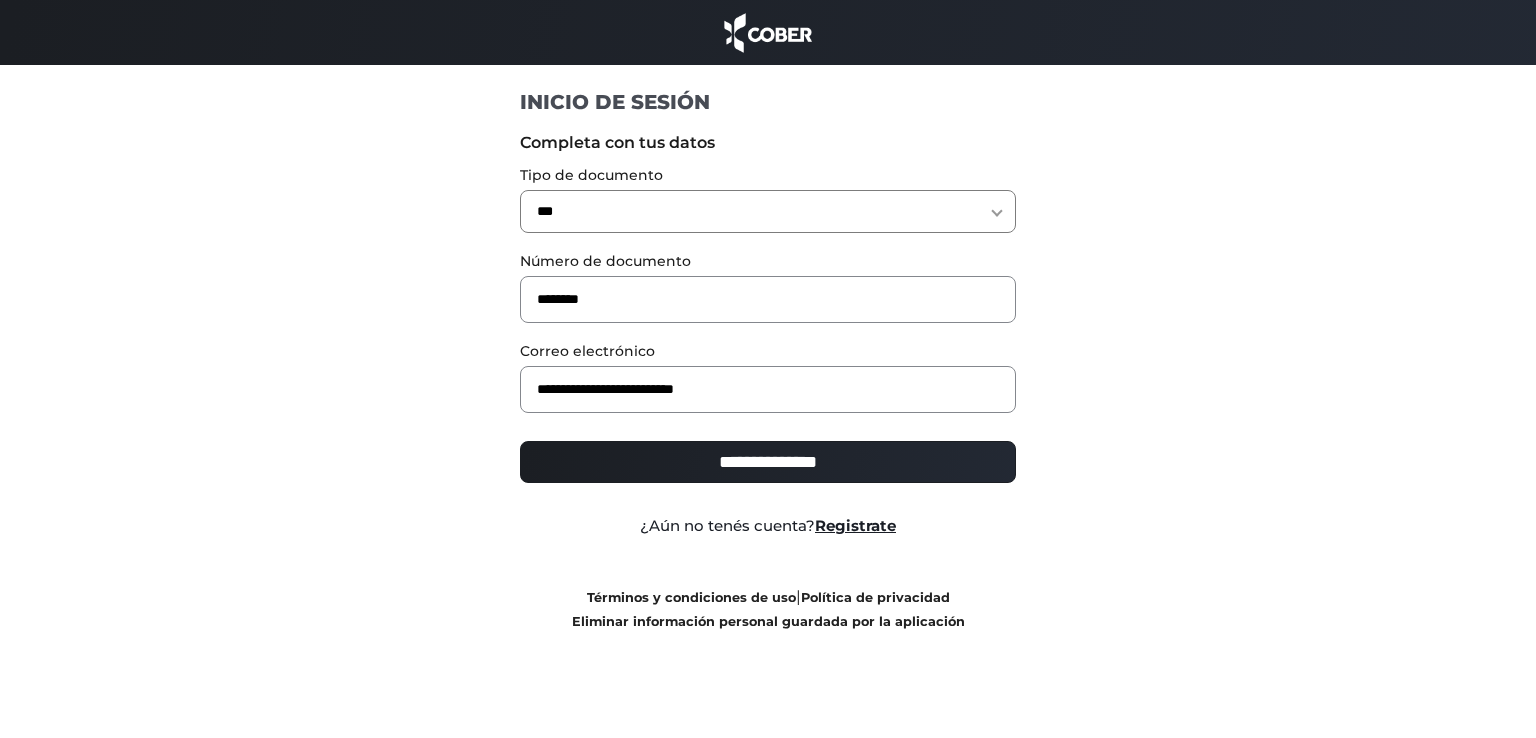 click on "**********" at bounding box center (768, 462) 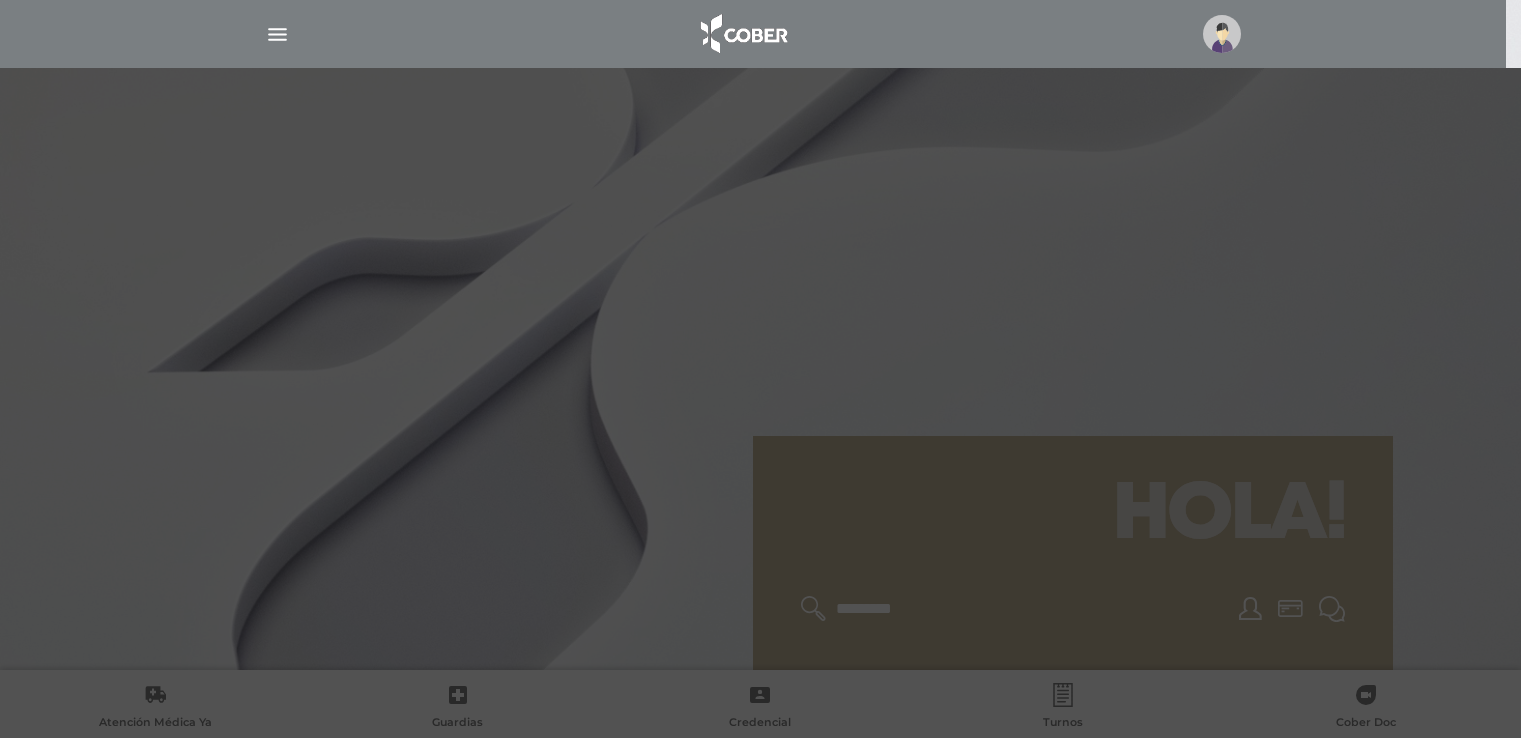 scroll, scrollTop: 0, scrollLeft: 0, axis: both 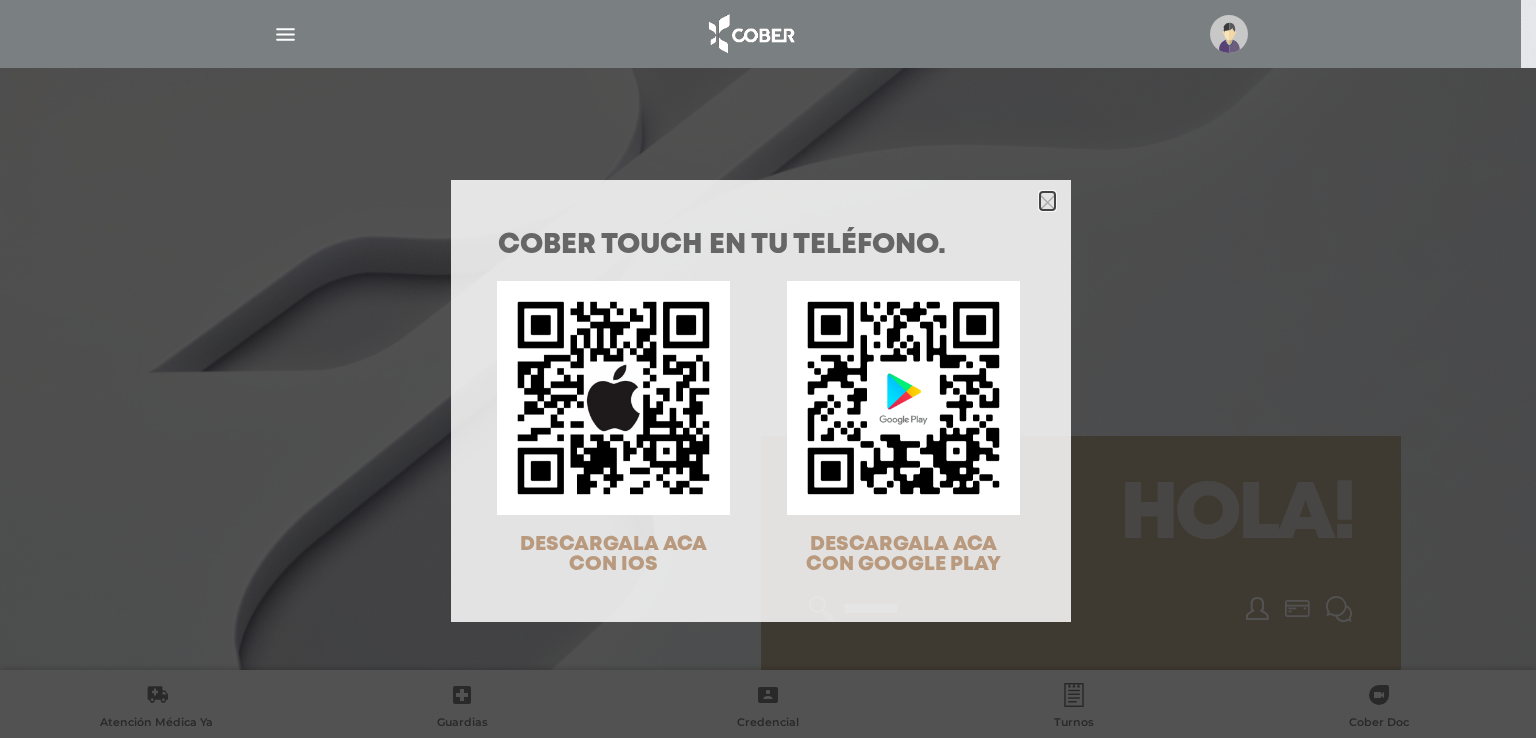 click 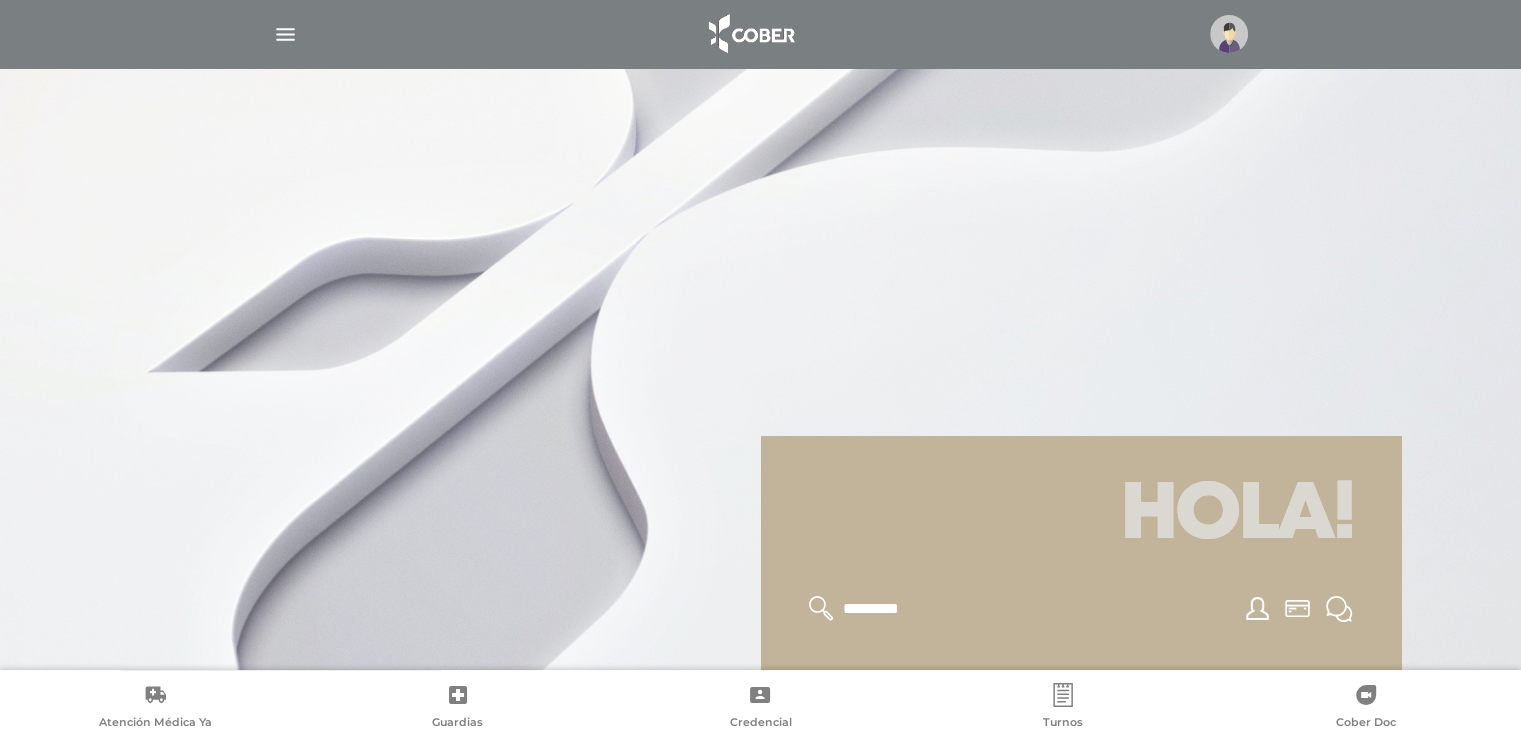 click at bounding box center (285, 34) 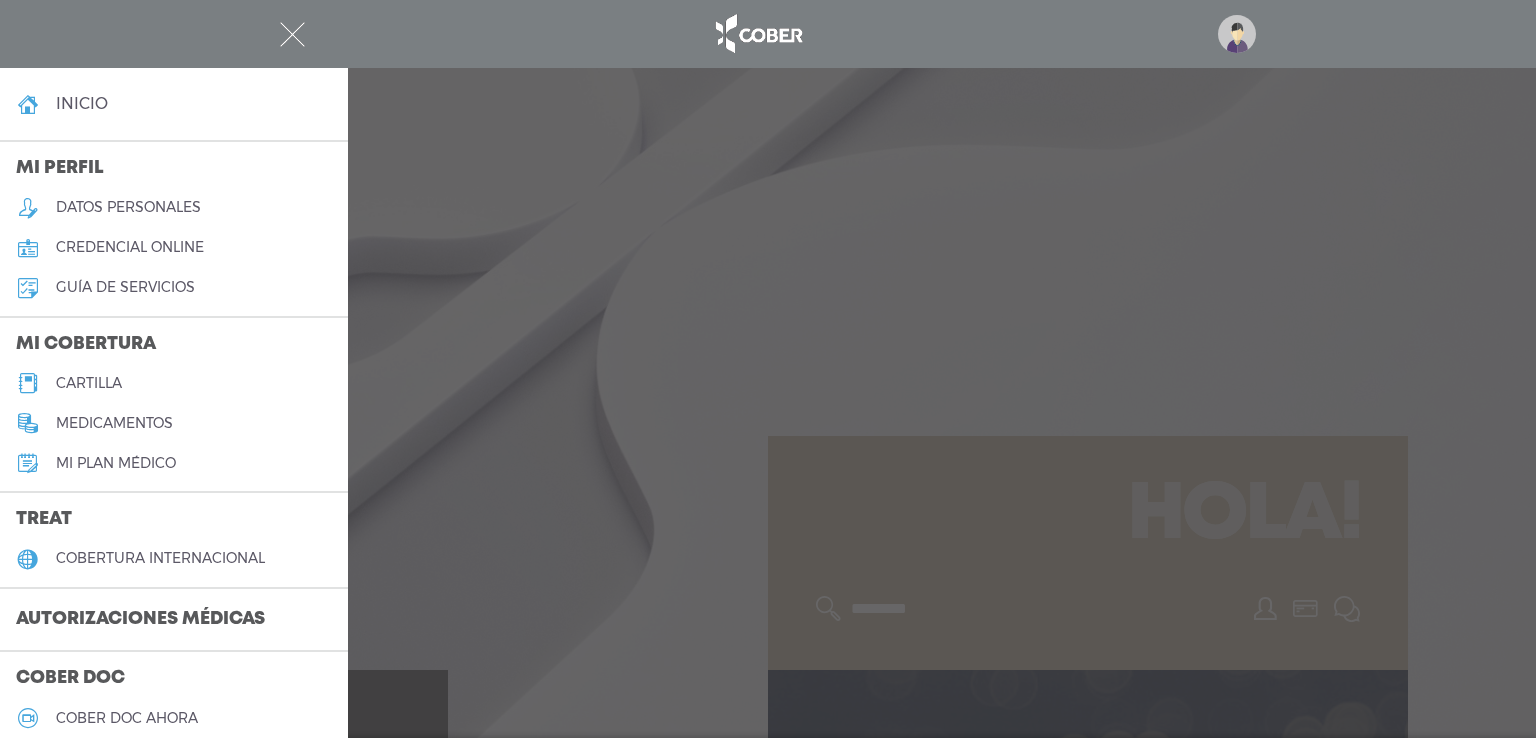 click on "cartilla" at bounding box center [89, 383] 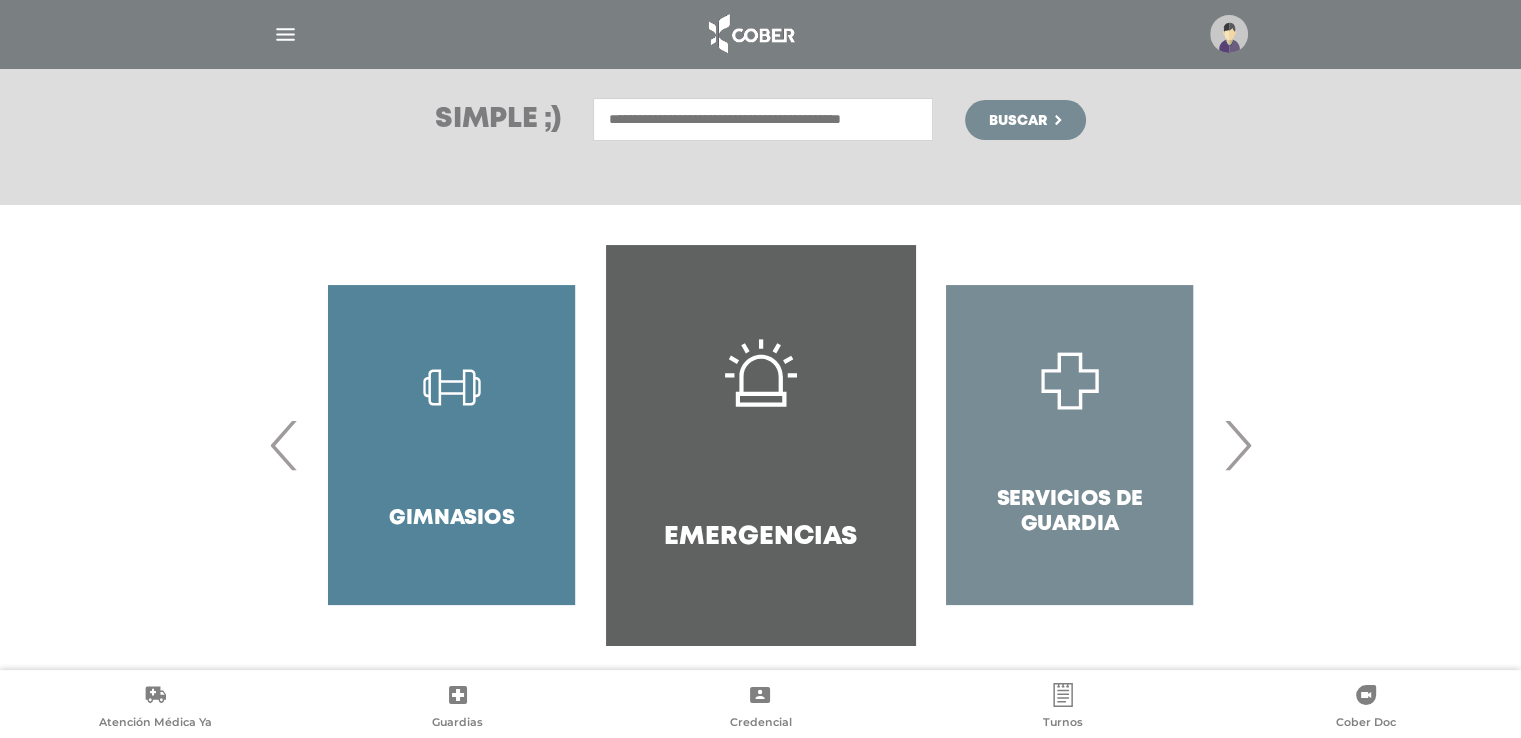 scroll, scrollTop: 288, scrollLeft: 0, axis: vertical 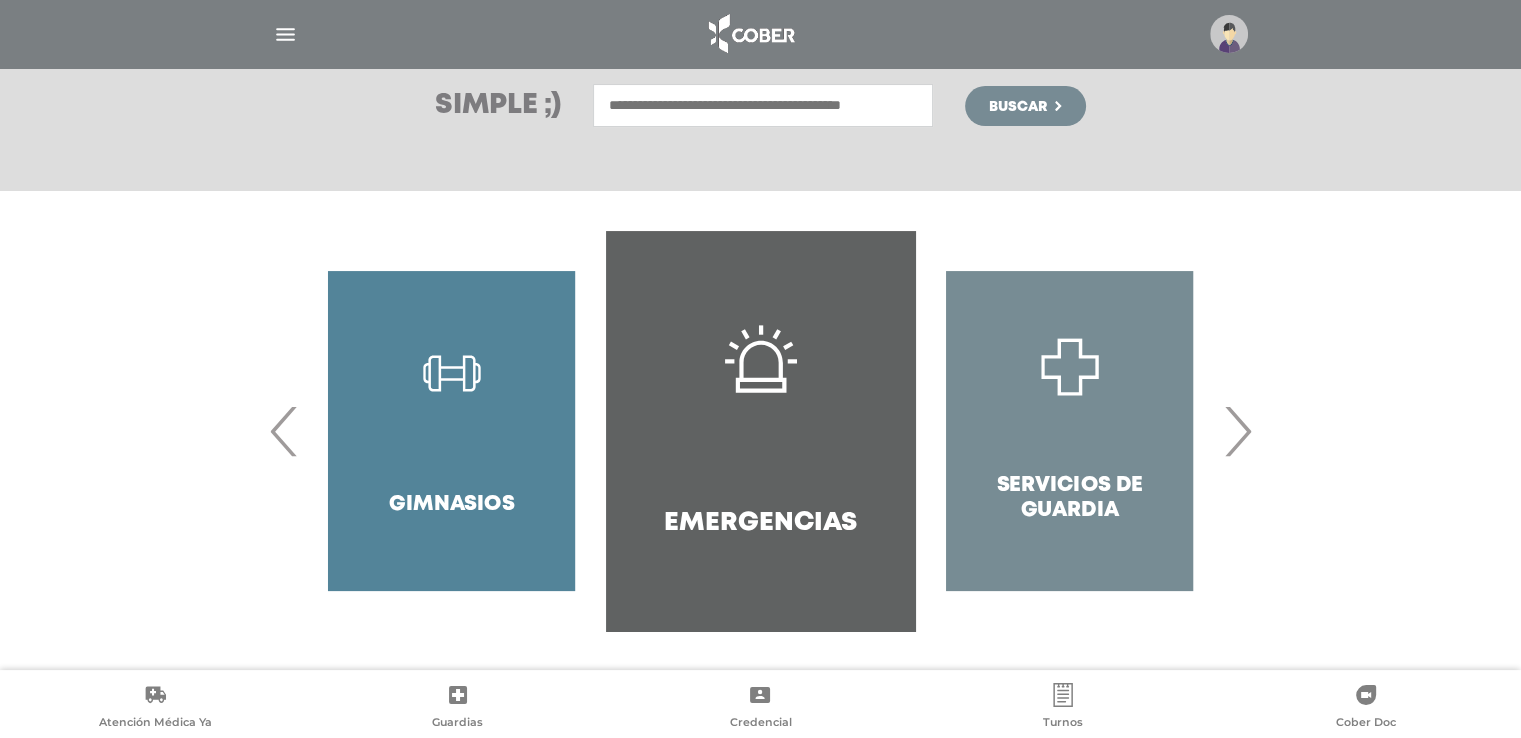 click on "›" at bounding box center (1237, 431) 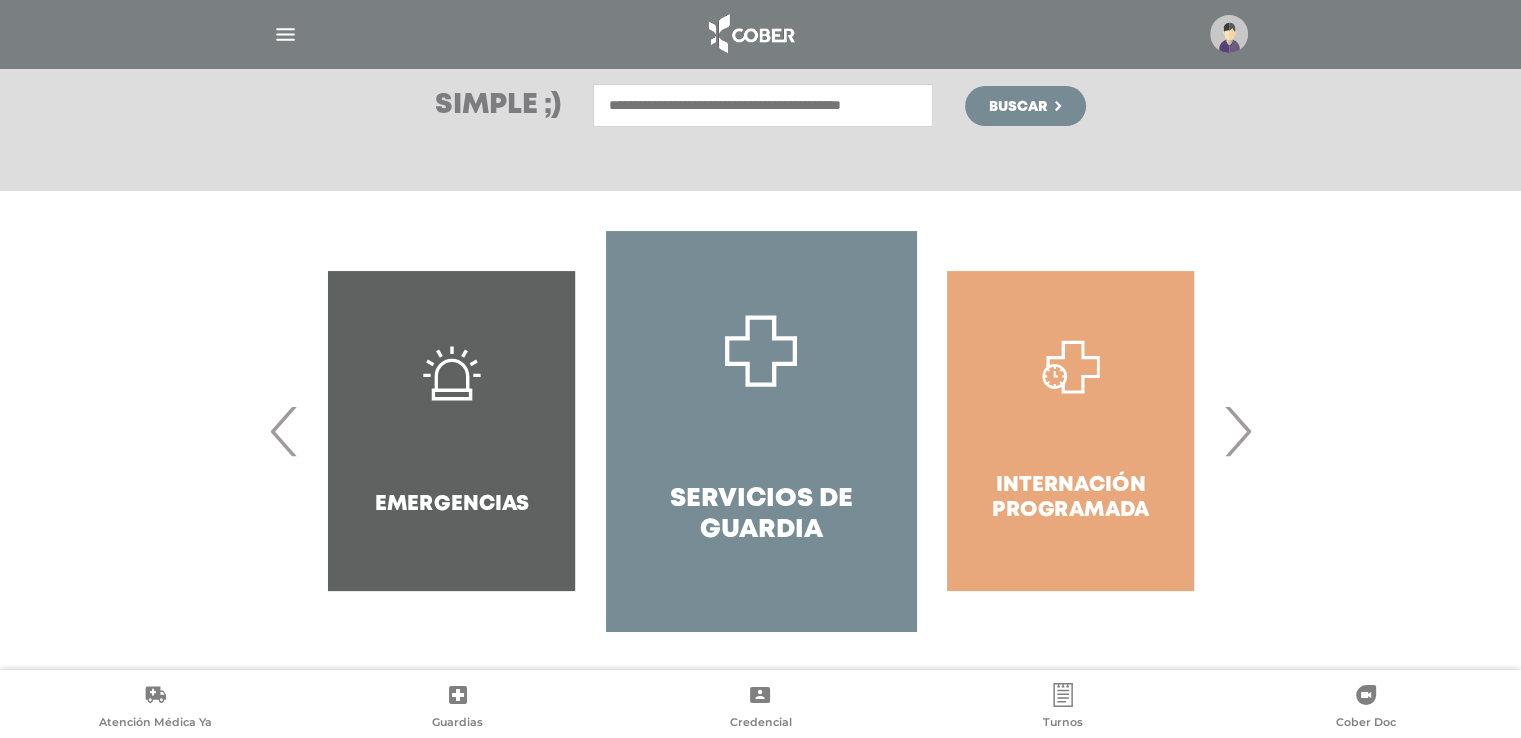 click on "›" at bounding box center [1237, 431] 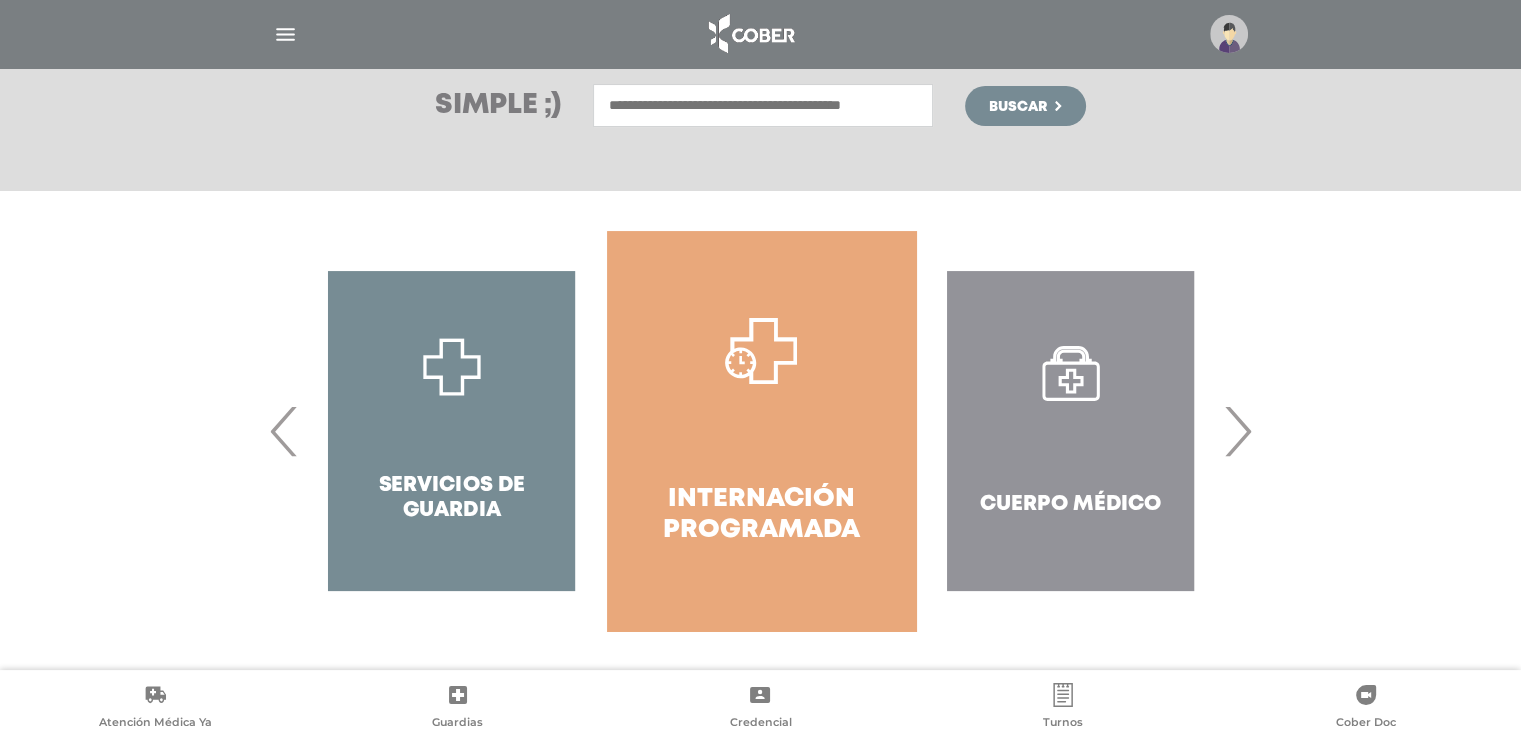 click on "›" at bounding box center [1237, 431] 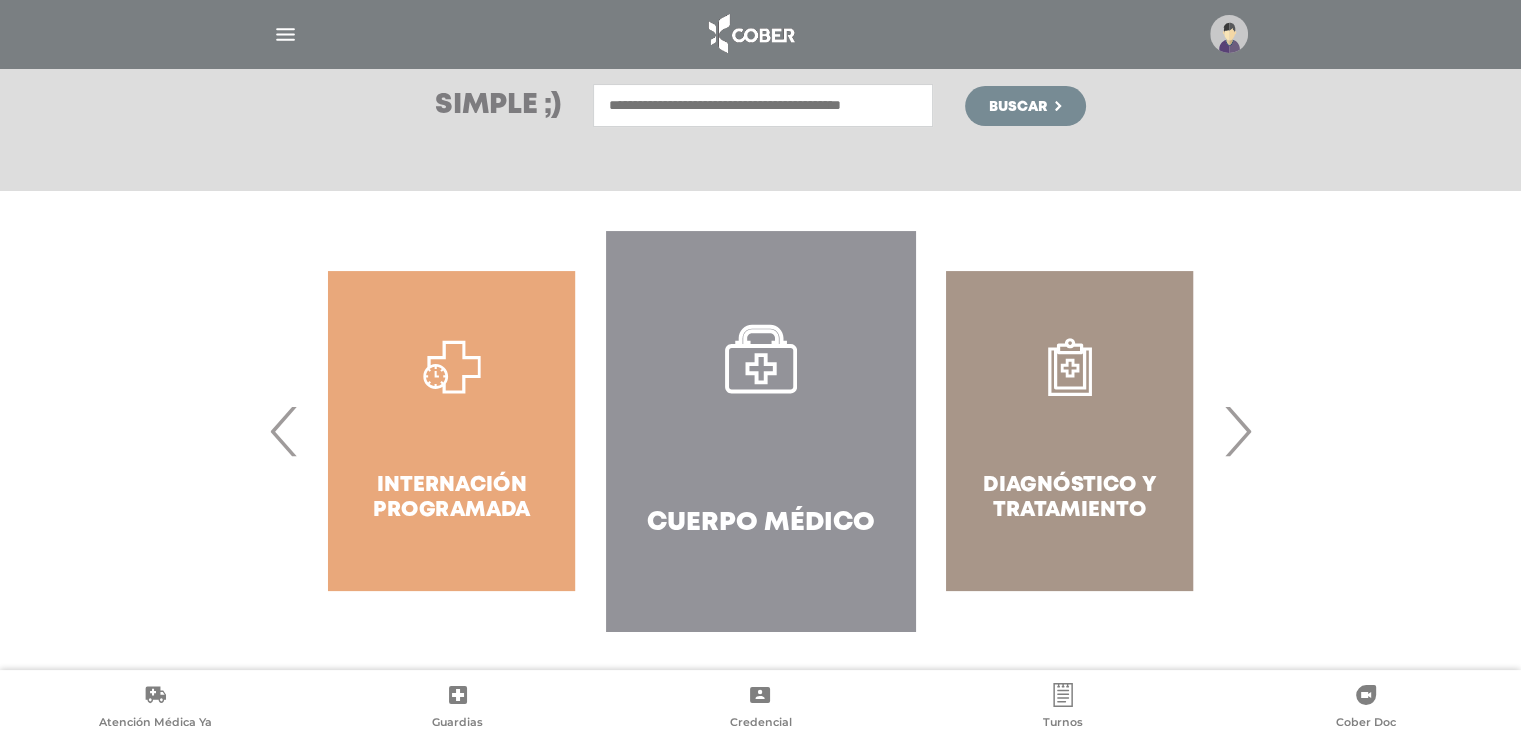 click on "Cuerpo Médico" at bounding box center (760, 431) 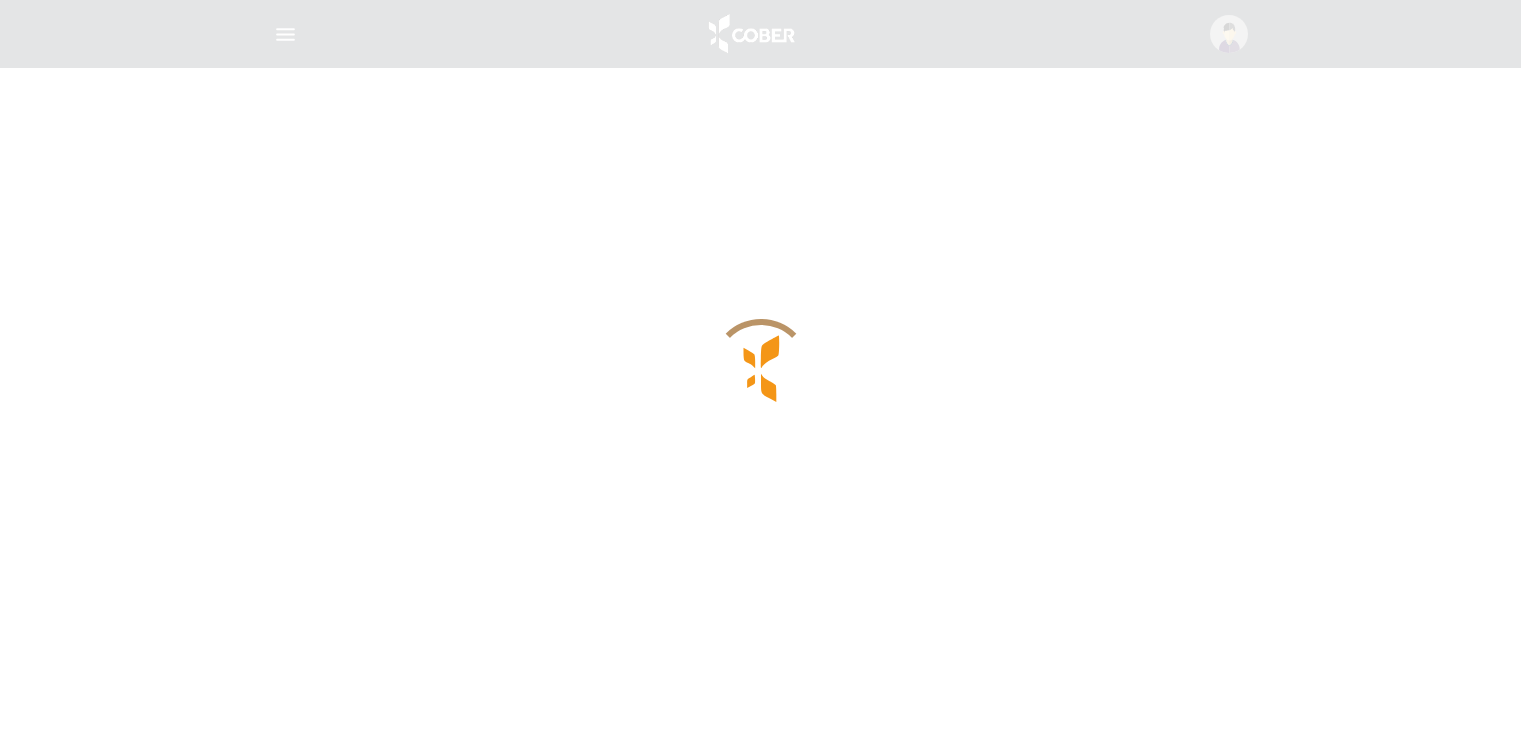 scroll, scrollTop: 0, scrollLeft: 0, axis: both 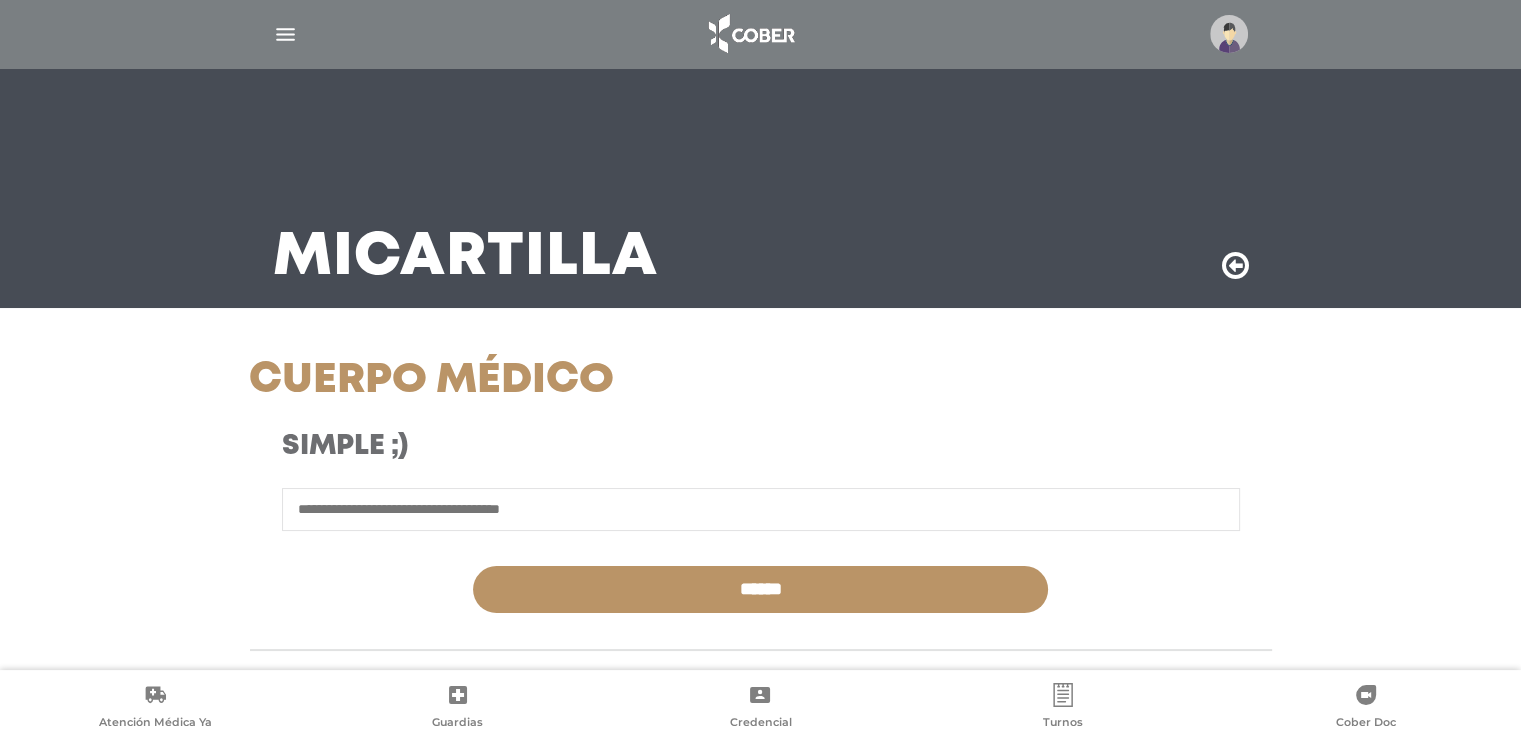 click at bounding box center (1235, 266) 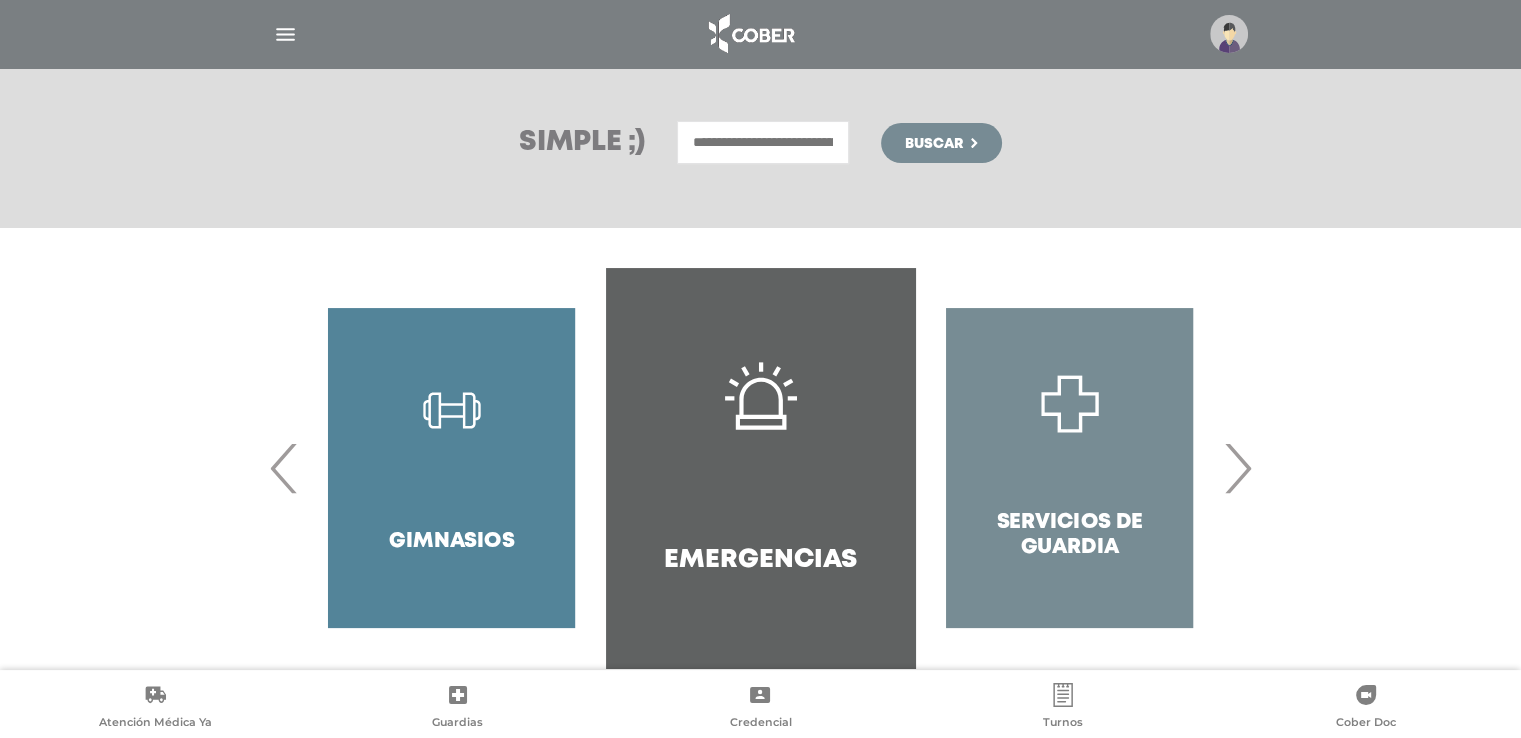 scroll, scrollTop: 288, scrollLeft: 0, axis: vertical 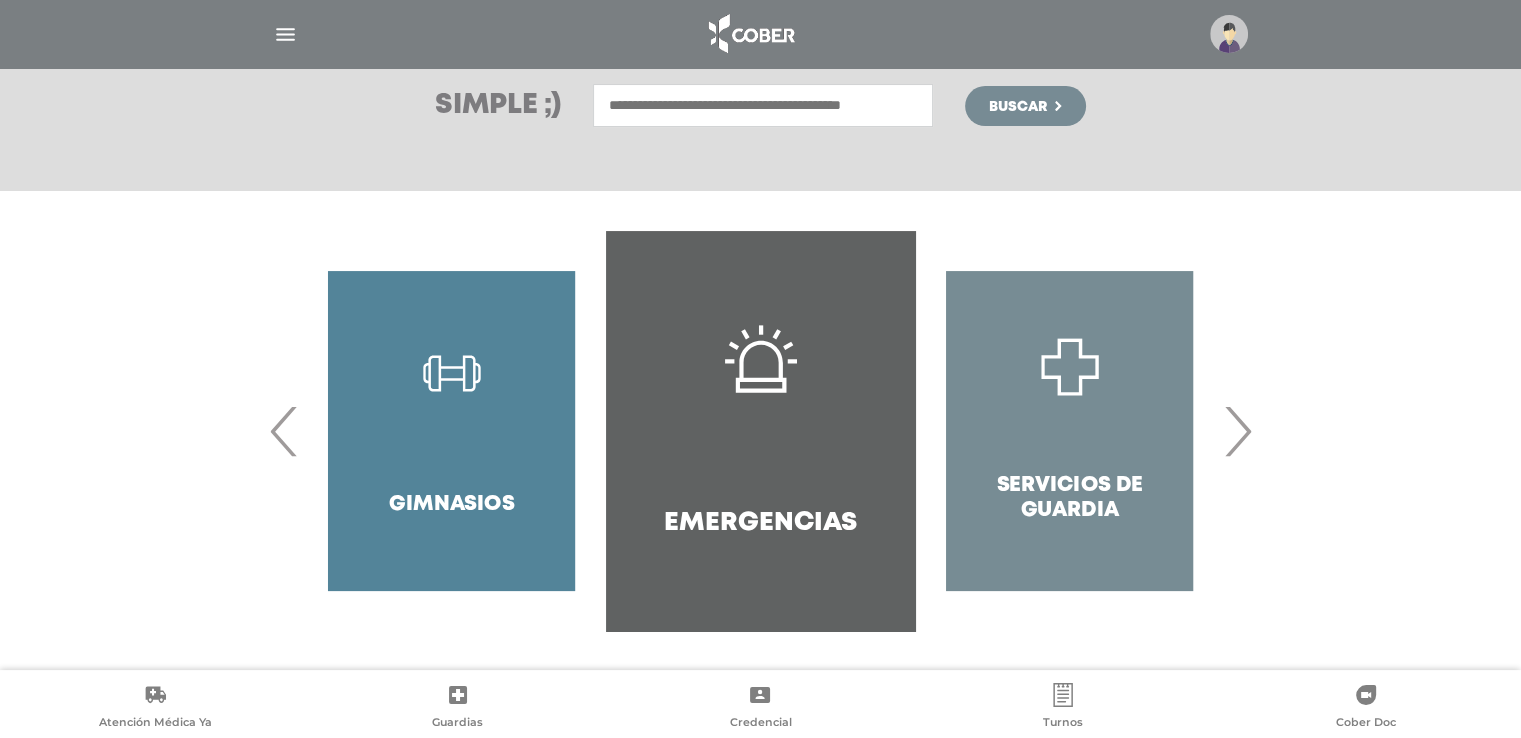 click on "›" at bounding box center (1237, 431) 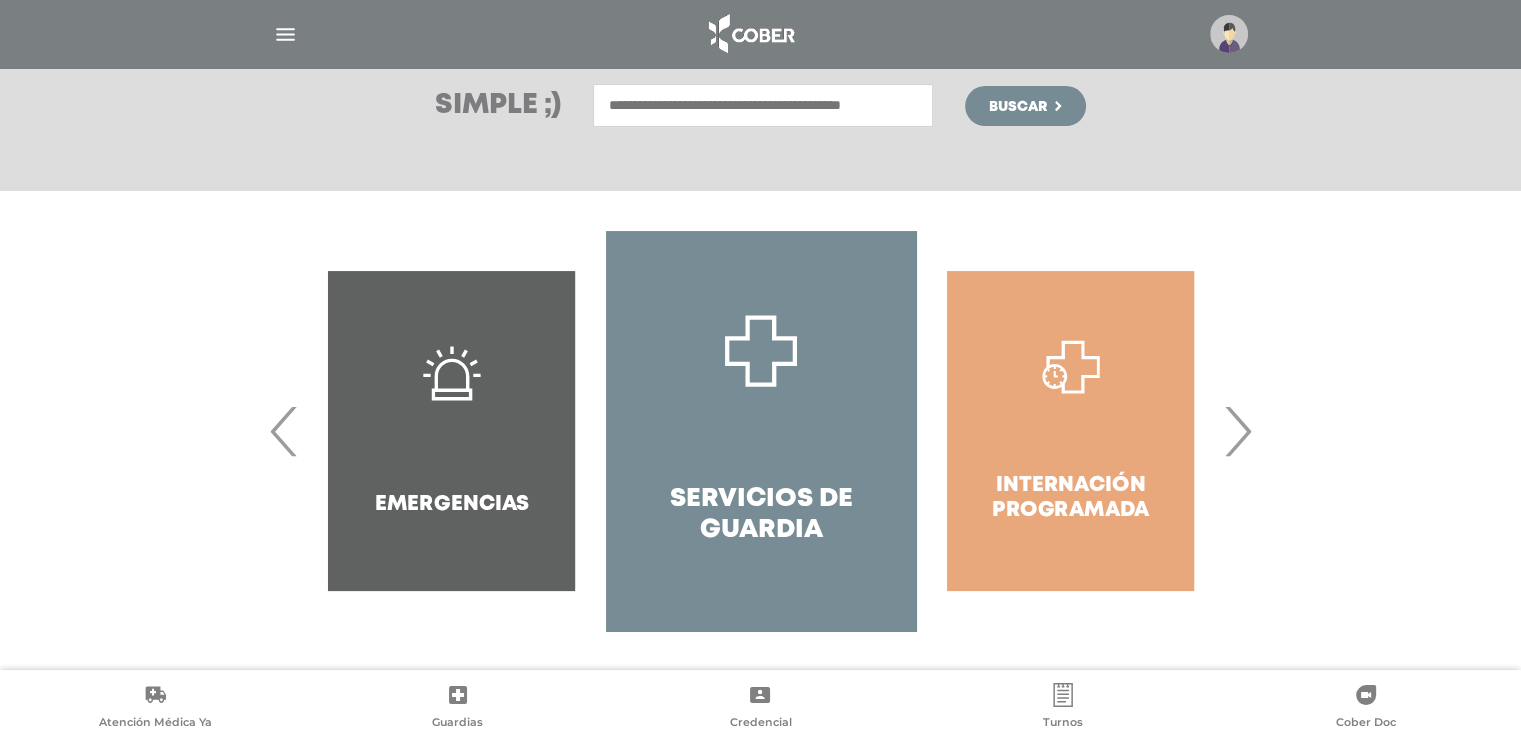 click on "›" at bounding box center (1237, 431) 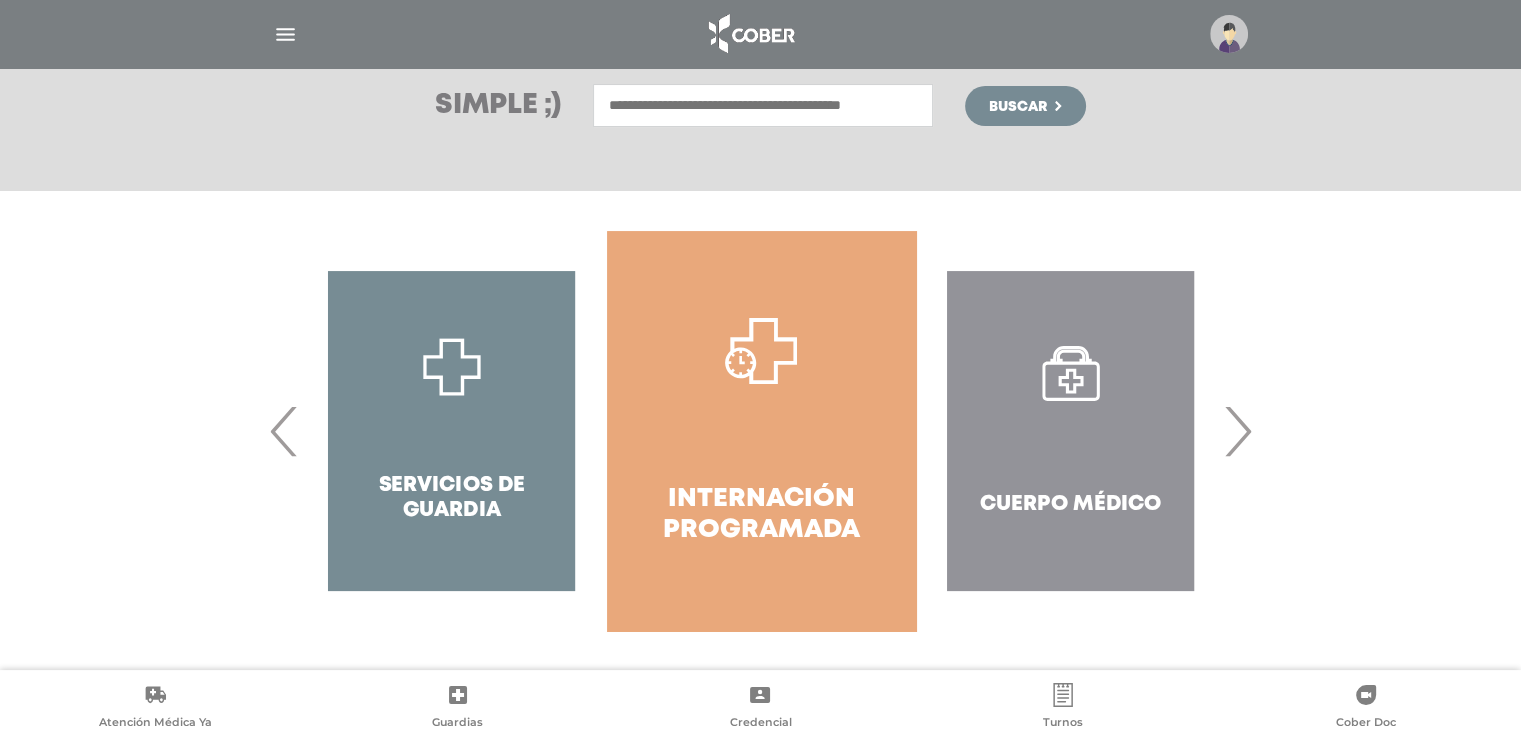 click on "›" at bounding box center [1237, 431] 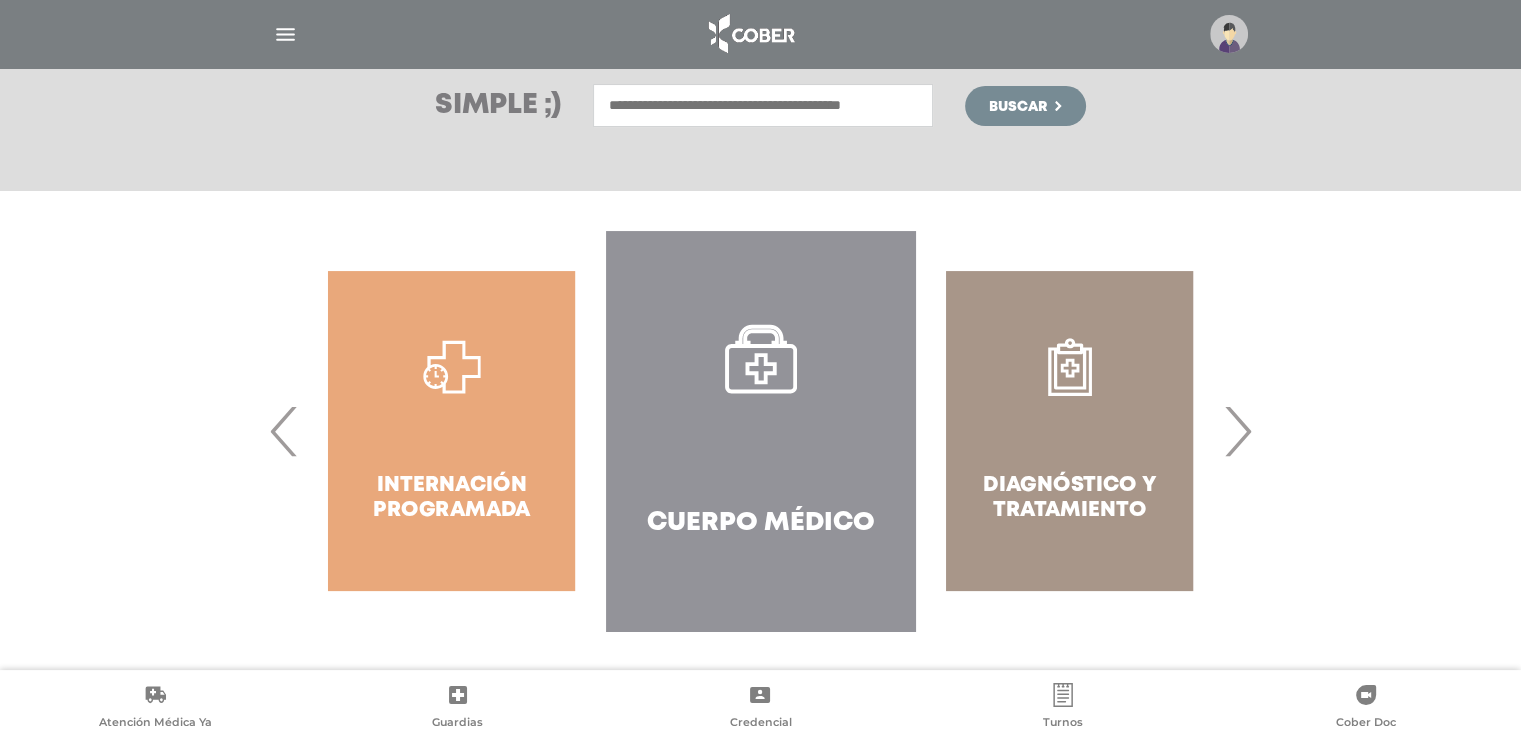 click on "›" at bounding box center (1237, 431) 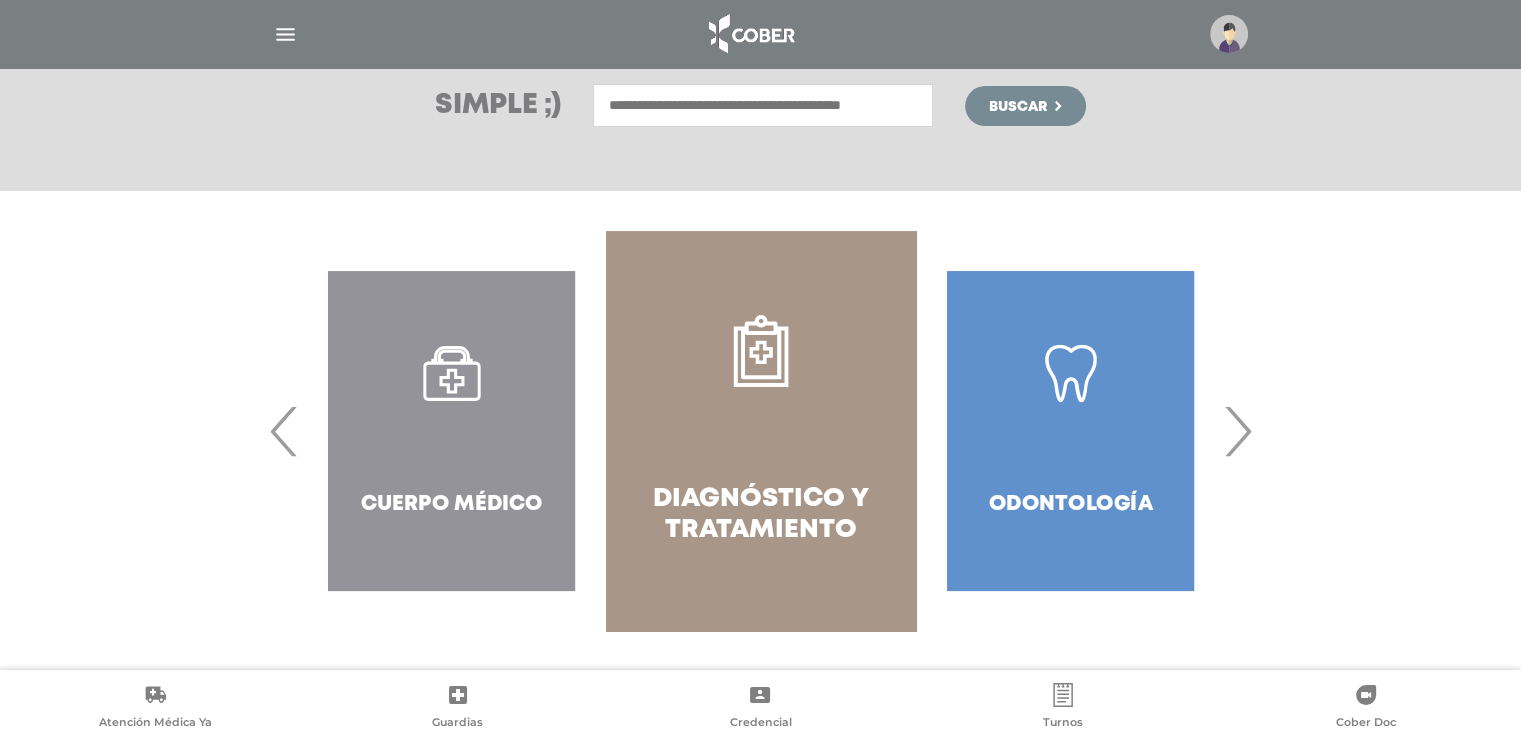 click on "Diagnóstico y Tratamiento" at bounding box center [760, 431] 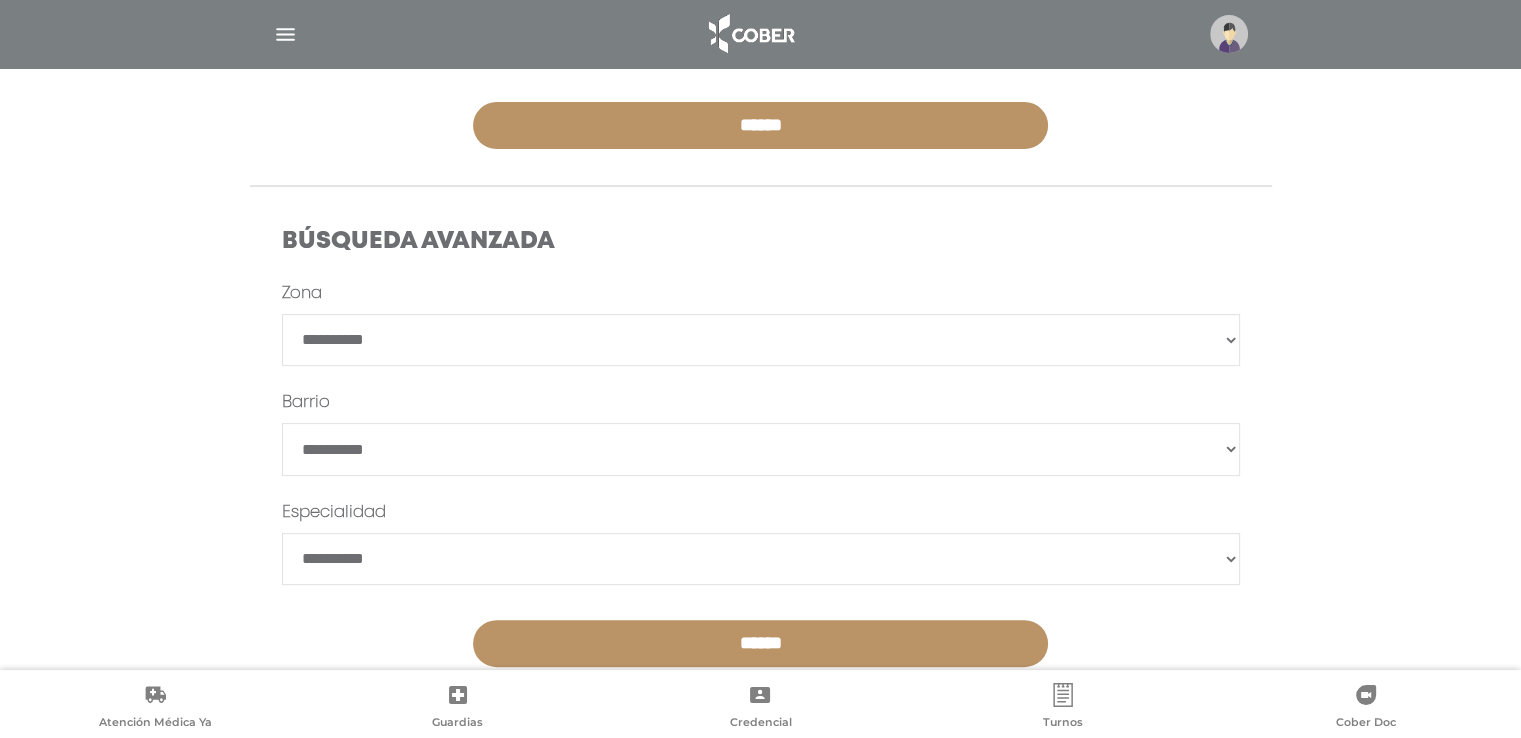 scroll, scrollTop: 512, scrollLeft: 0, axis: vertical 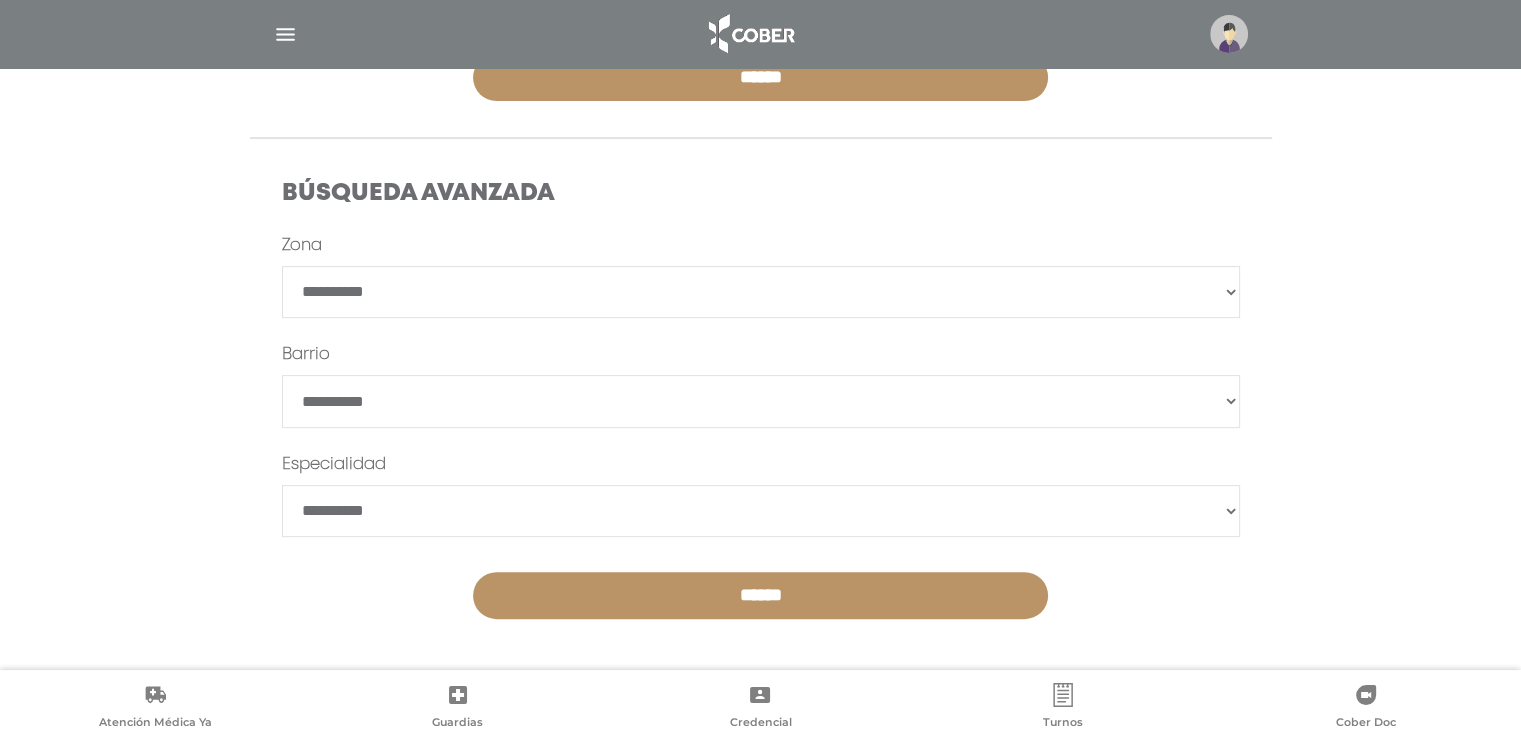 click on "**********" at bounding box center (761, 511) 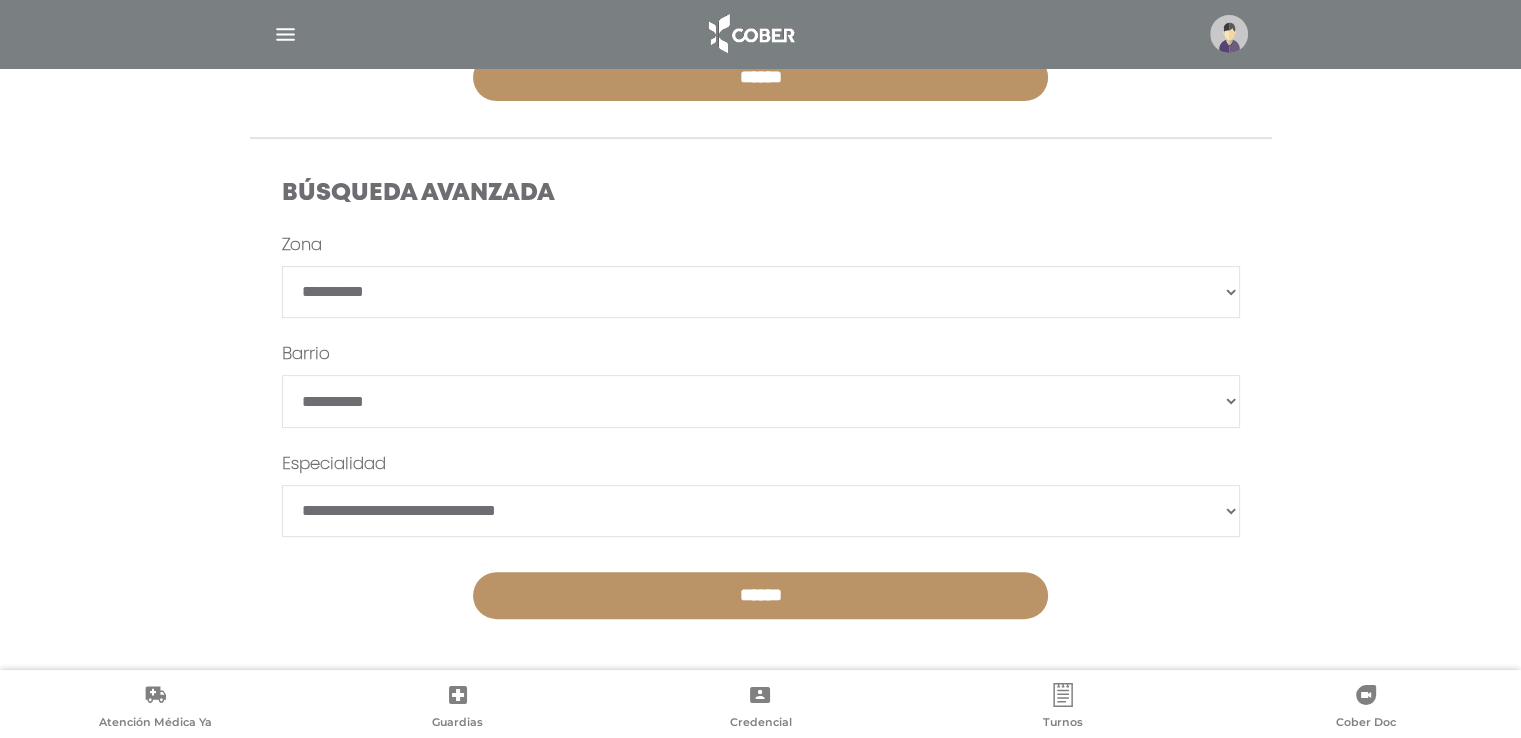 click on "**********" at bounding box center (761, 511) 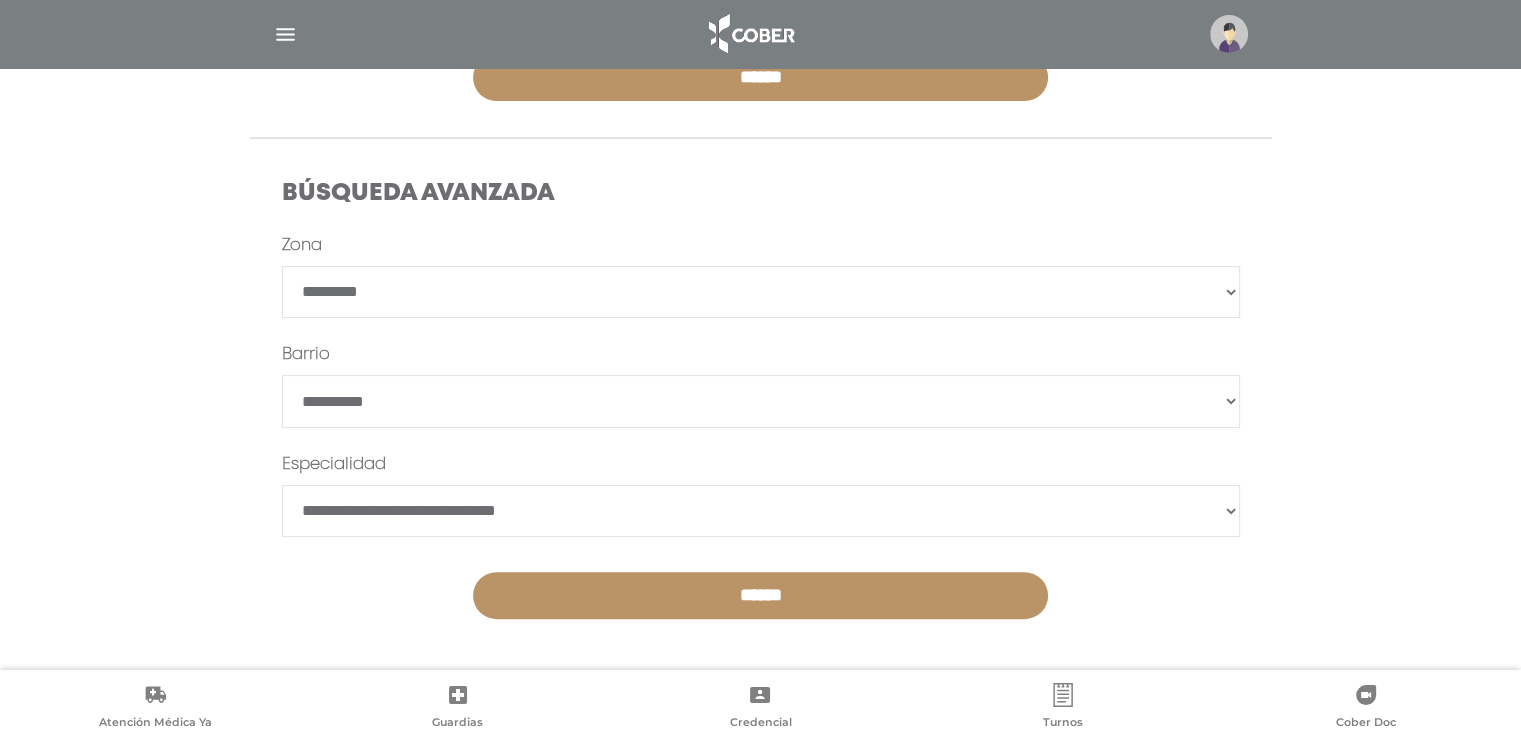 click on "**********" at bounding box center [761, 292] 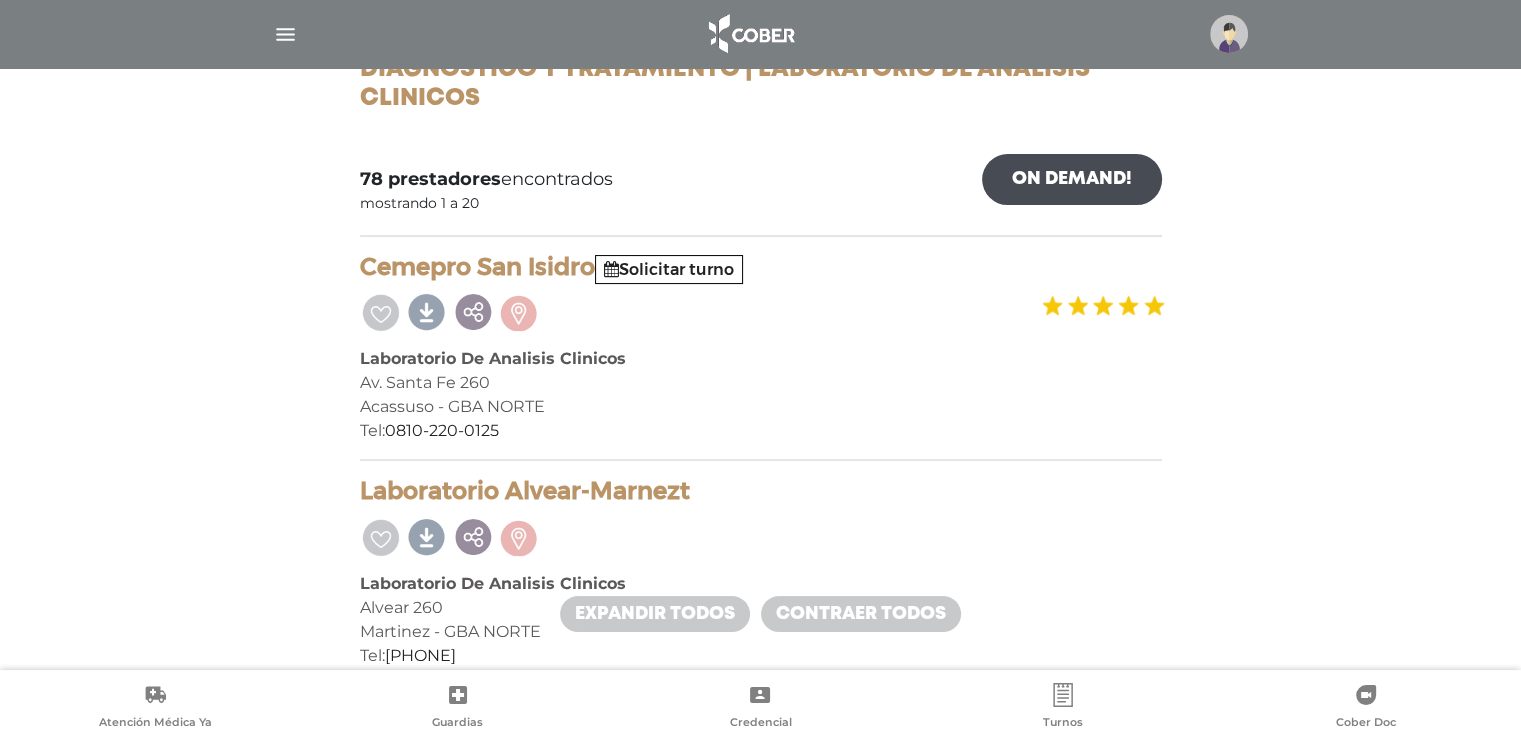 scroll, scrollTop: 0, scrollLeft: 0, axis: both 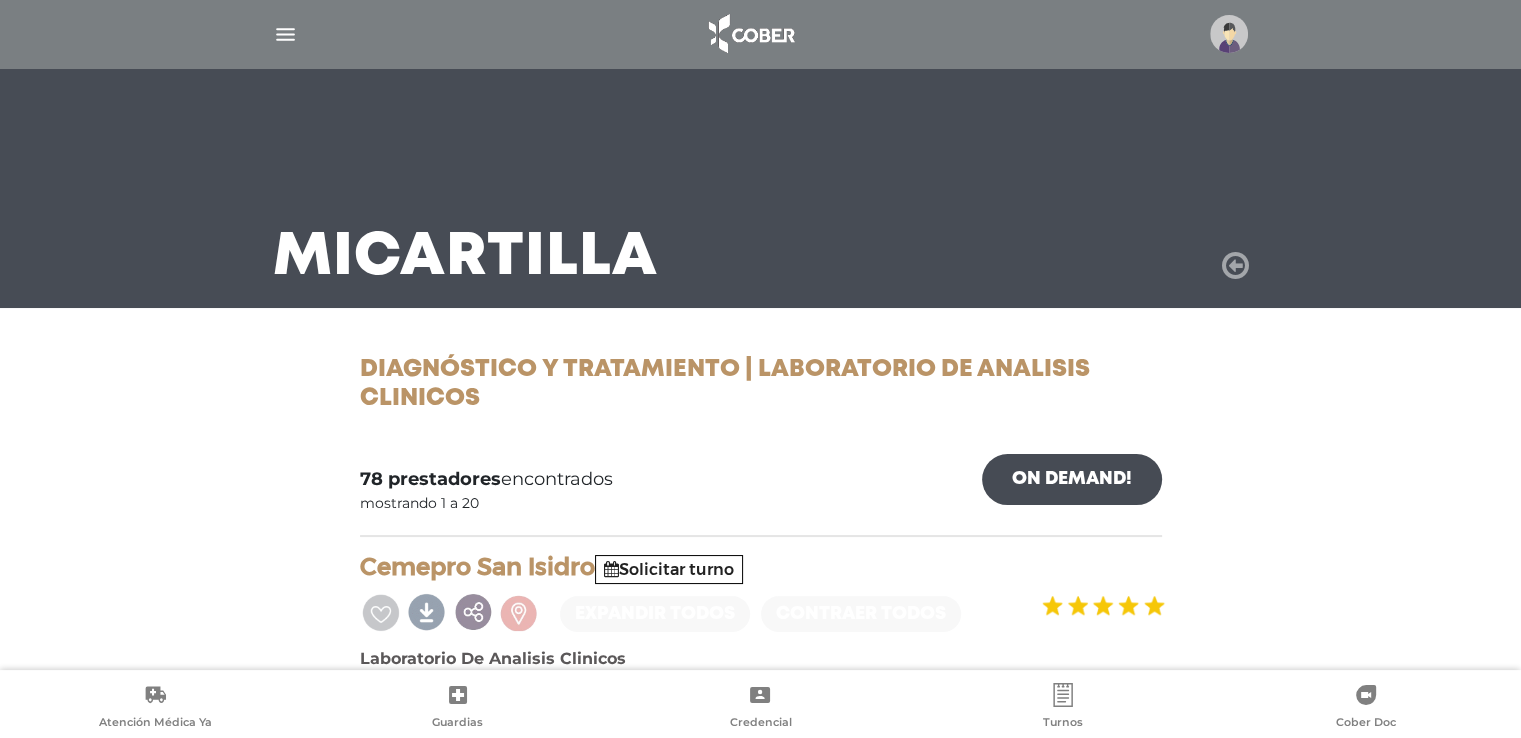 click at bounding box center [1235, 266] 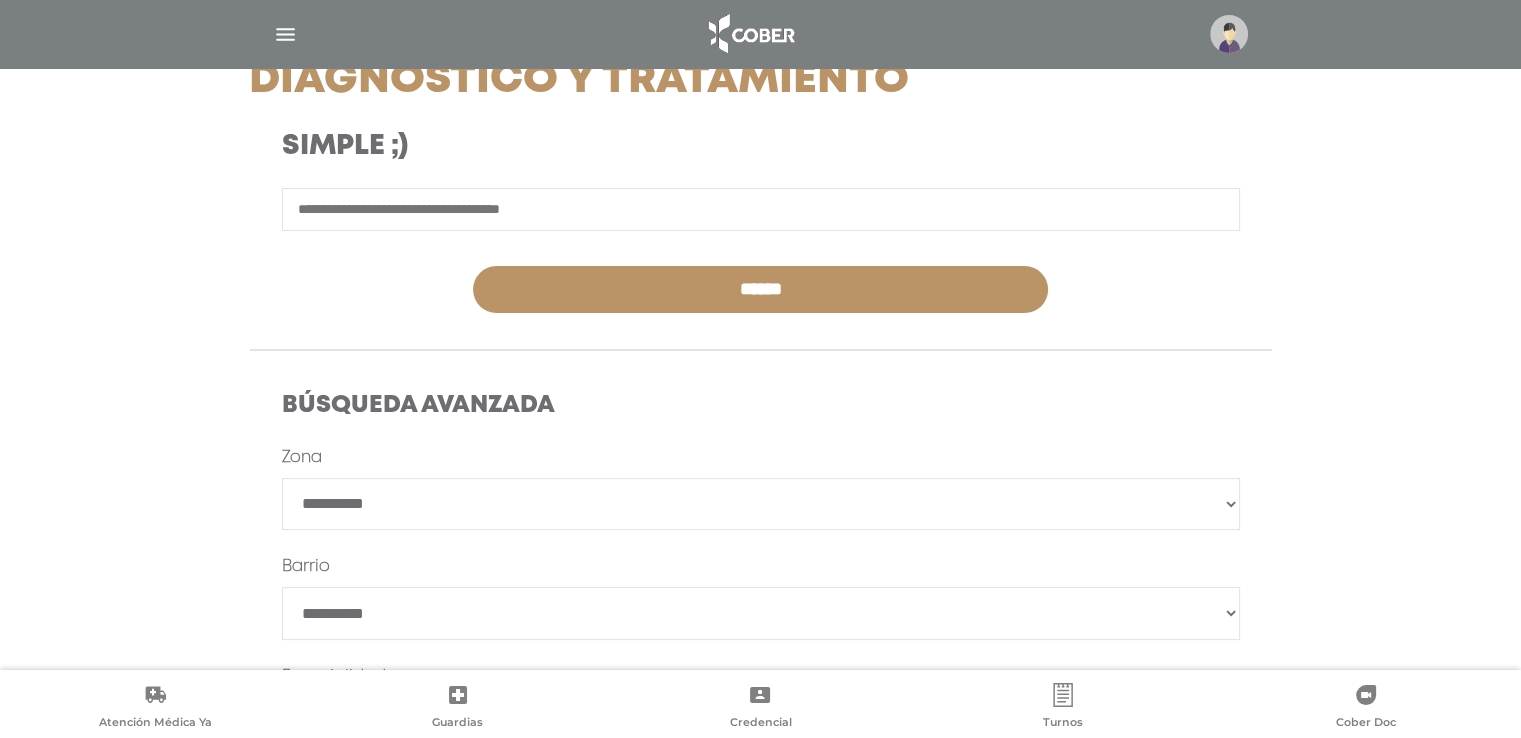 scroll, scrollTop: 512, scrollLeft: 0, axis: vertical 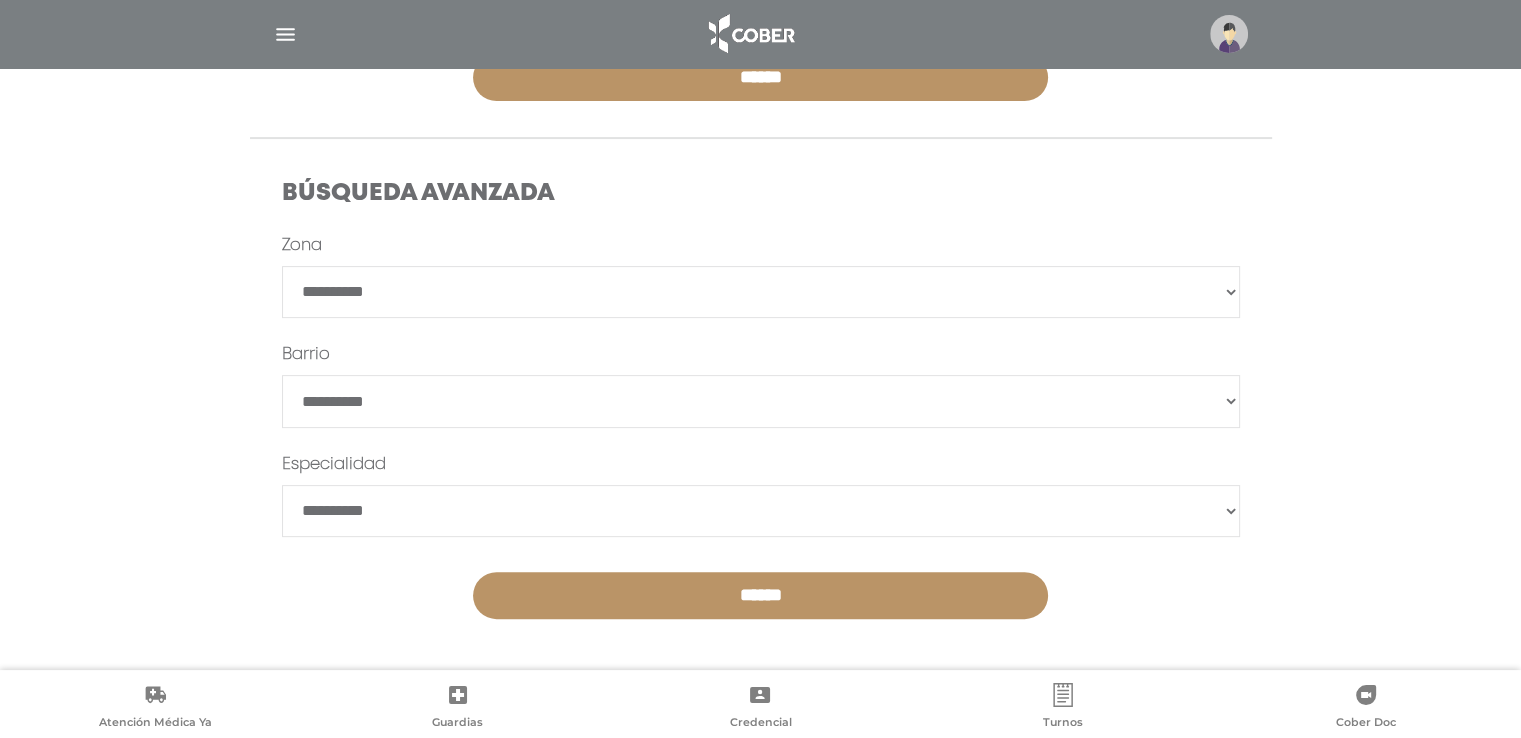 click on "**********" at bounding box center [761, 511] 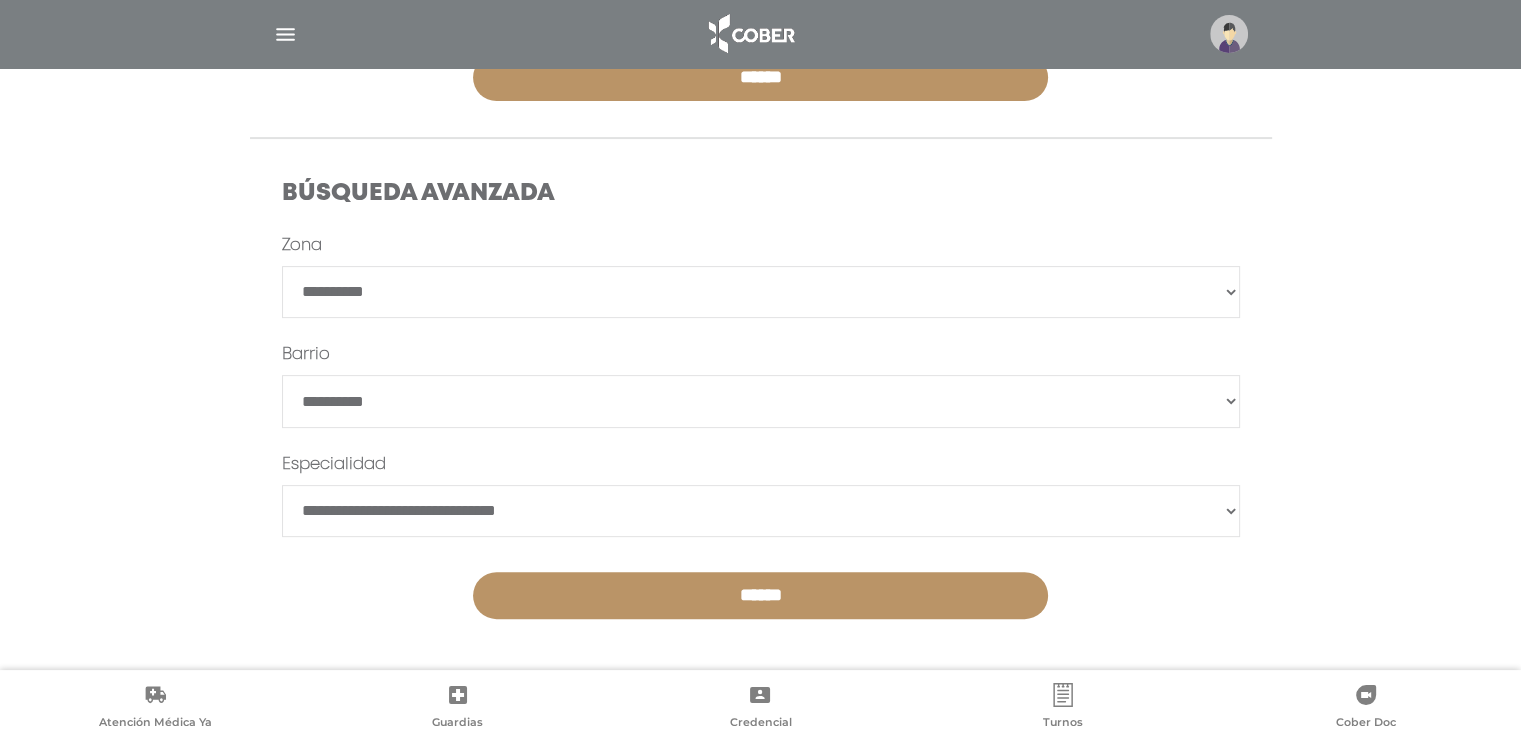 click on "**********" at bounding box center (761, 511) 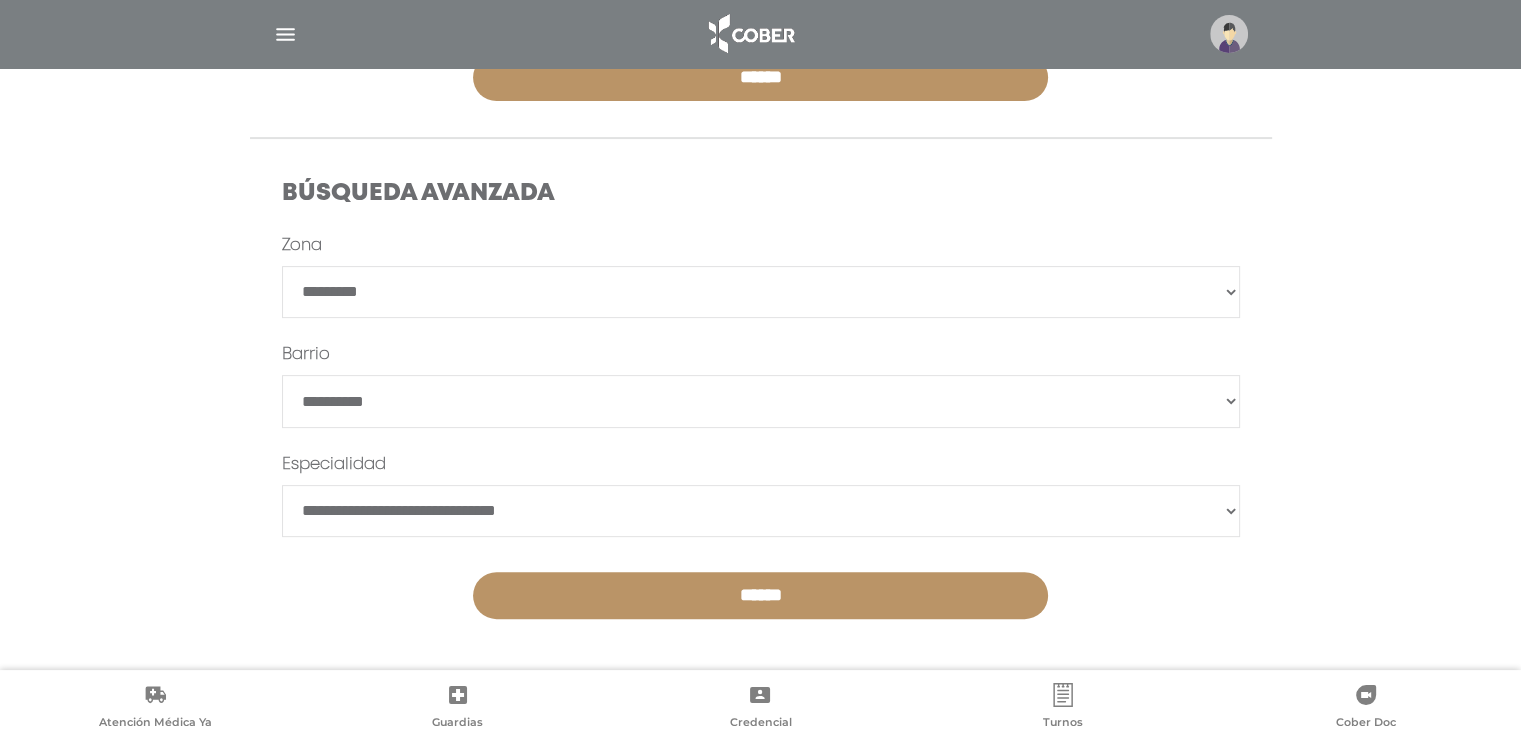 click on "**********" at bounding box center [761, 292] 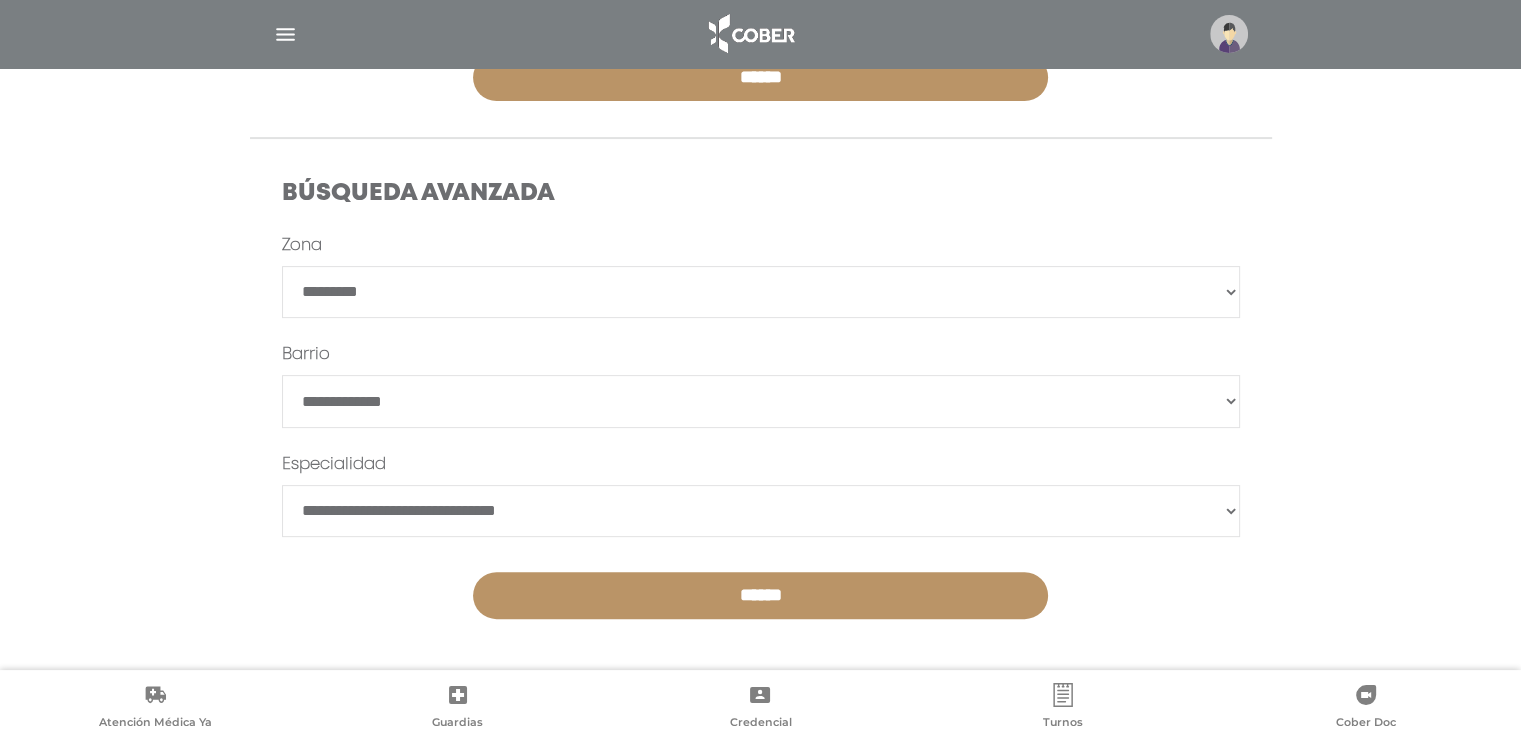 click on "******" at bounding box center (760, 595) 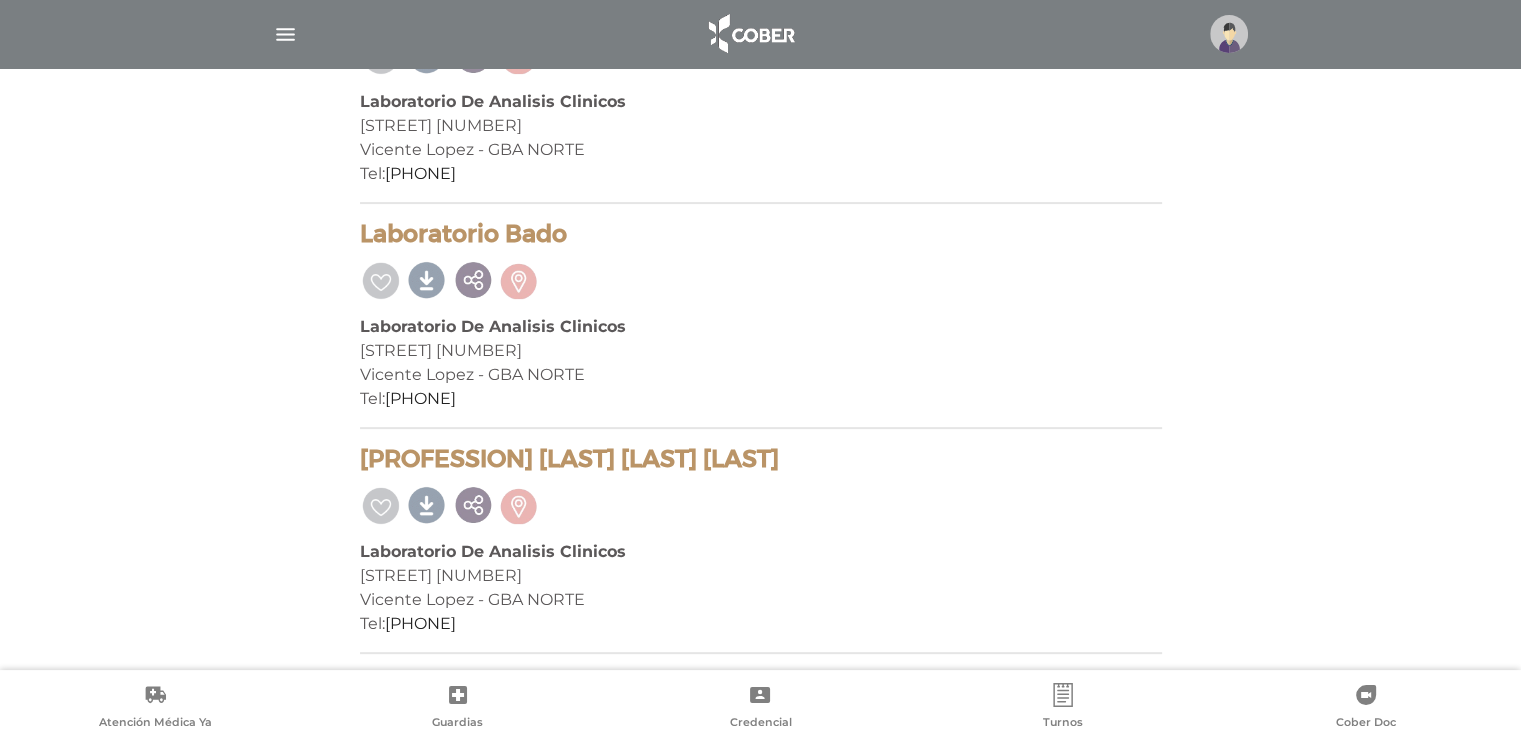 scroll, scrollTop: 580, scrollLeft: 0, axis: vertical 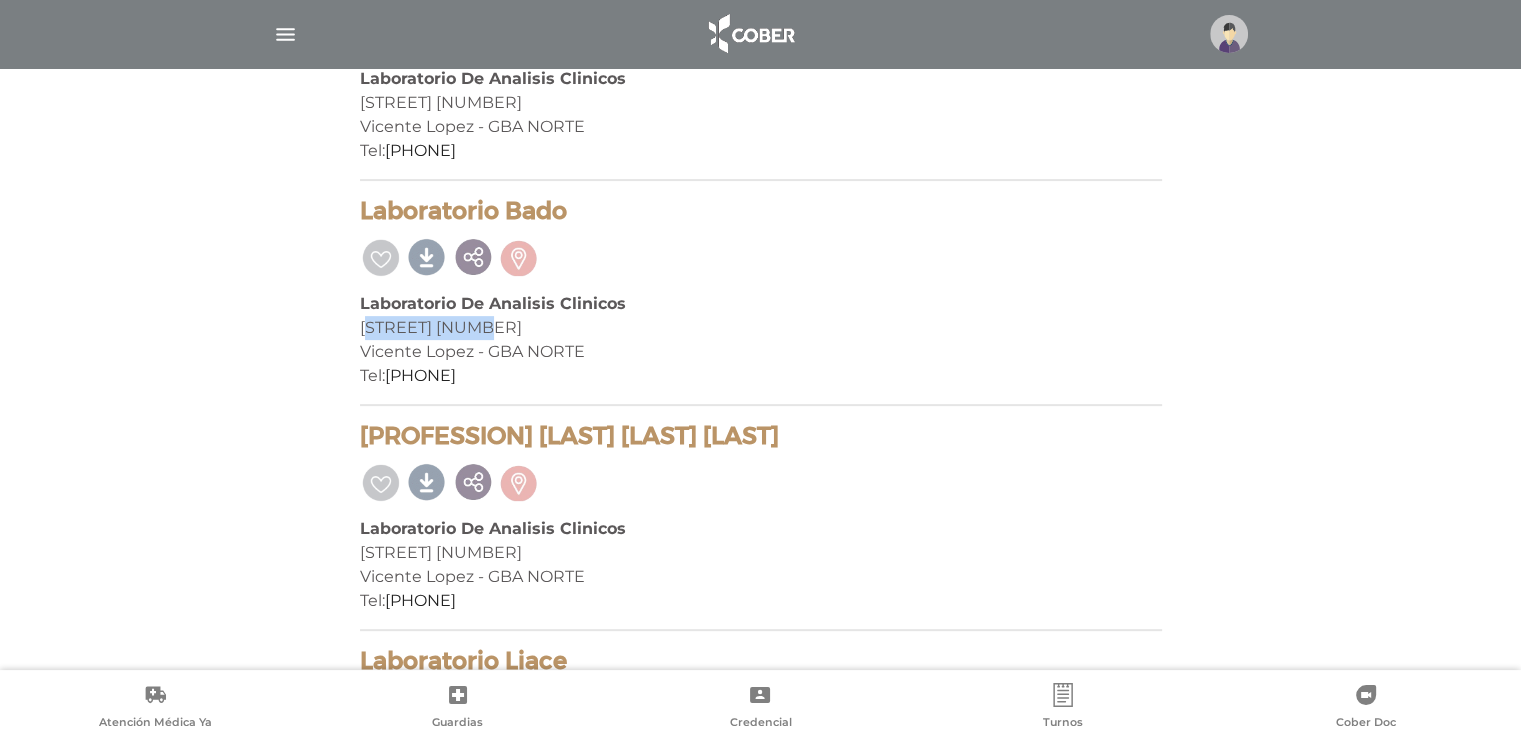 drag, startPoint x: 369, startPoint y: 334, endPoint x: 469, endPoint y: 329, distance: 100.12492 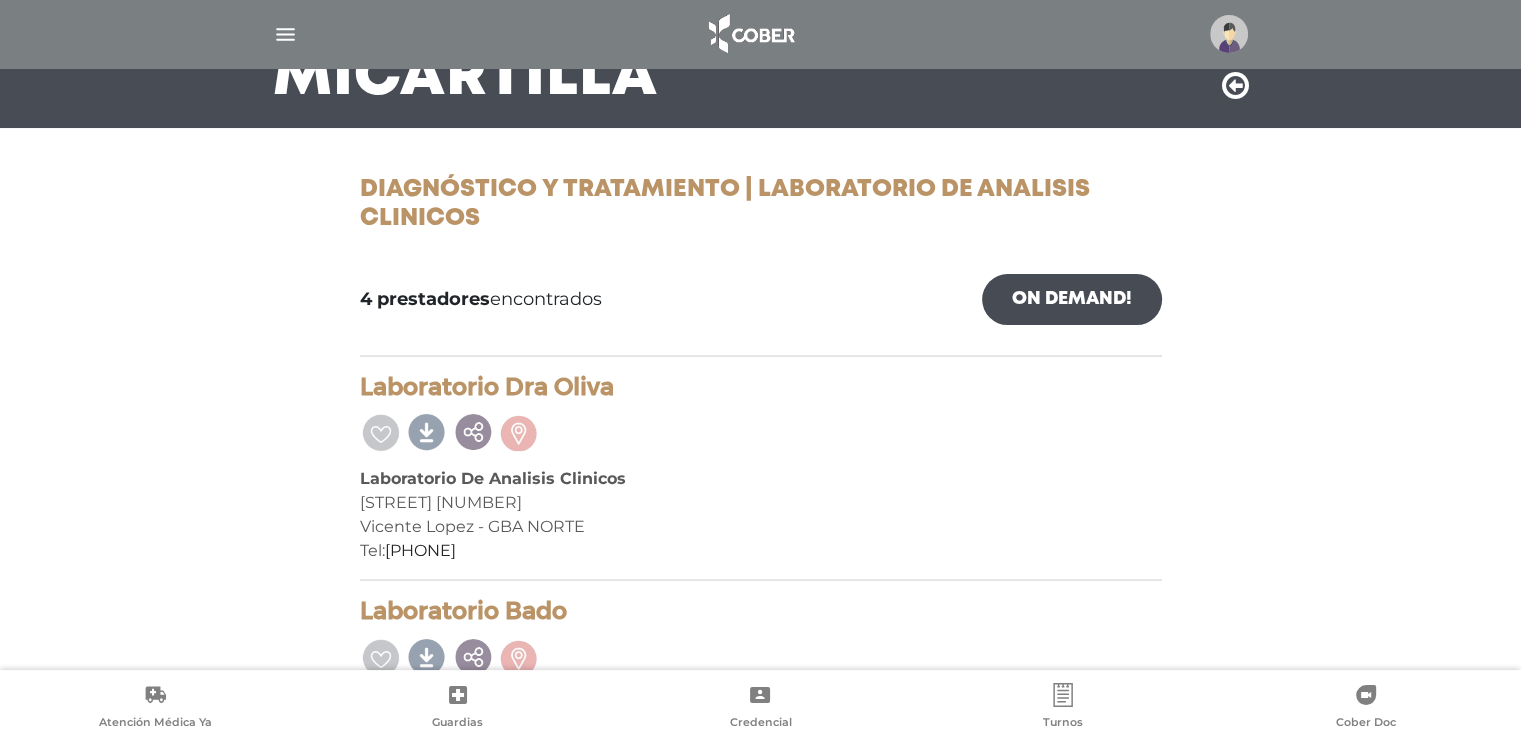 scroll, scrollTop: 0, scrollLeft: 0, axis: both 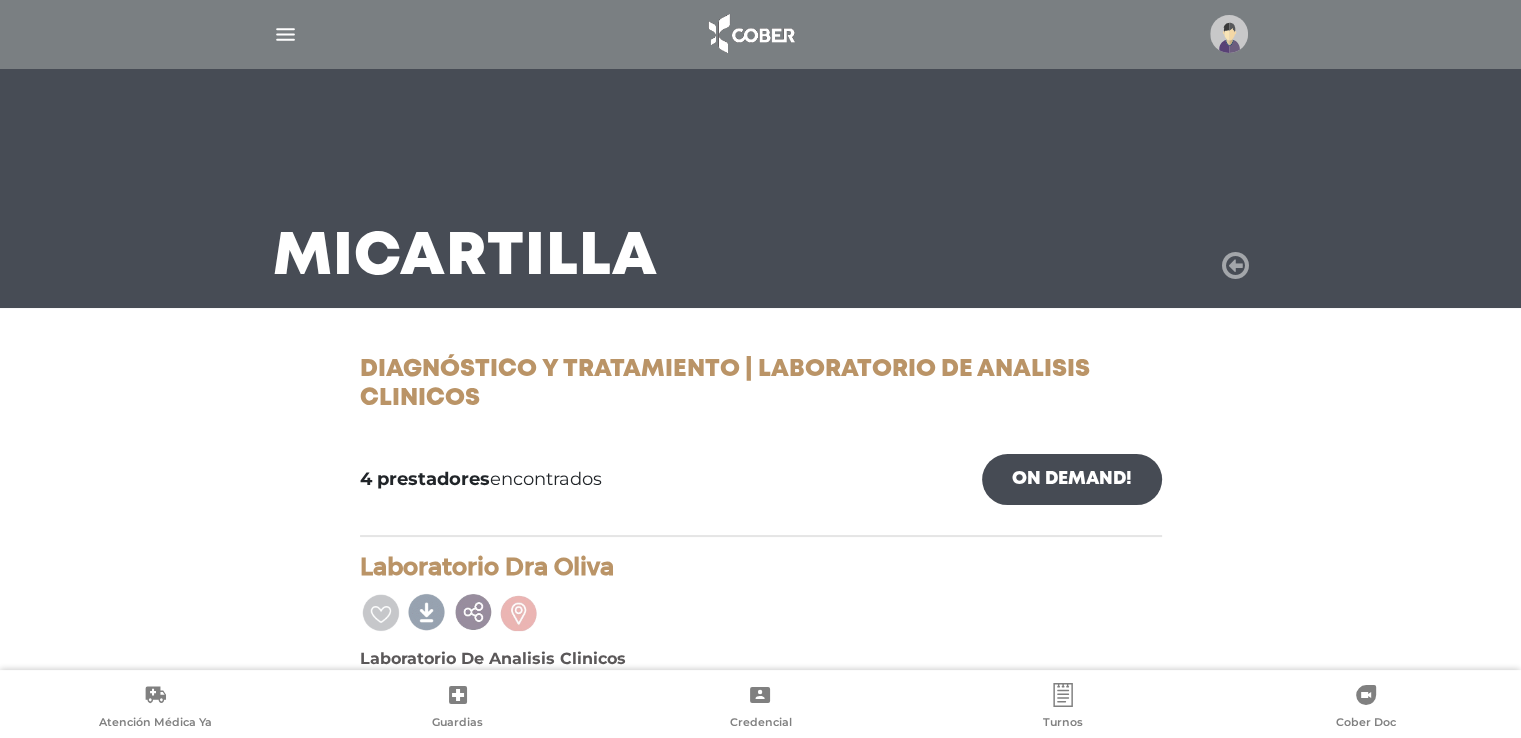 click at bounding box center (1235, 266) 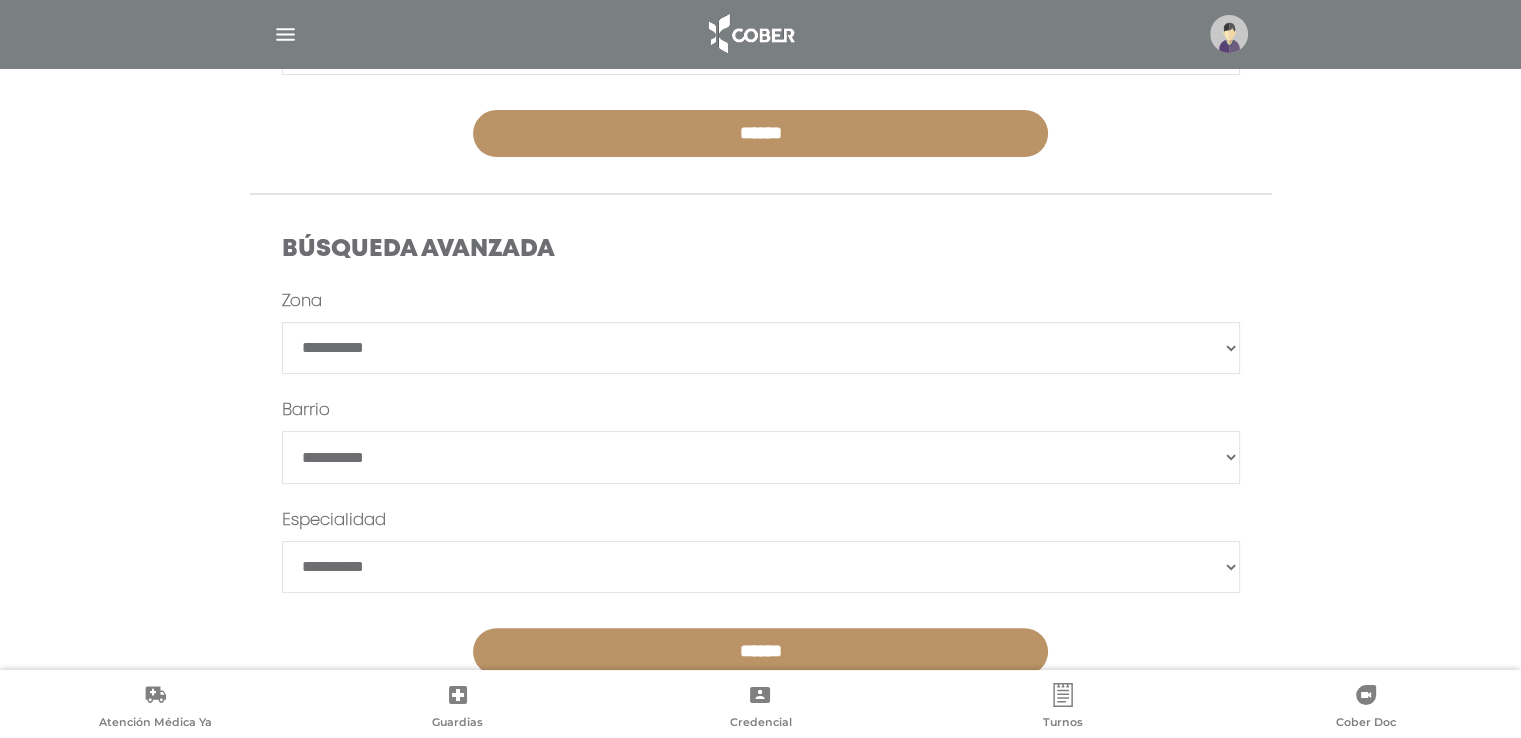 scroll, scrollTop: 512, scrollLeft: 0, axis: vertical 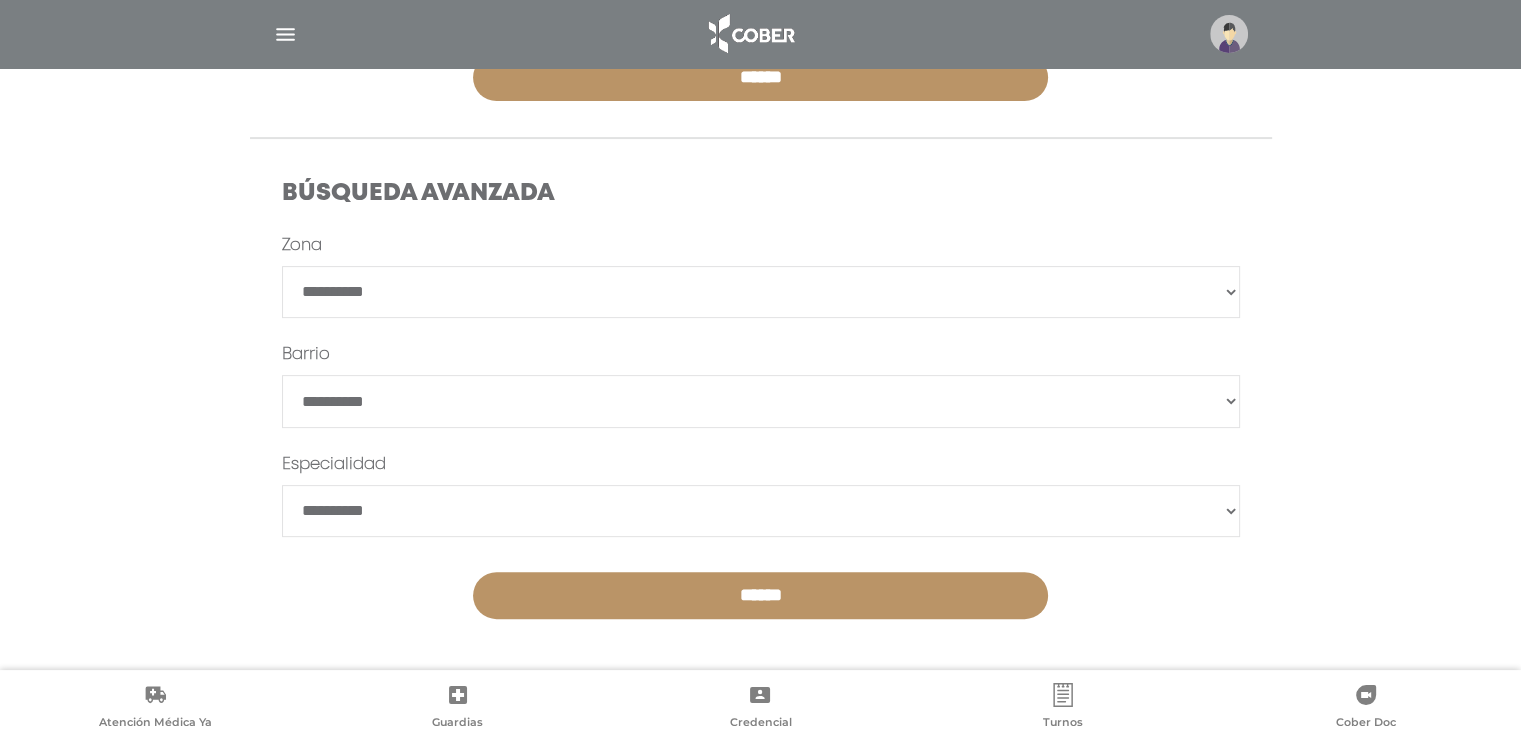 click on "**********" at bounding box center [761, 511] 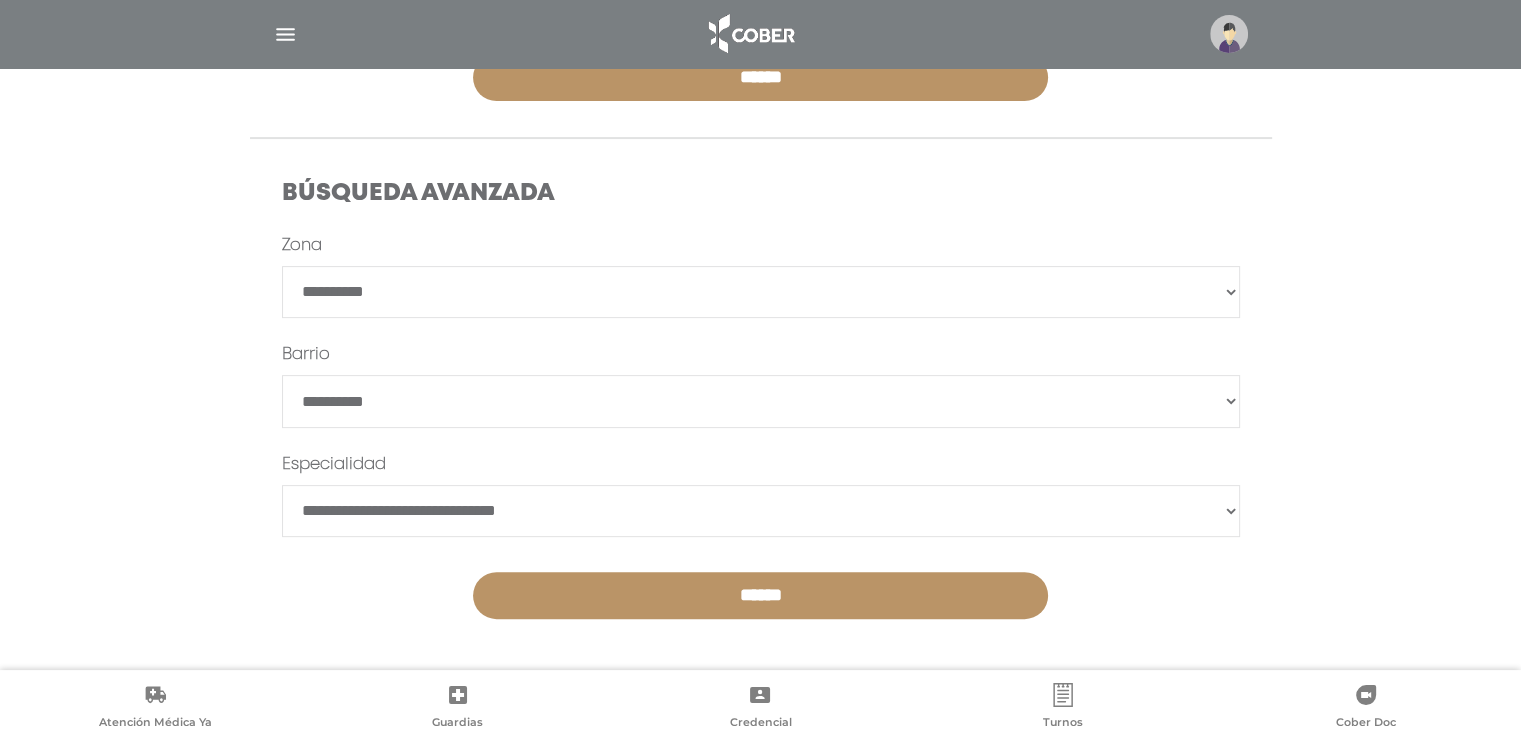 drag, startPoint x: 495, startPoint y: 265, endPoint x: 484, endPoint y: 293, distance: 30.083218 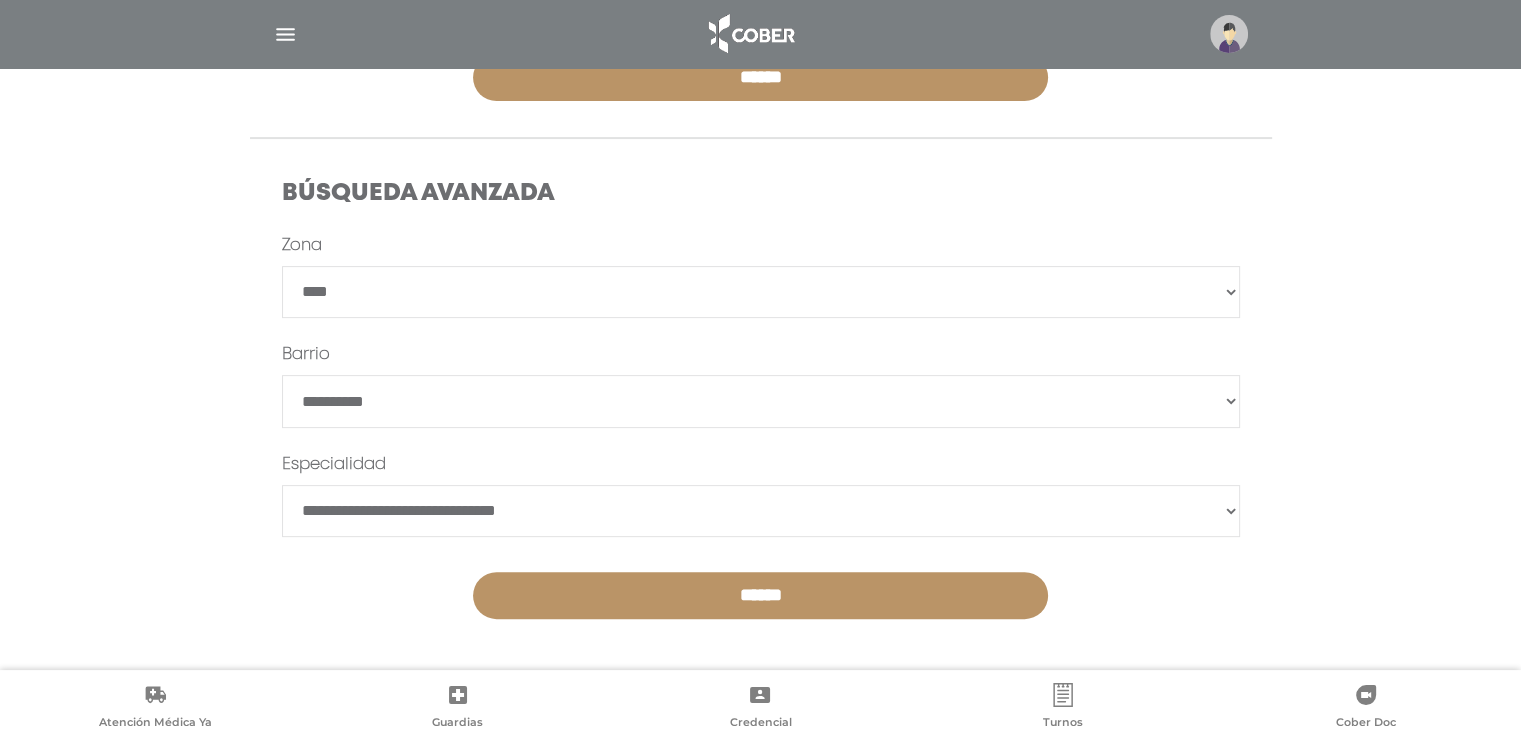 click on "**********" at bounding box center [761, 292] 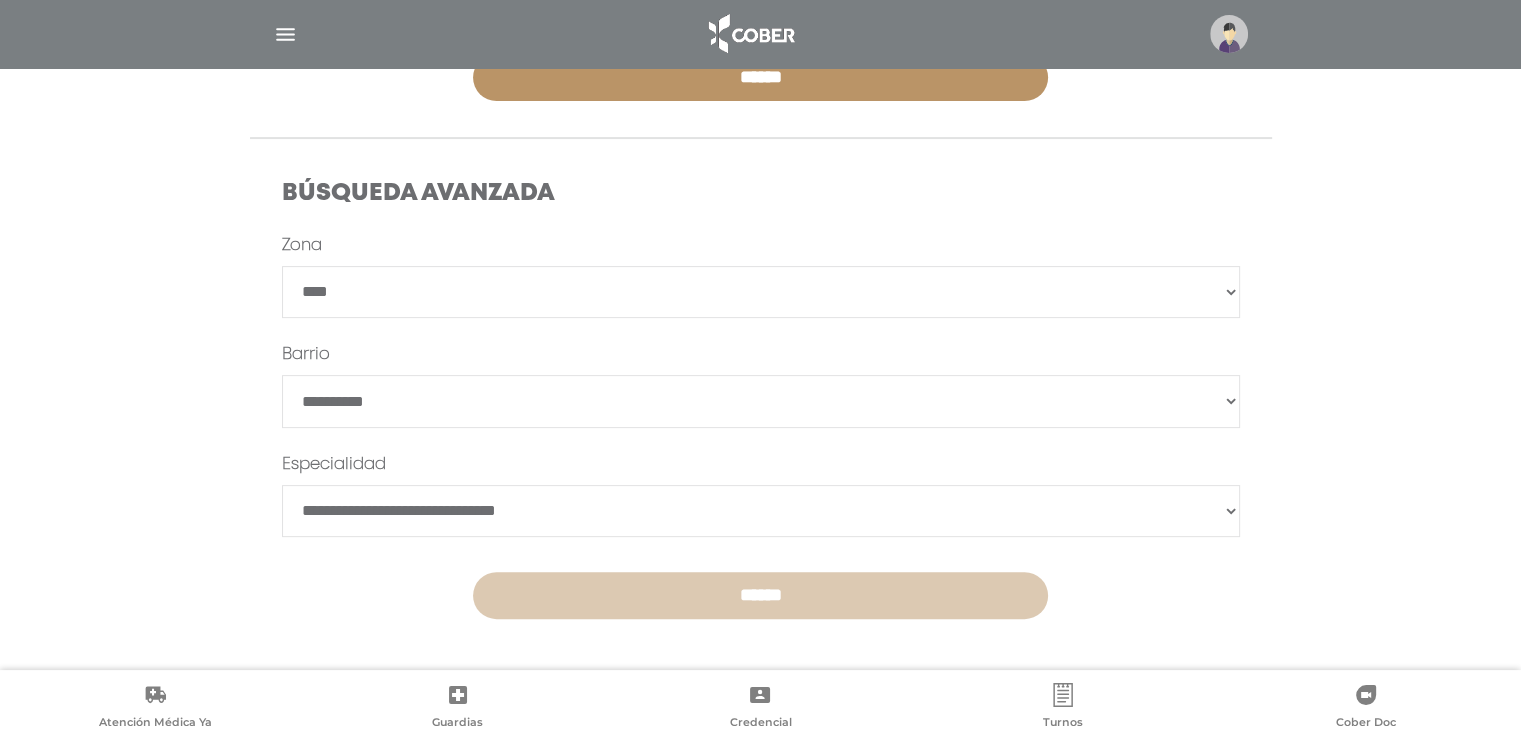 click on "******" at bounding box center [760, 595] 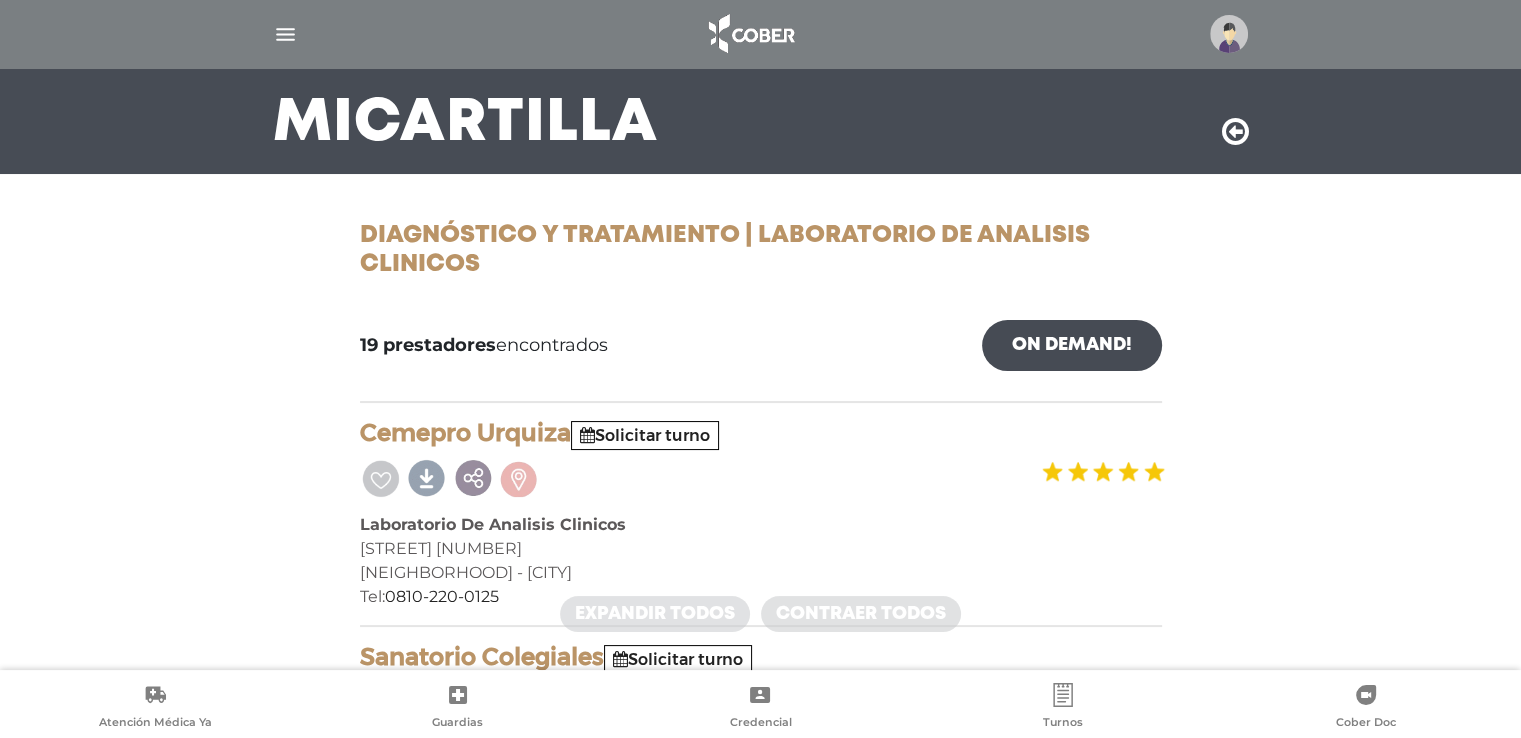 scroll, scrollTop: 0, scrollLeft: 0, axis: both 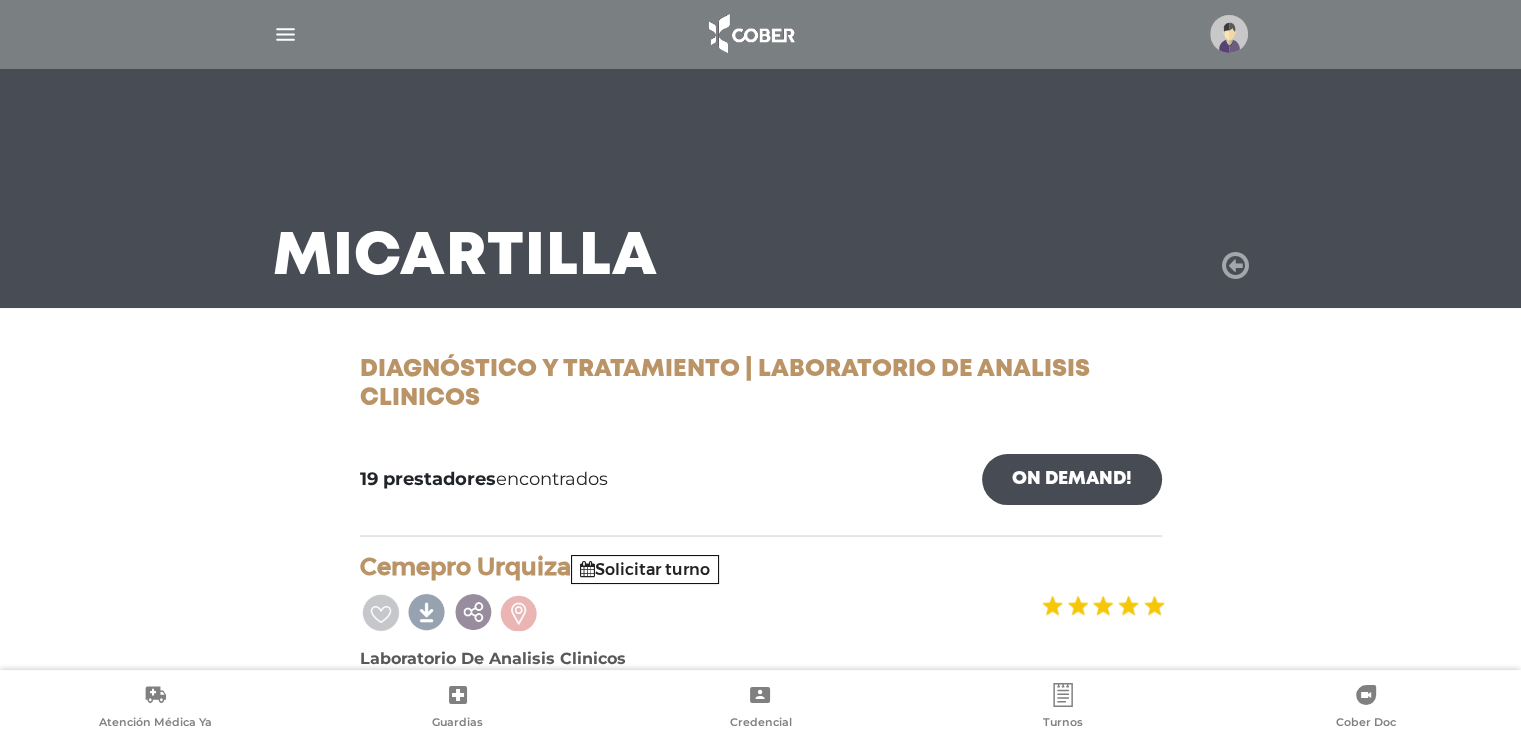 click at bounding box center [1235, 266] 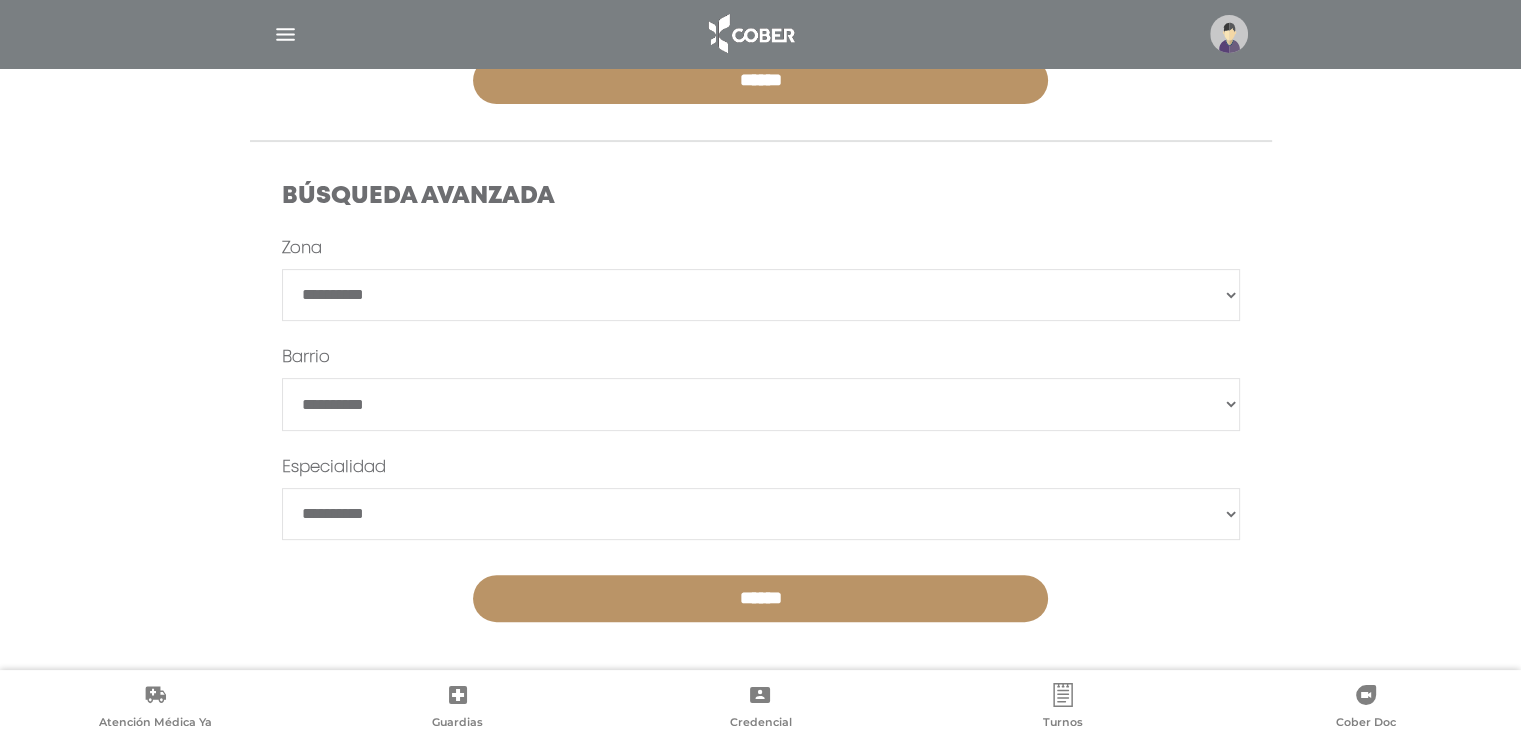 scroll, scrollTop: 512, scrollLeft: 0, axis: vertical 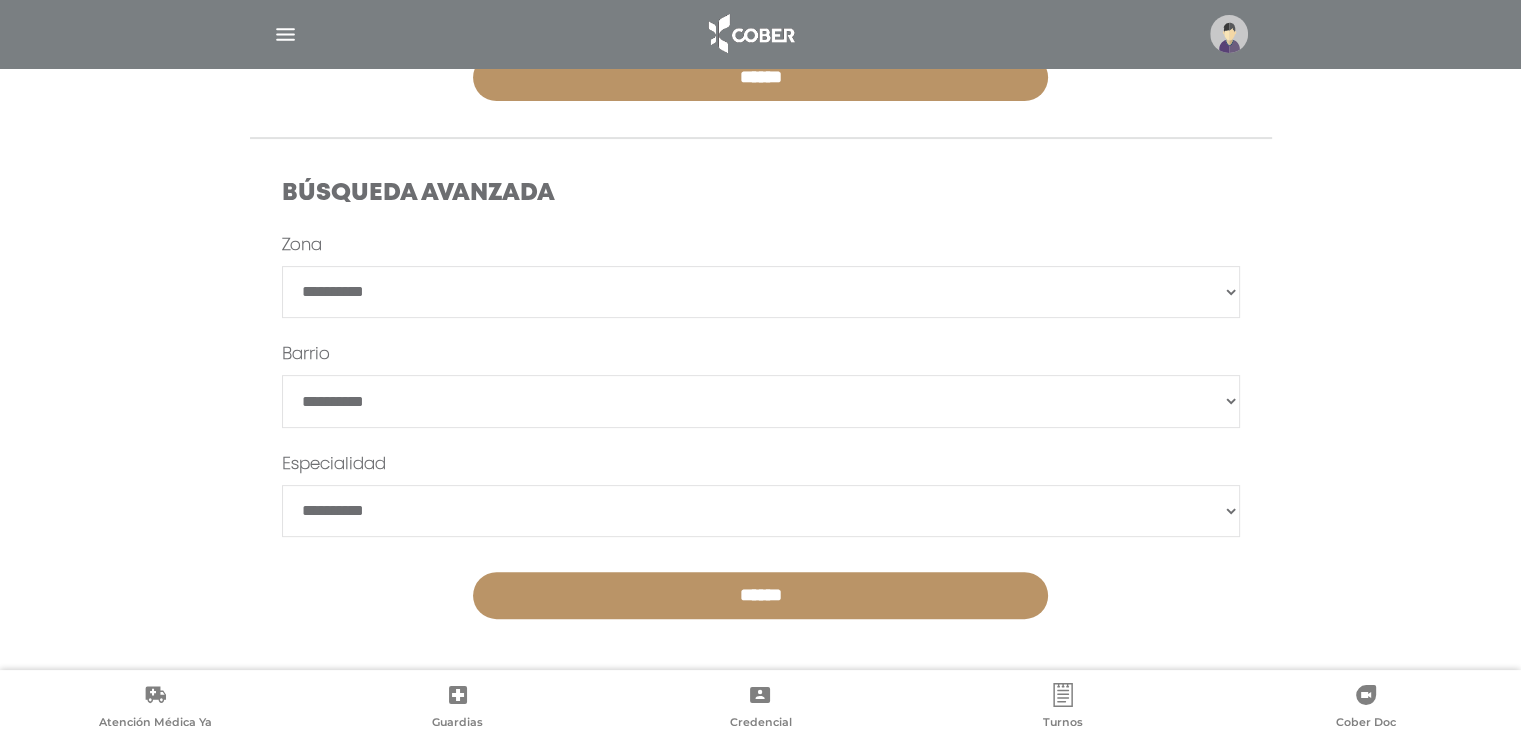 click on "**********" at bounding box center (761, 511) 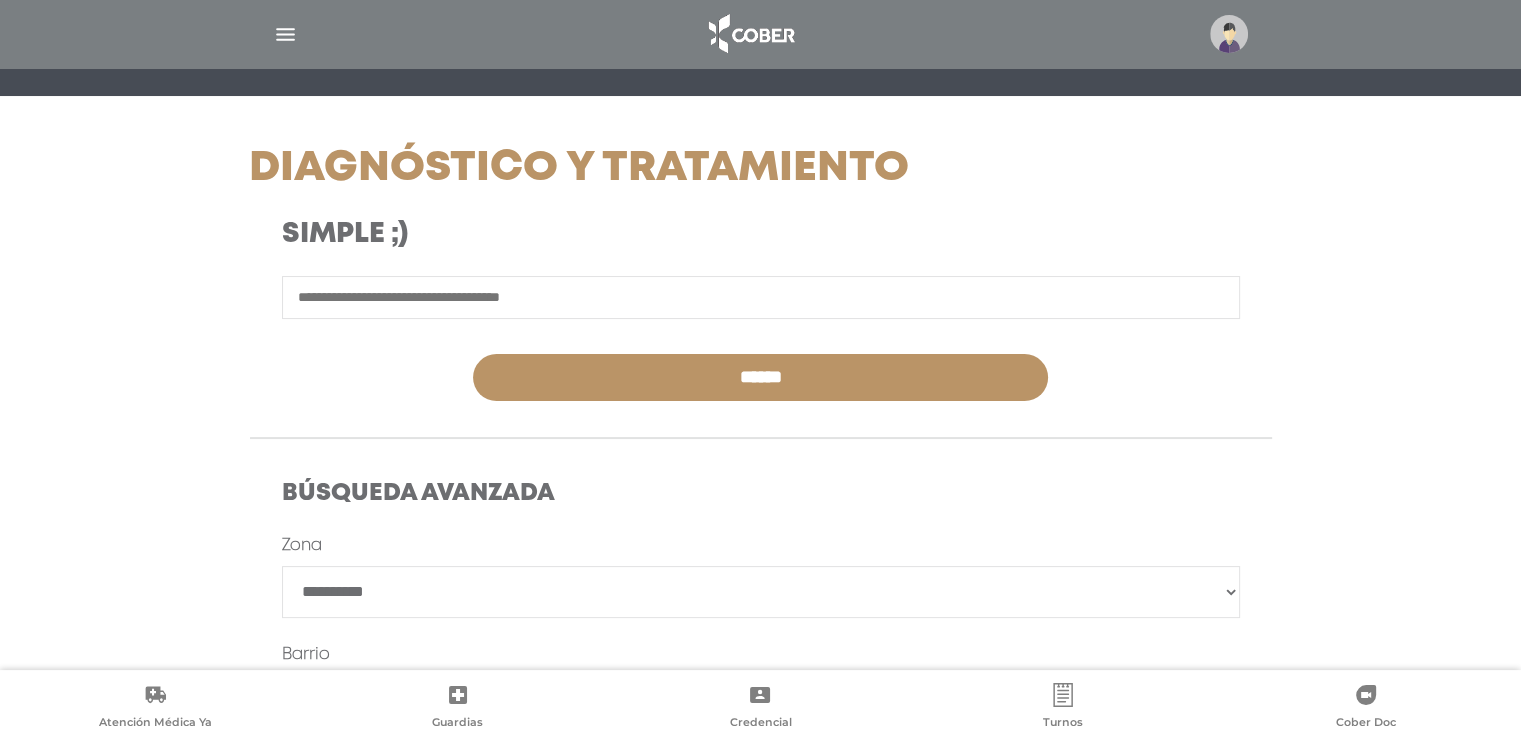 scroll, scrollTop: 0, scrollLeft: 0, axis: both 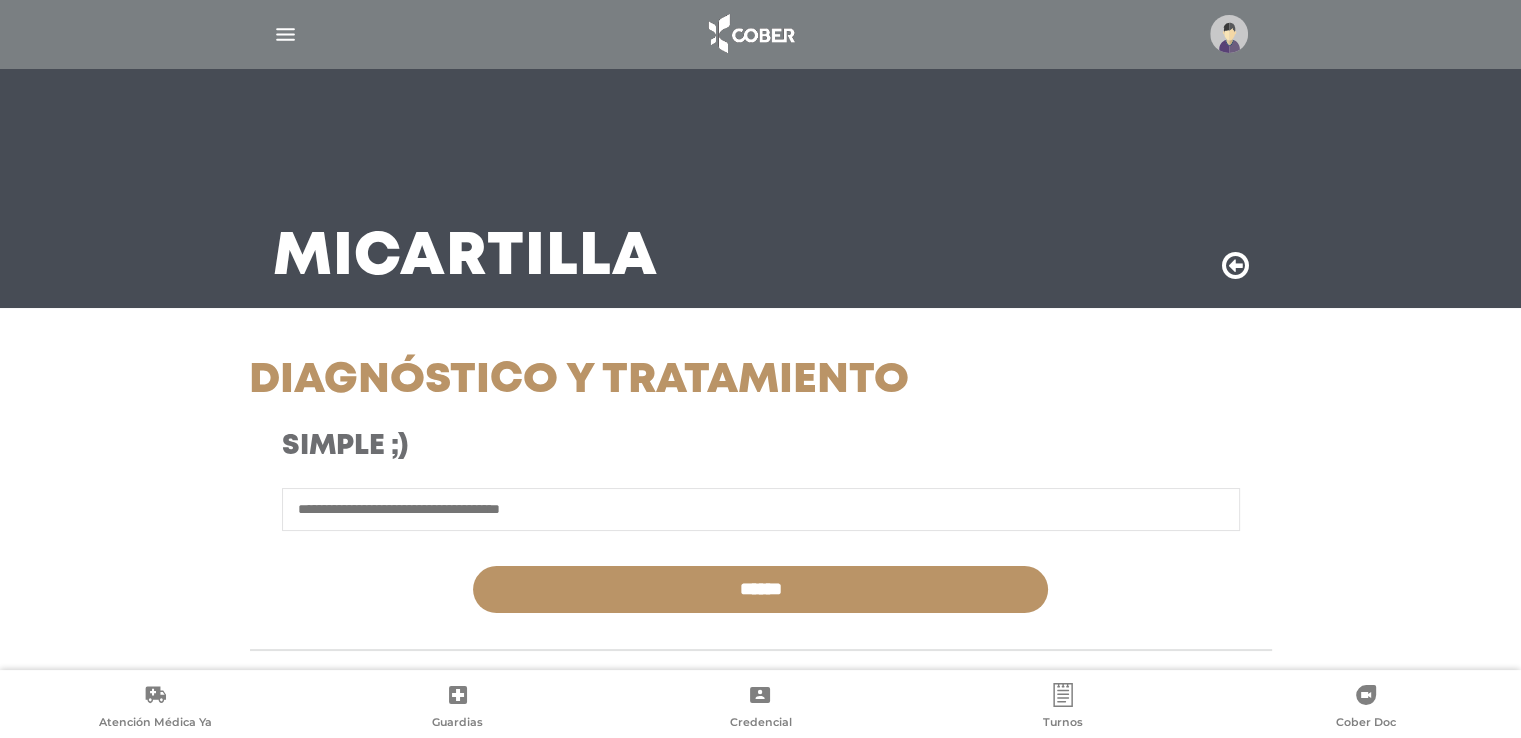 click at bounding box center [1235, 266] 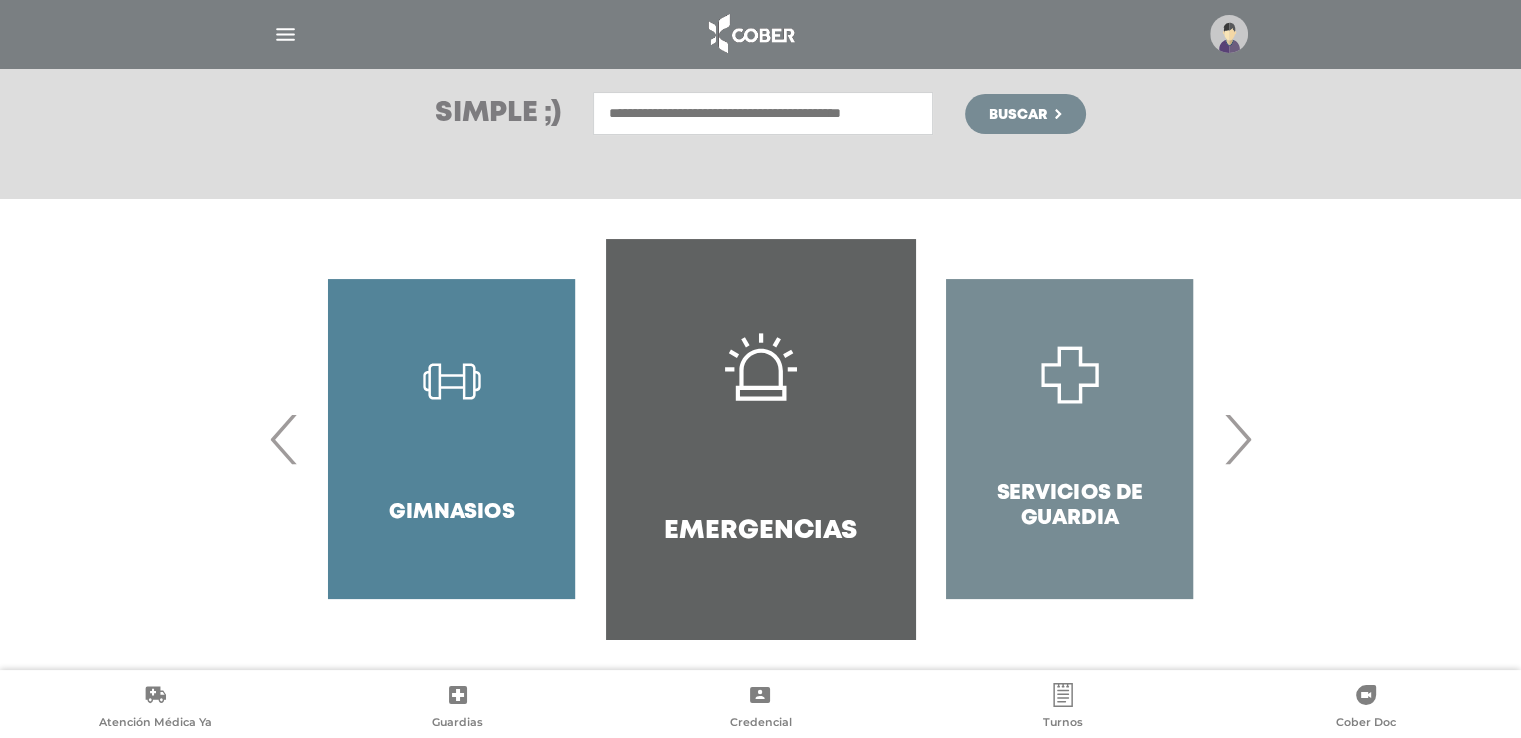 scroll, scrollTop: 288, scrollLeft: 0, axis: vertical 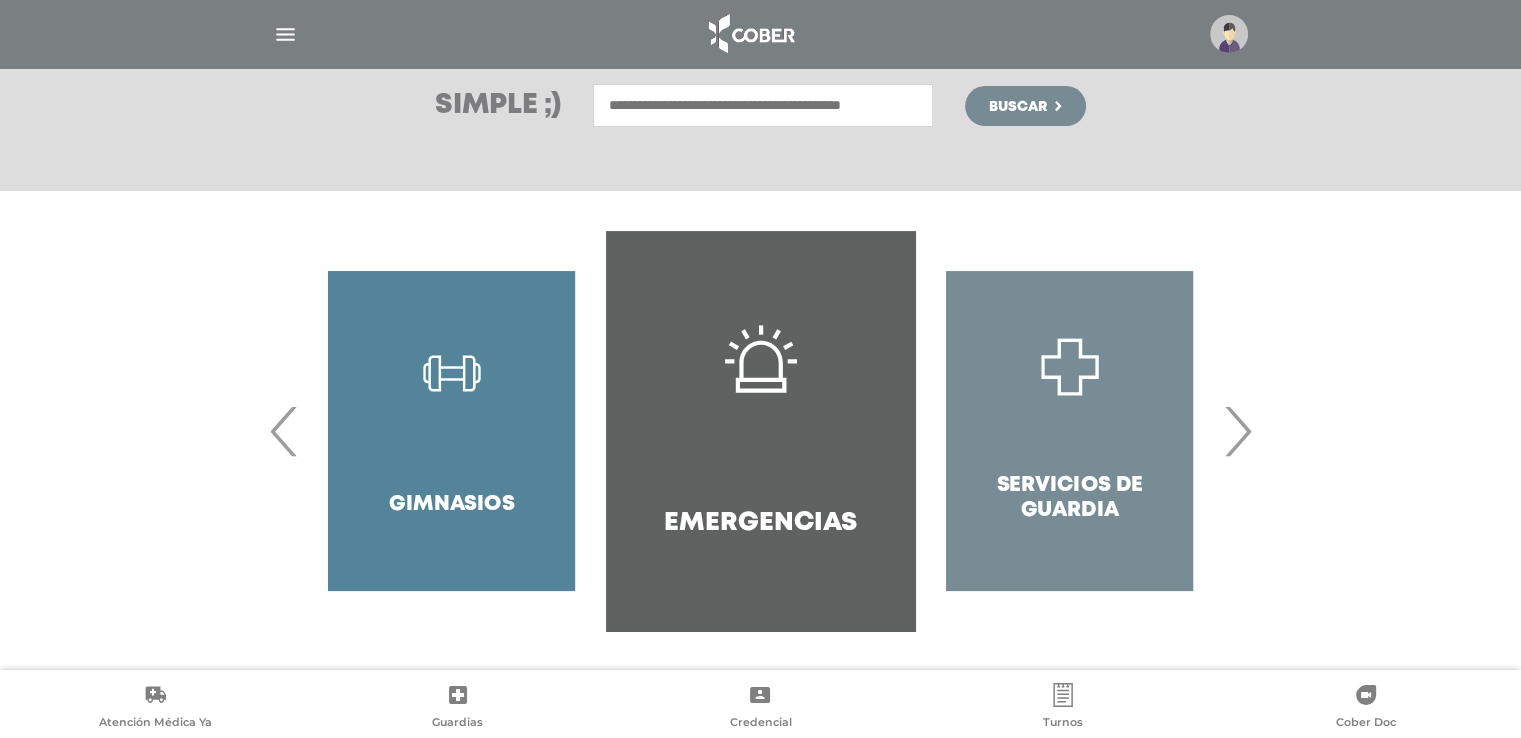 click on "Servicios de Guardia" at bounding box center (1069, 431) 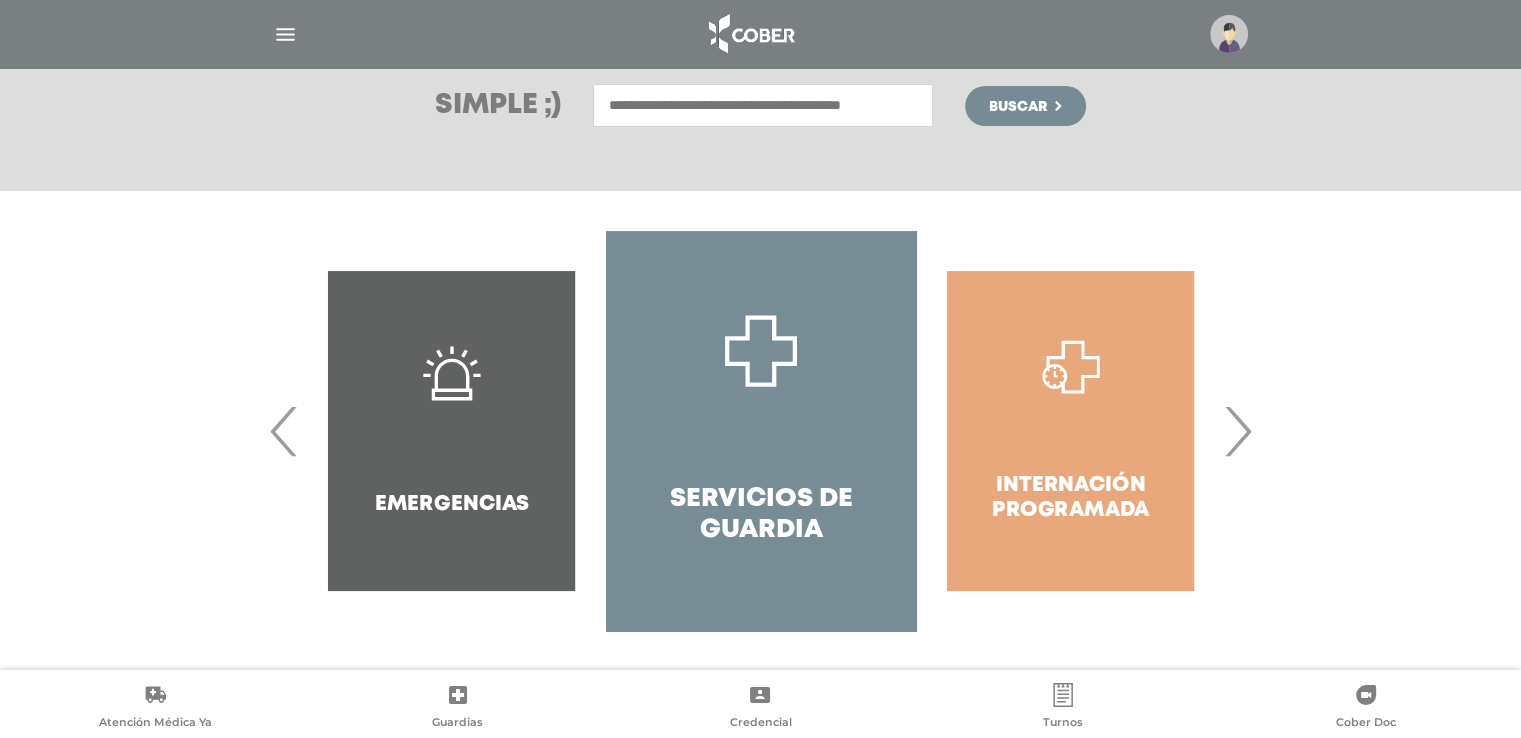 click on "Servicios de Guardia" at bounding box center [760, 431] 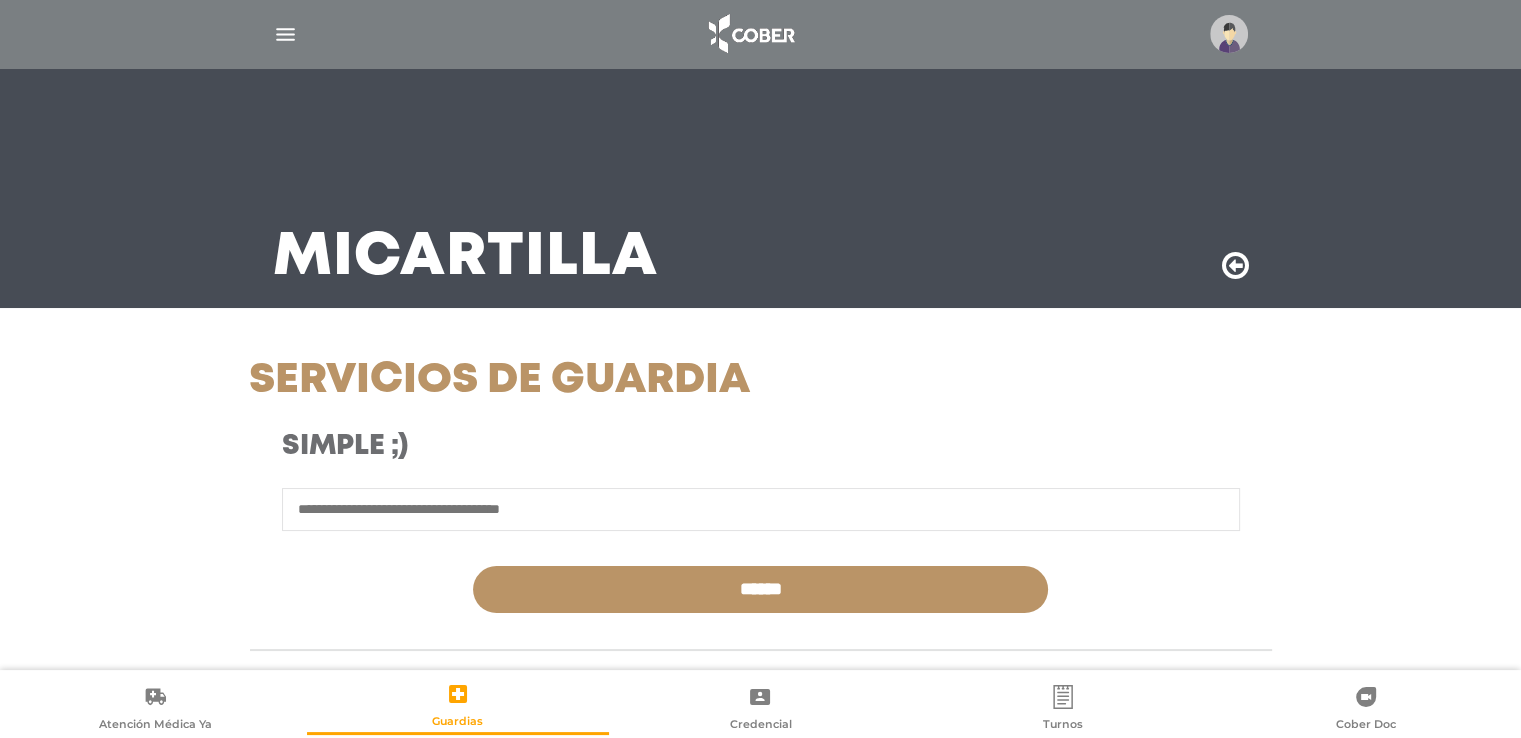 scroll, scrollTop: 512, scrollLeft: 0, axis: vertical 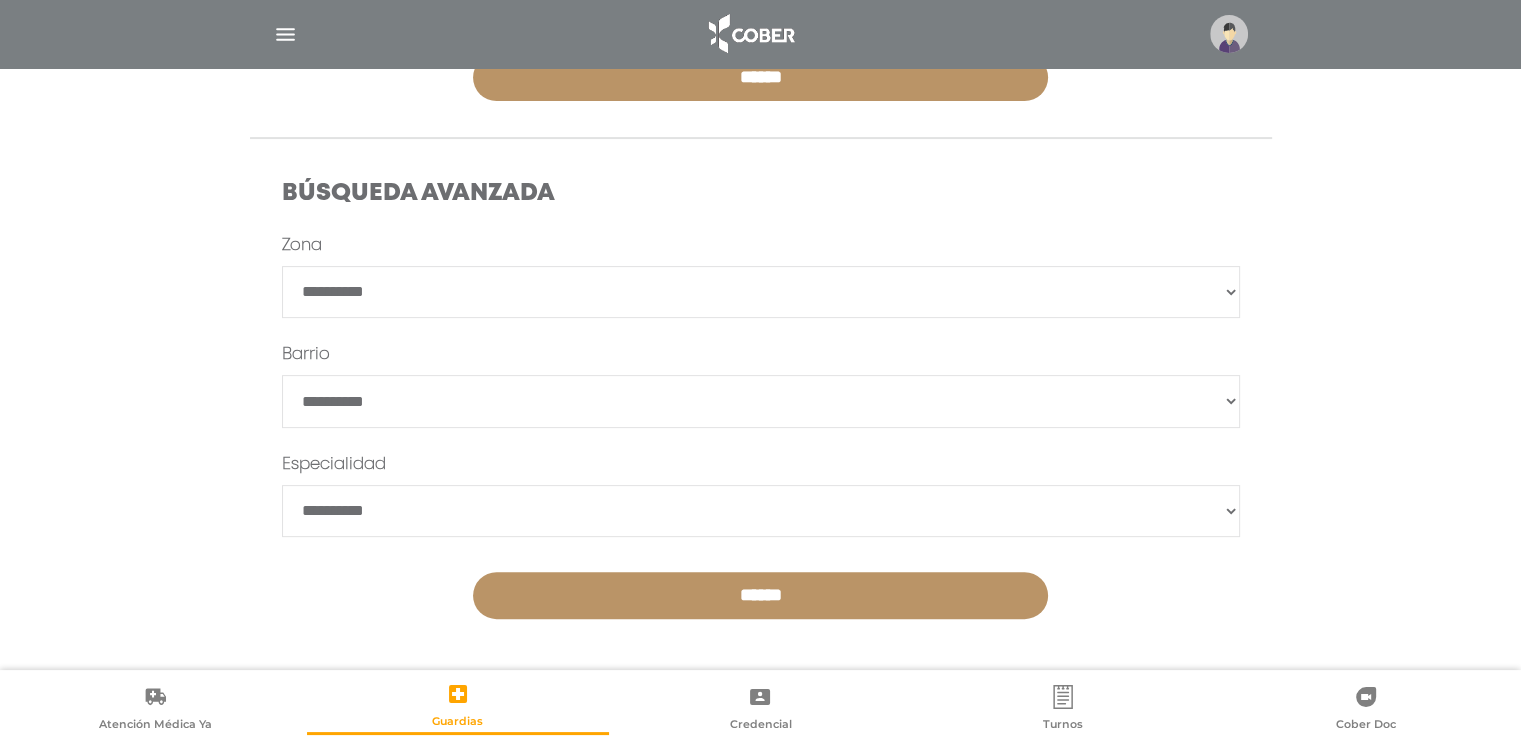 click on "**********" at bounding box center [761, 511] 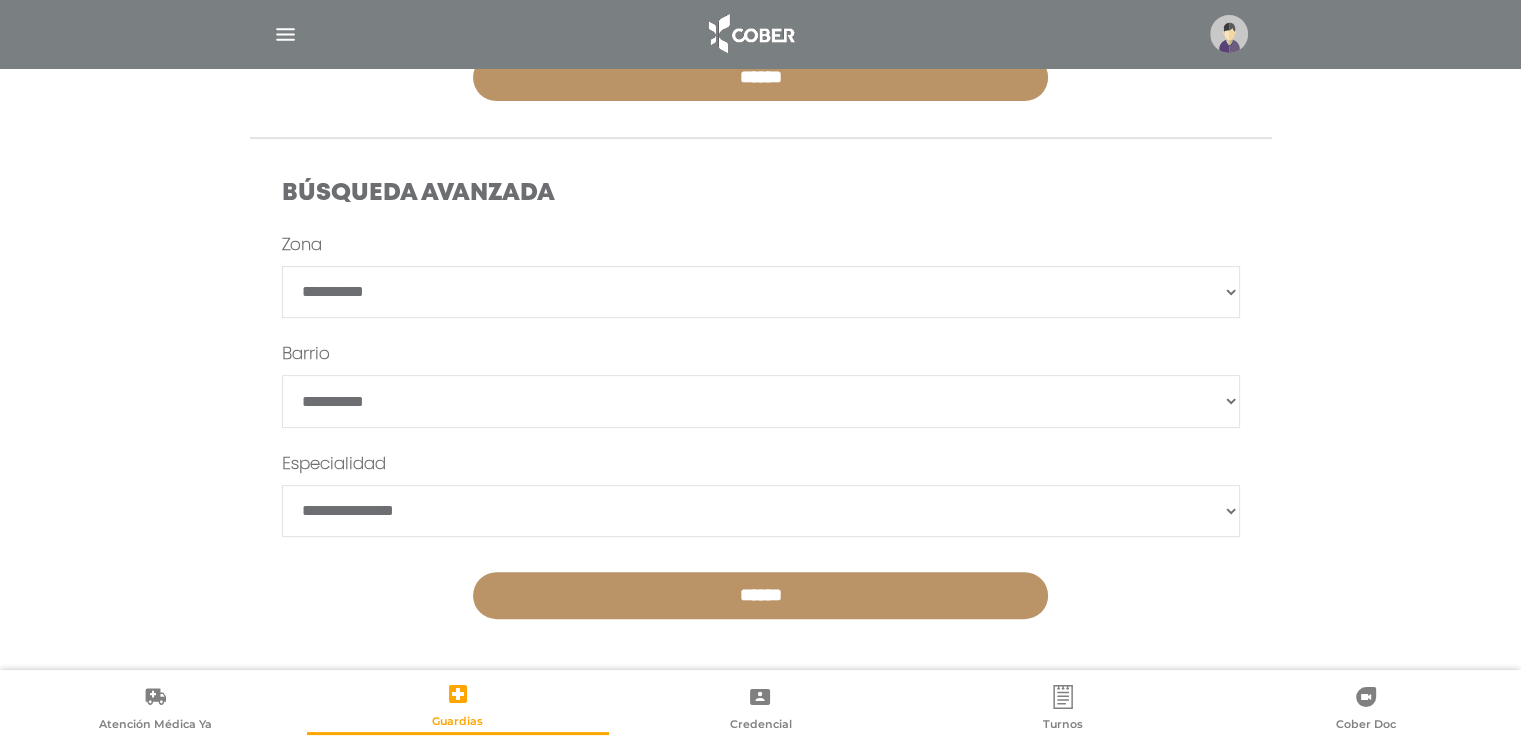 click on "**********" at bounding box center (761, 511) 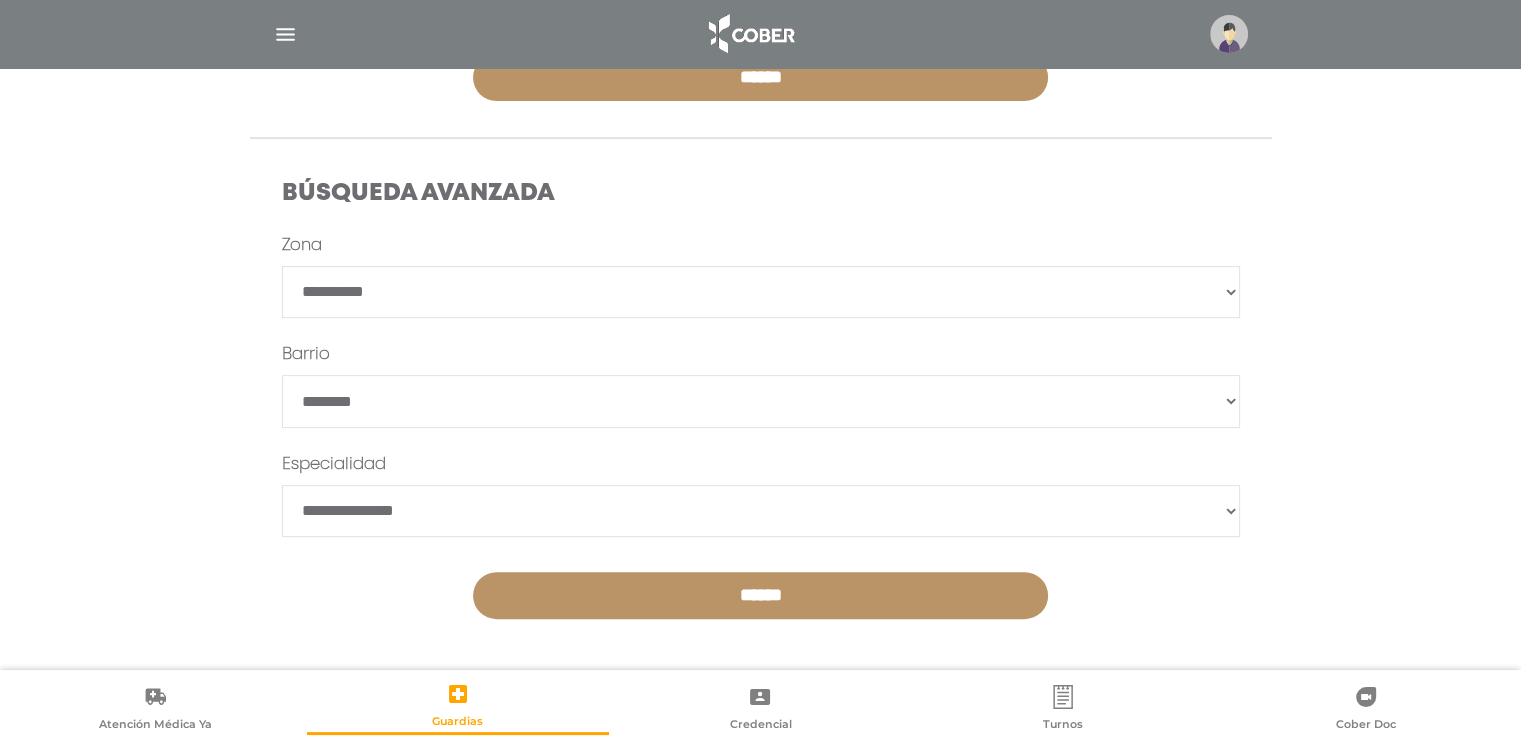click on "**********" at bounding box center (761, 401) 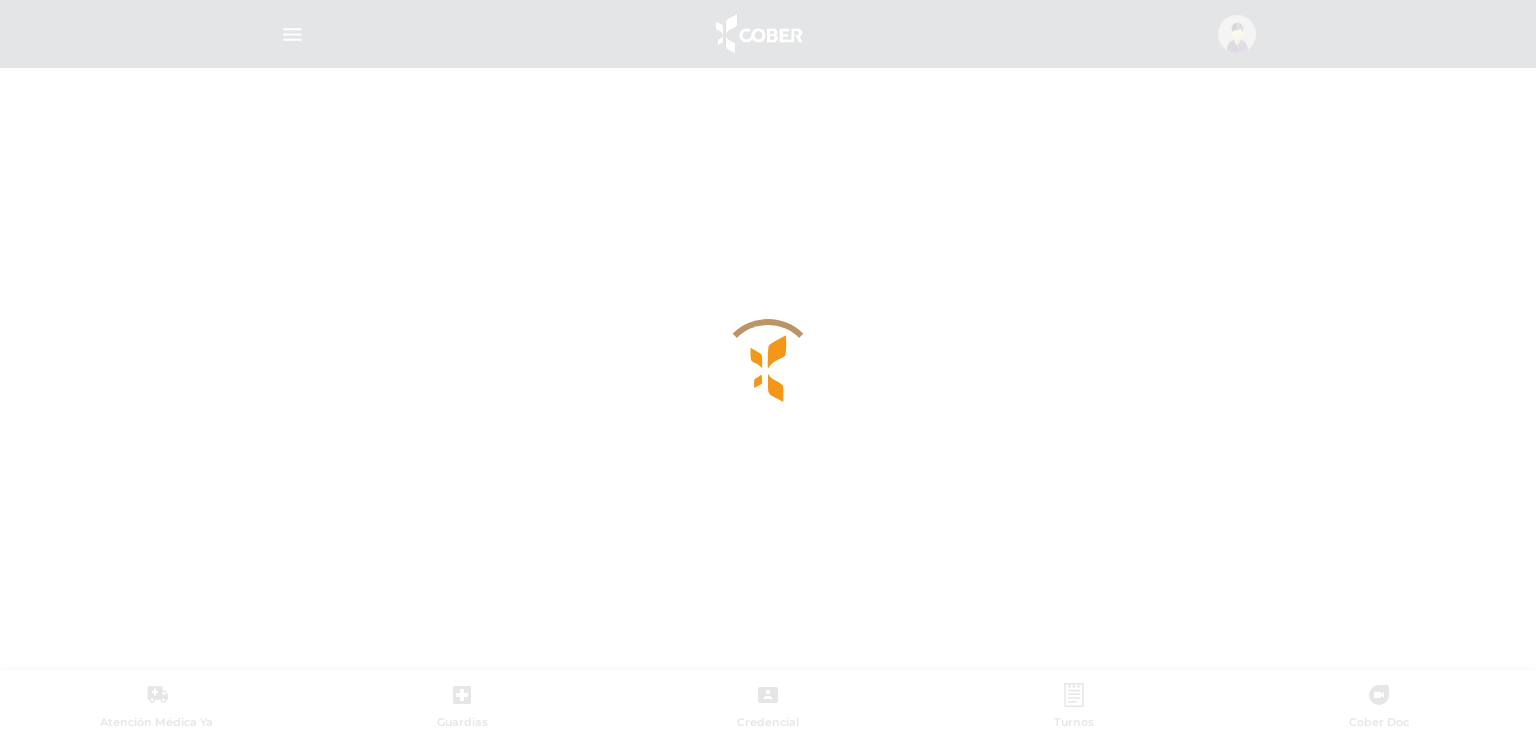 scroll, scrollTop: 0, scrollLeft: 0, axis: both 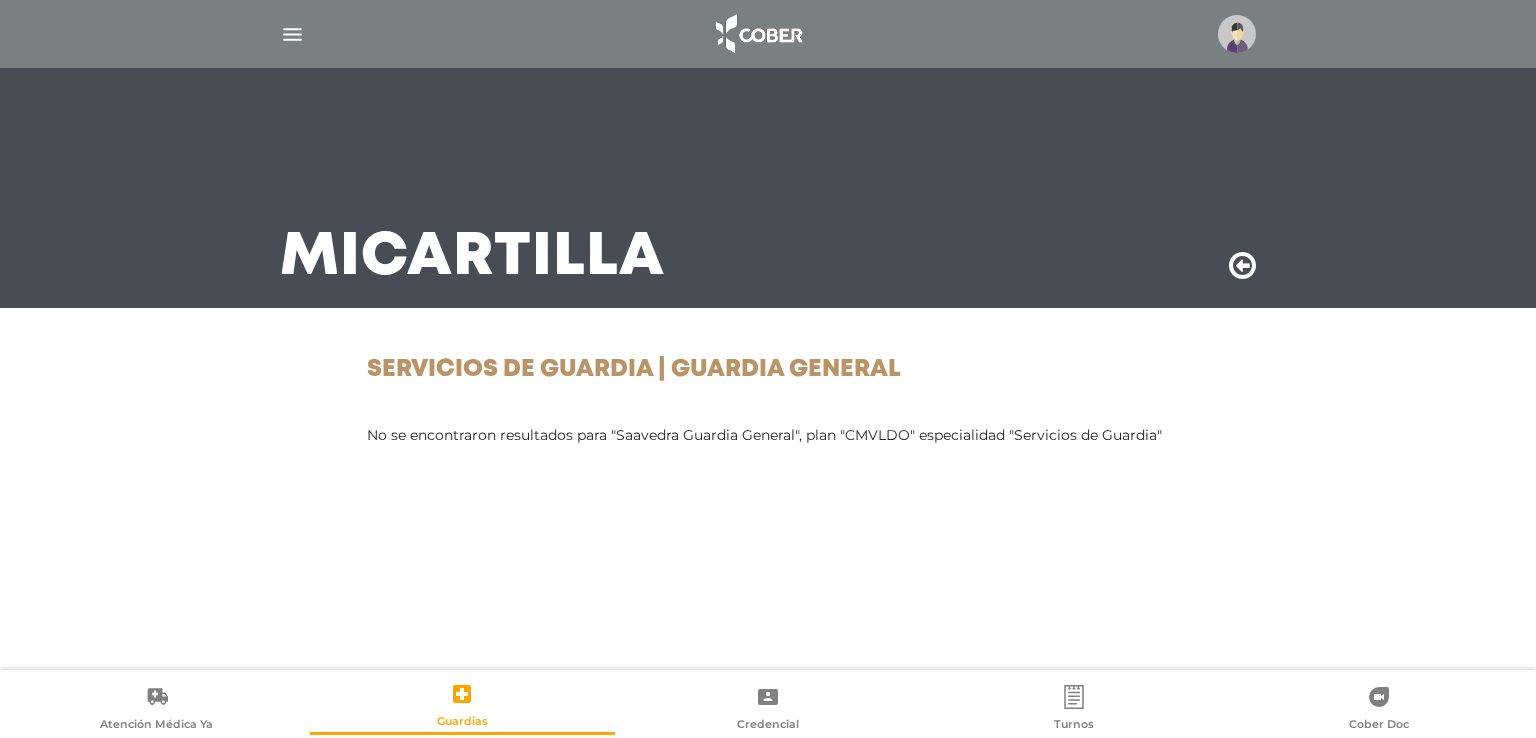 click at bounding box center (1242, 266) 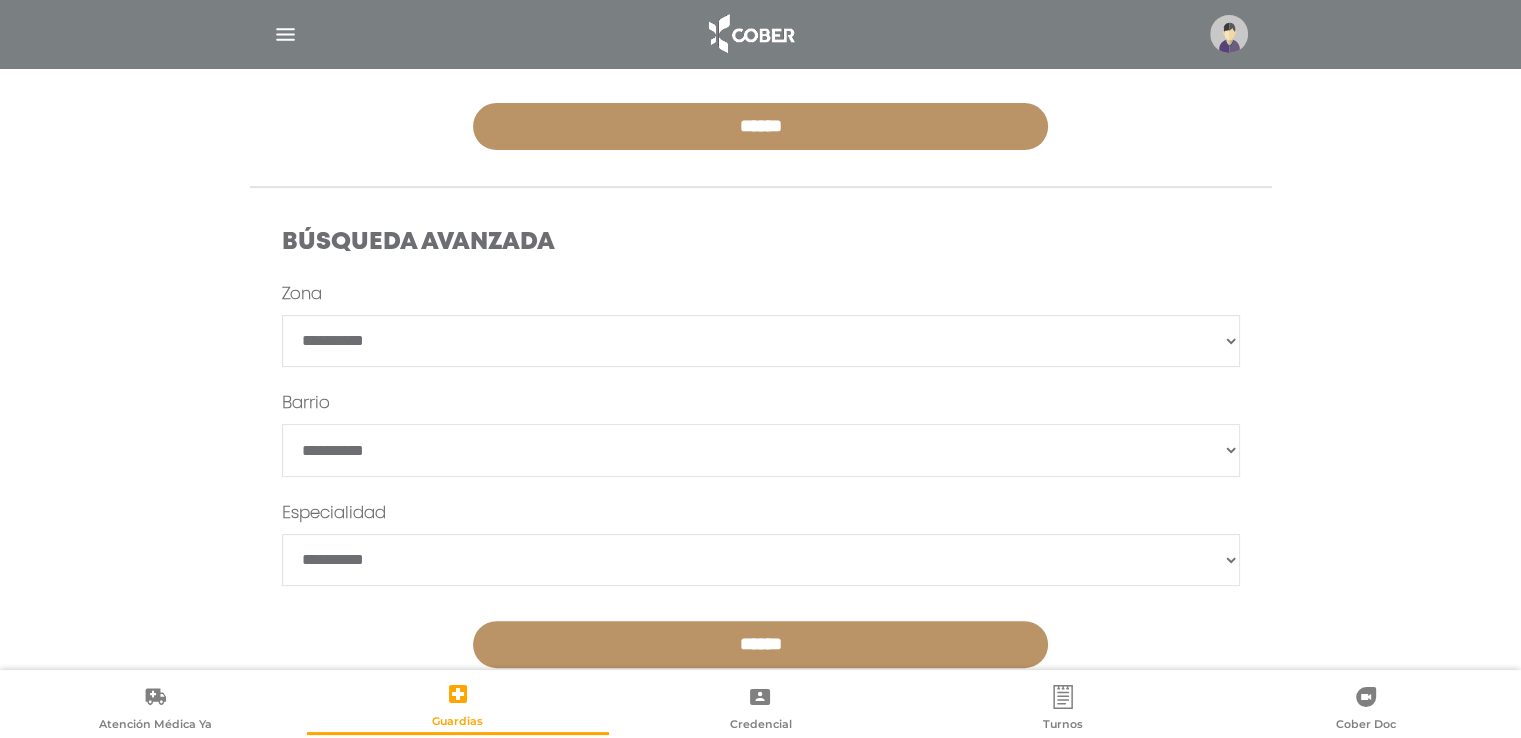 scroll, scrollTop: 512, scrollLeft: 0, axis: vertical 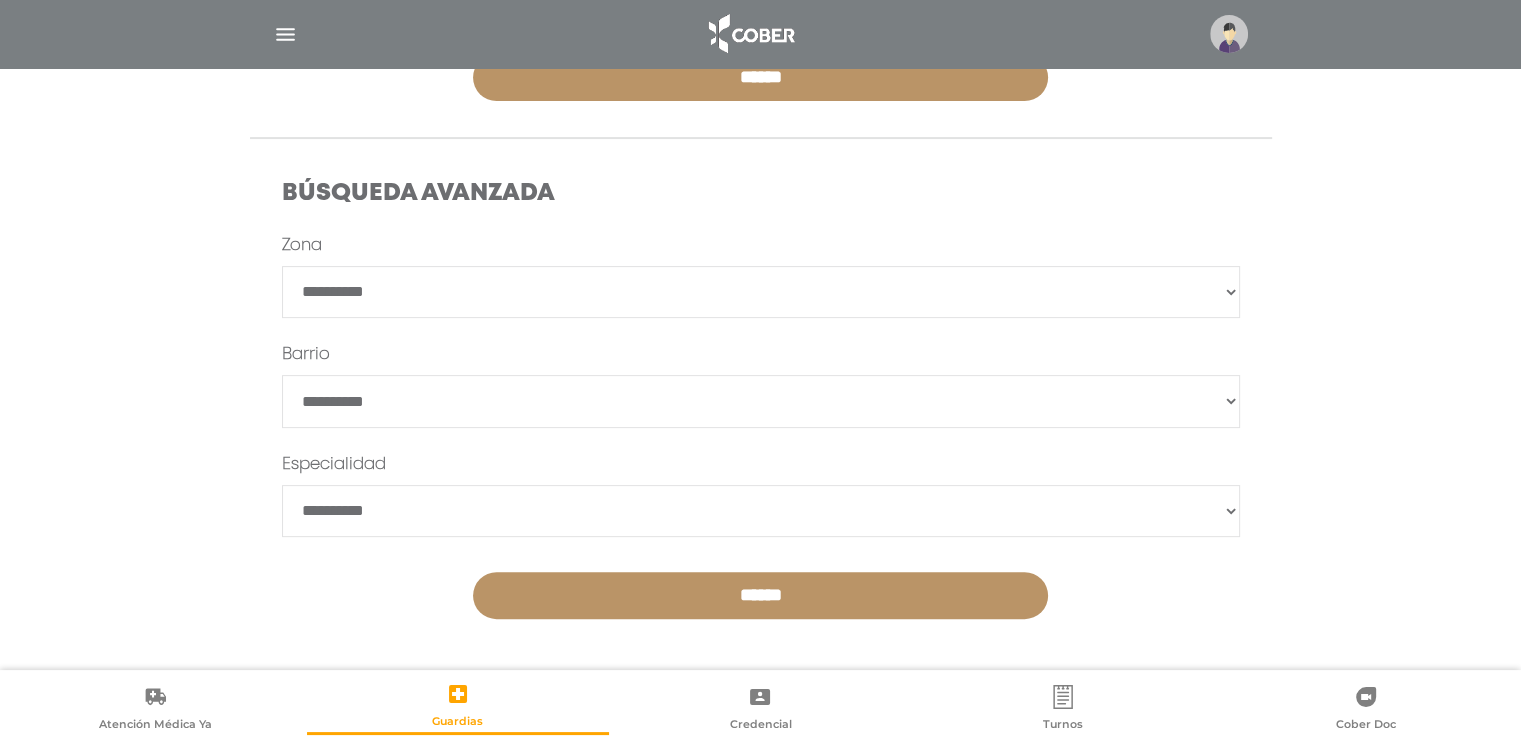 click on "**********" at bounding box center (761, 426) 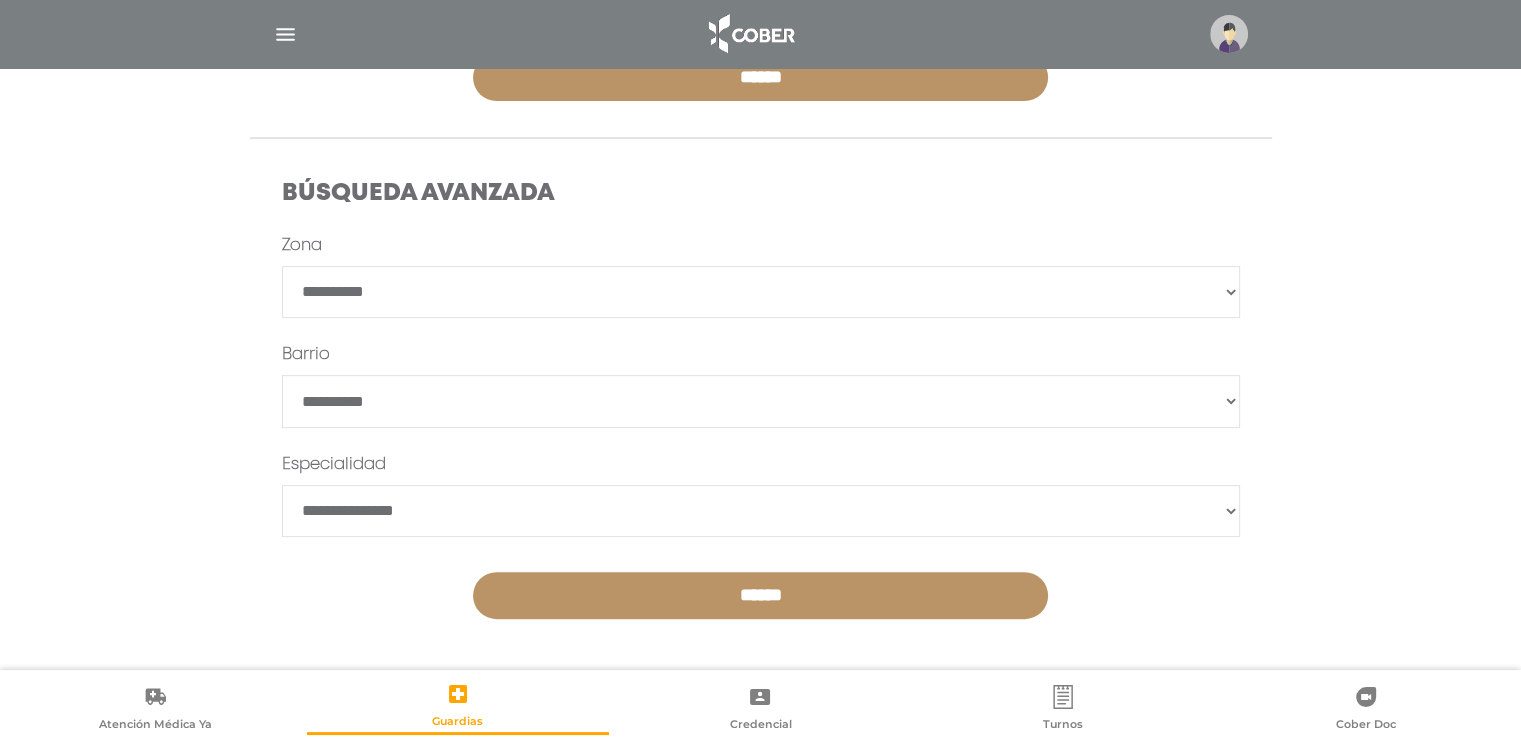 click on "**********" at bounding box center [761, 511] 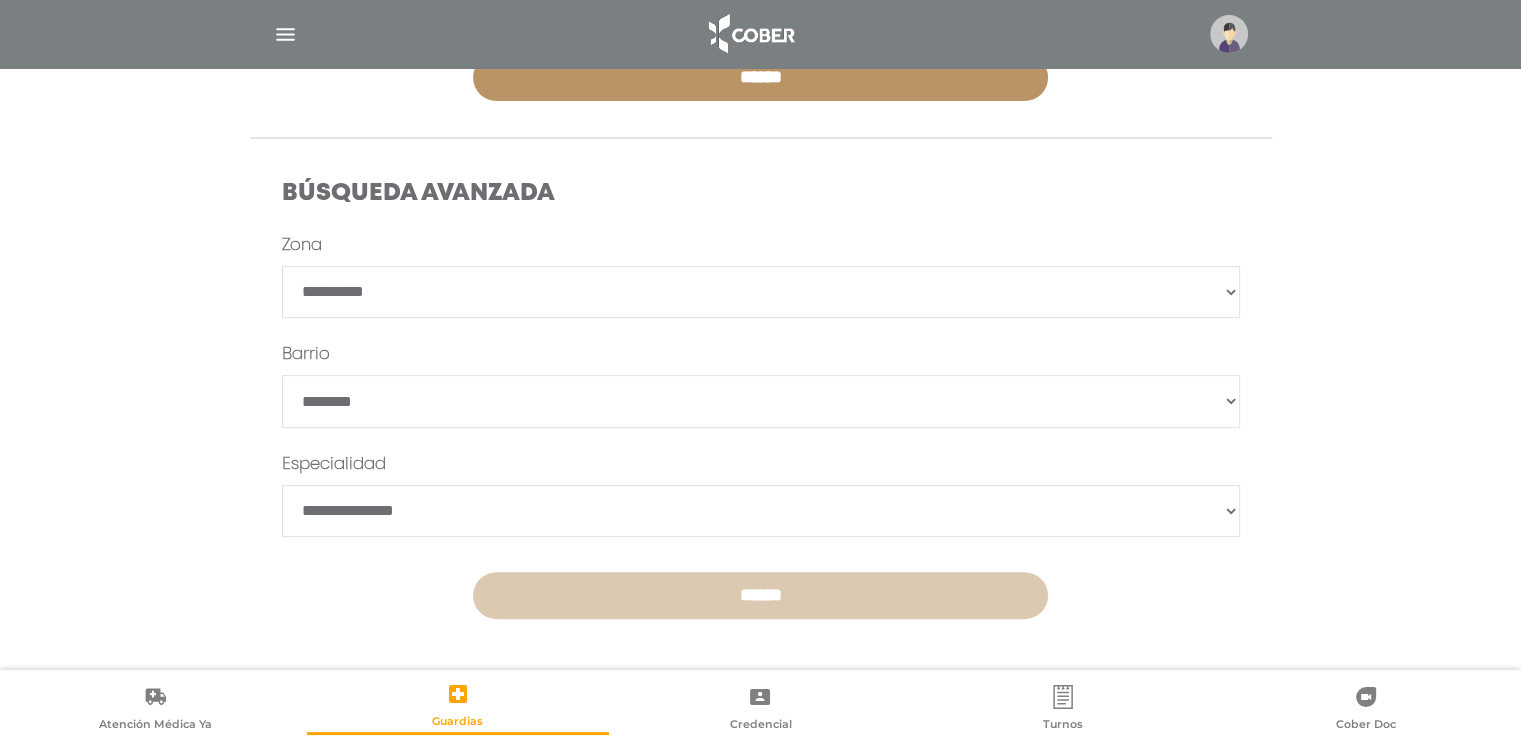 click on "******" at bounding box center (760, 595) 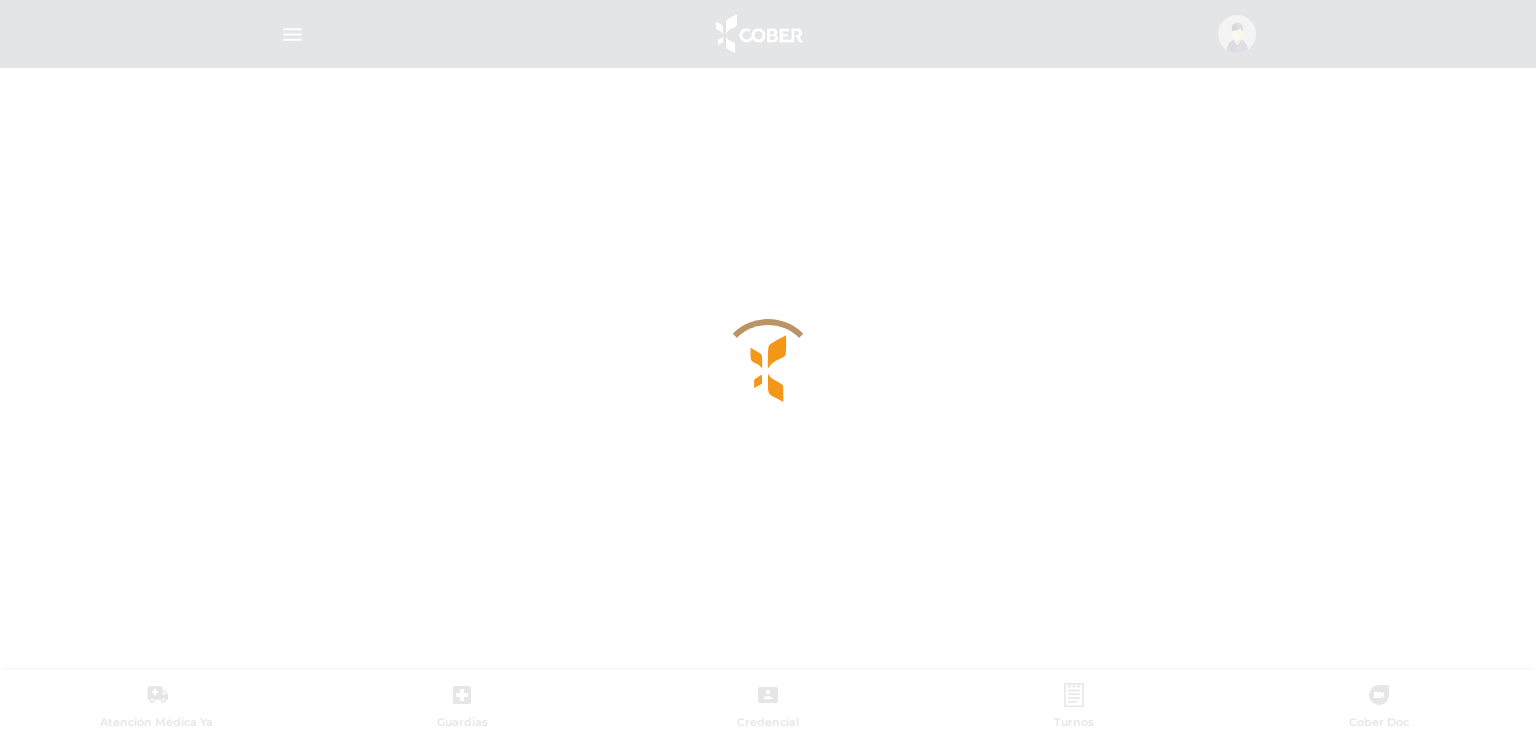 scroll, scrollTop: 0, scrollLeft: 0, axis: both 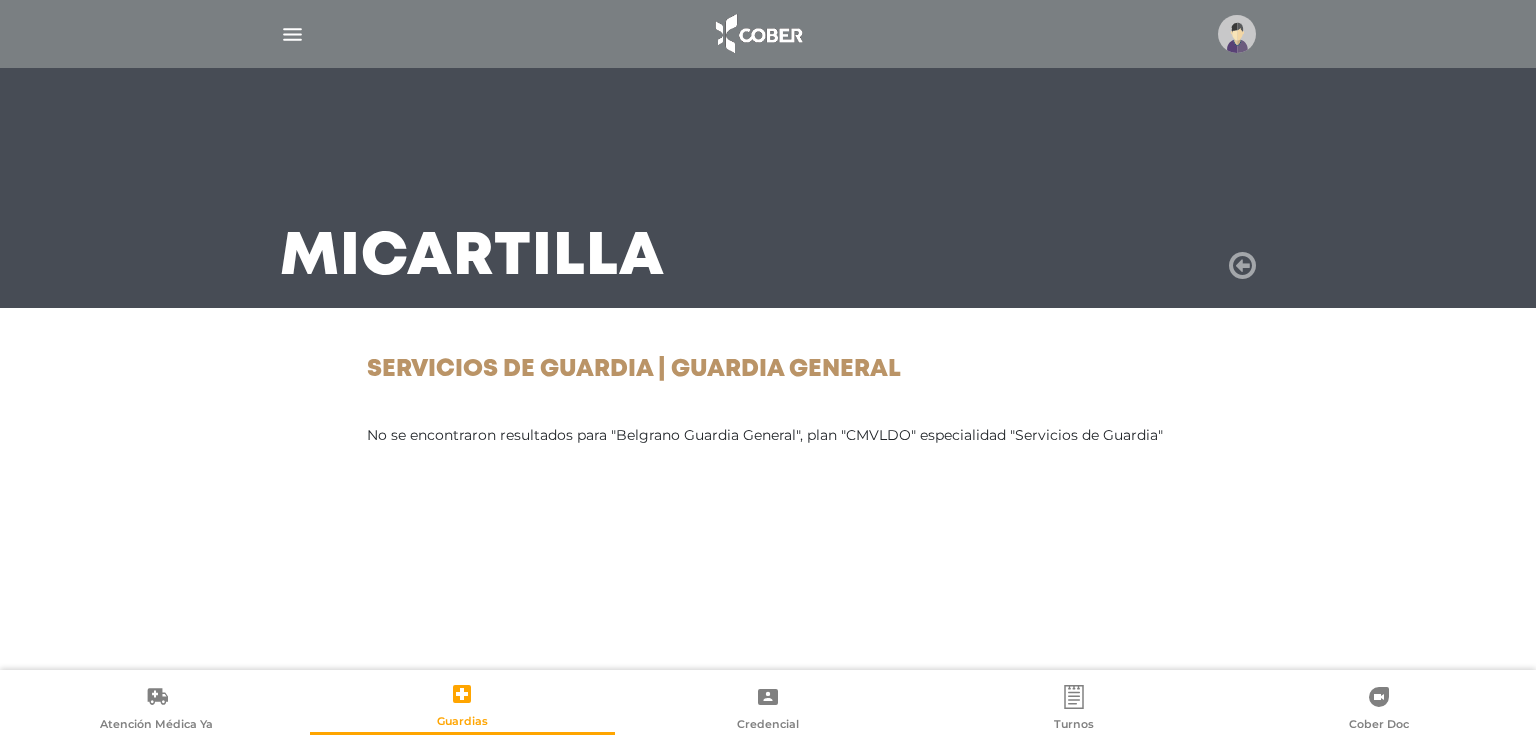 click at bounding box center (1242, 266) 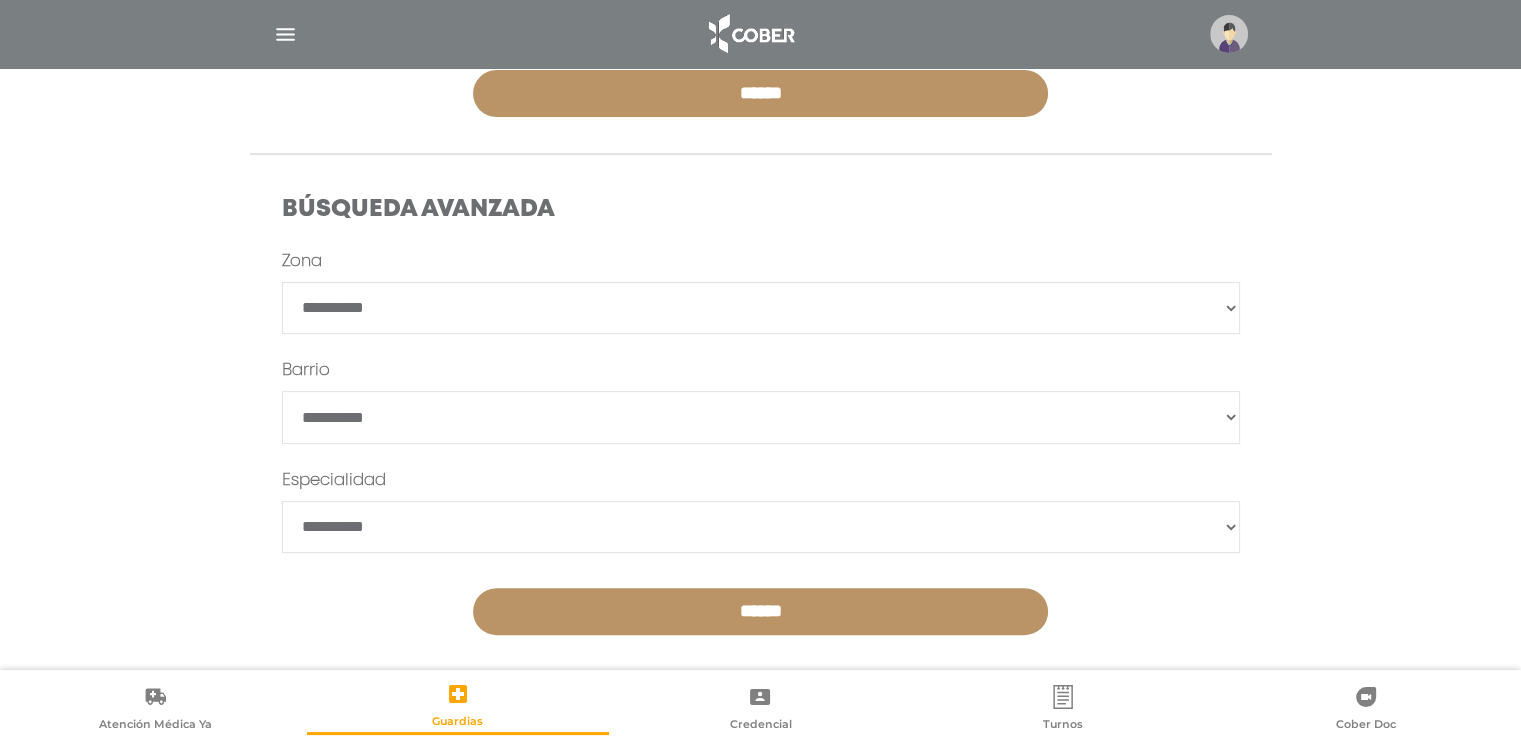 scroll, scrollTop: 512, scrollLeft: 0, axis: vertical 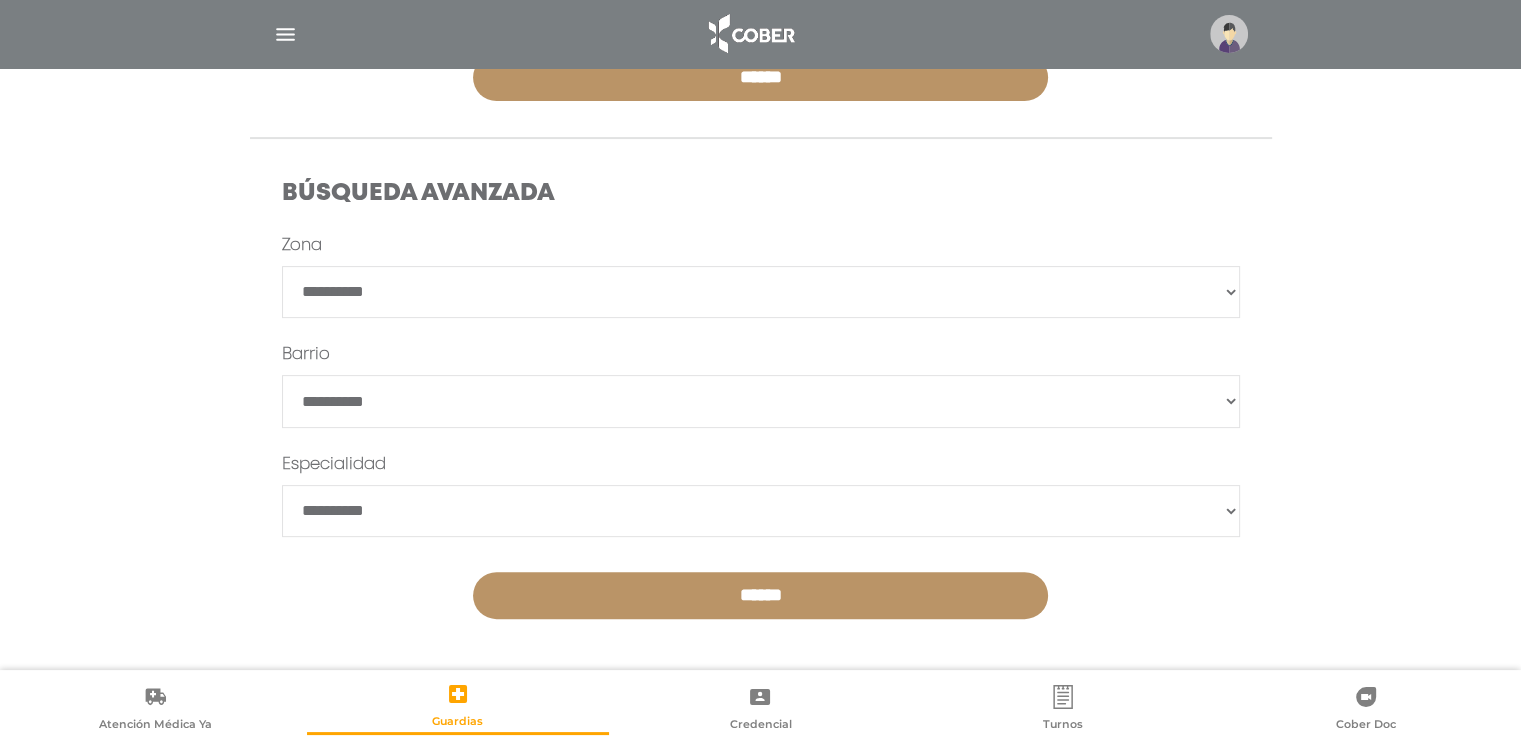 click on "**********" at bounding box center (761, 511) 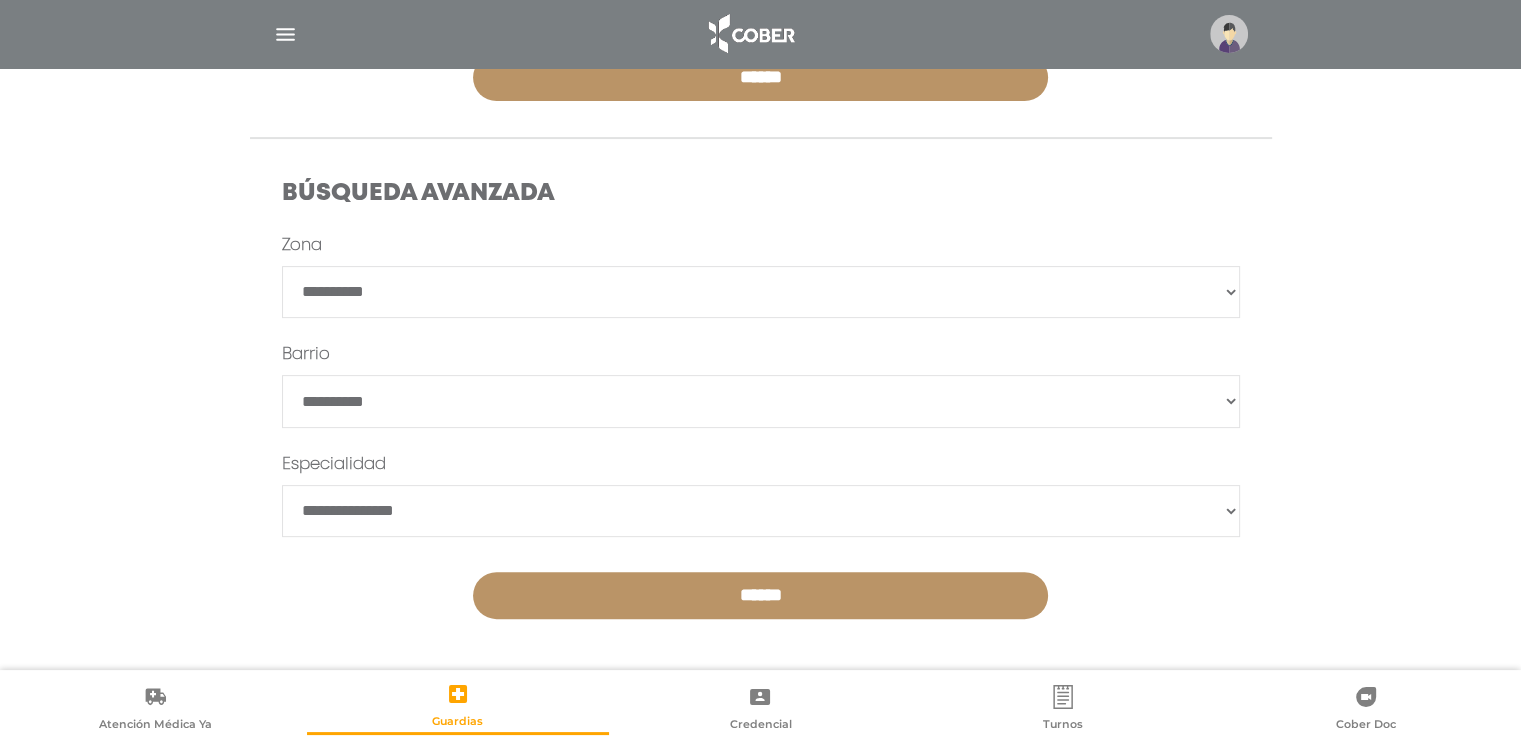 click on "**********" at bounding box center (761, 511) 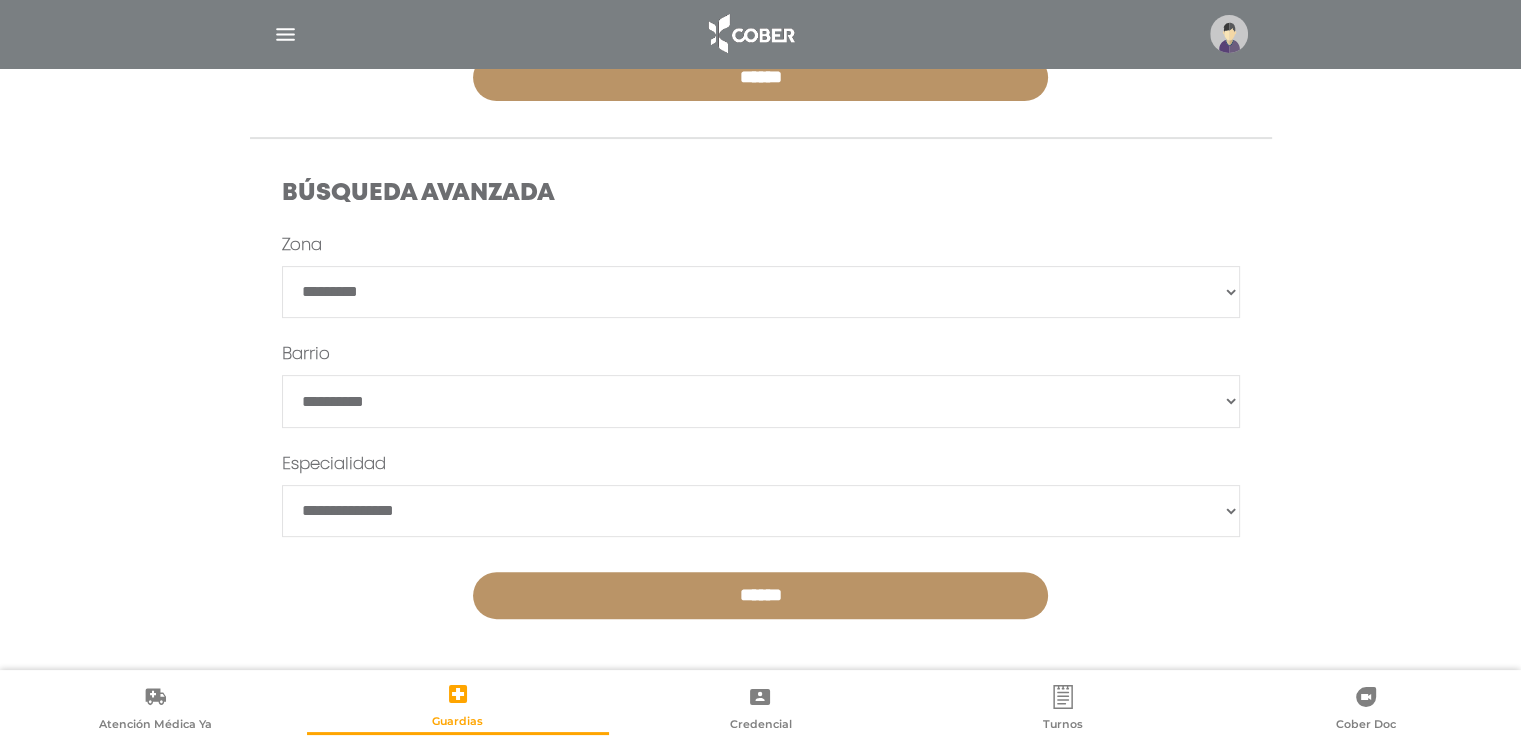 click on "**********" at bounding box center [761, 292] 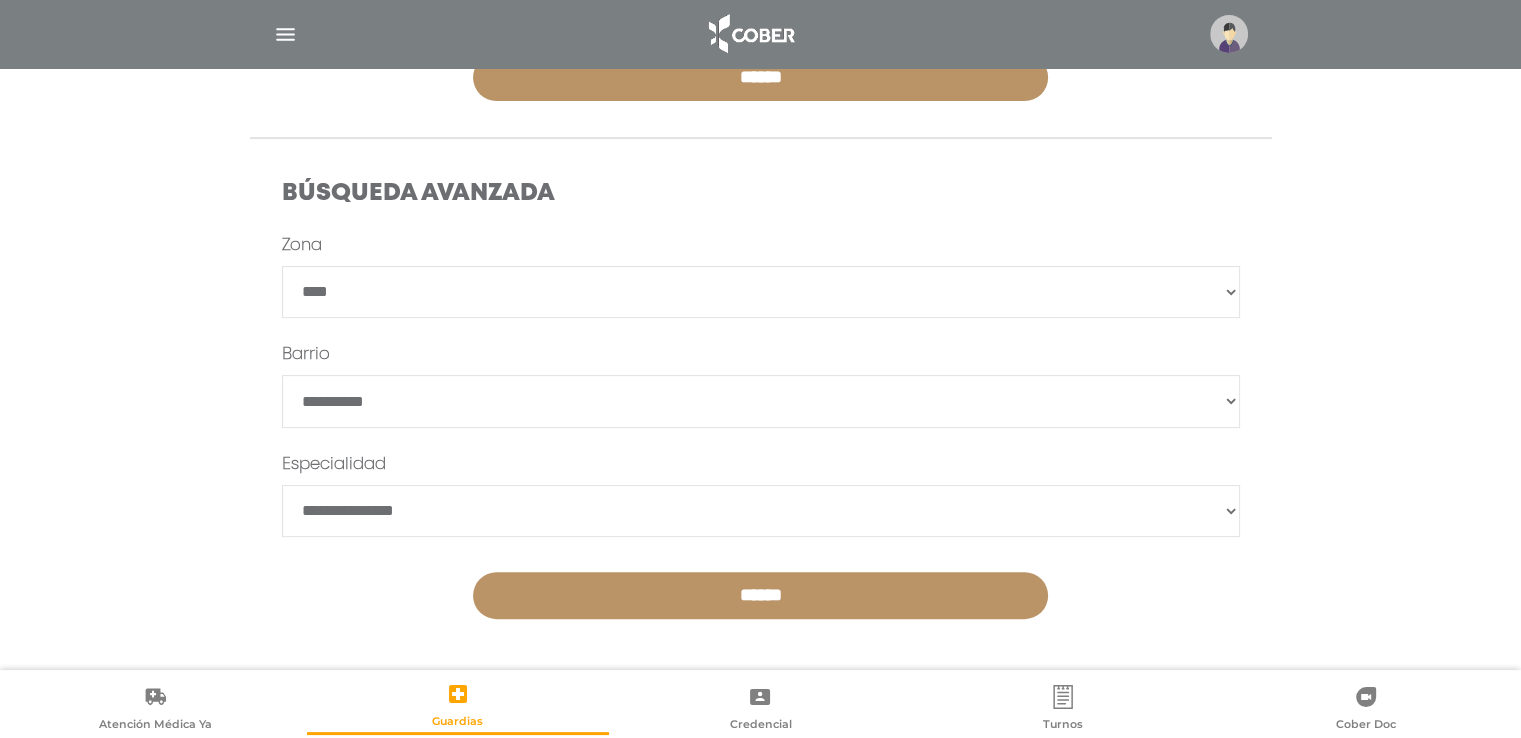 click on "**********" at bounding box center (761, 292) 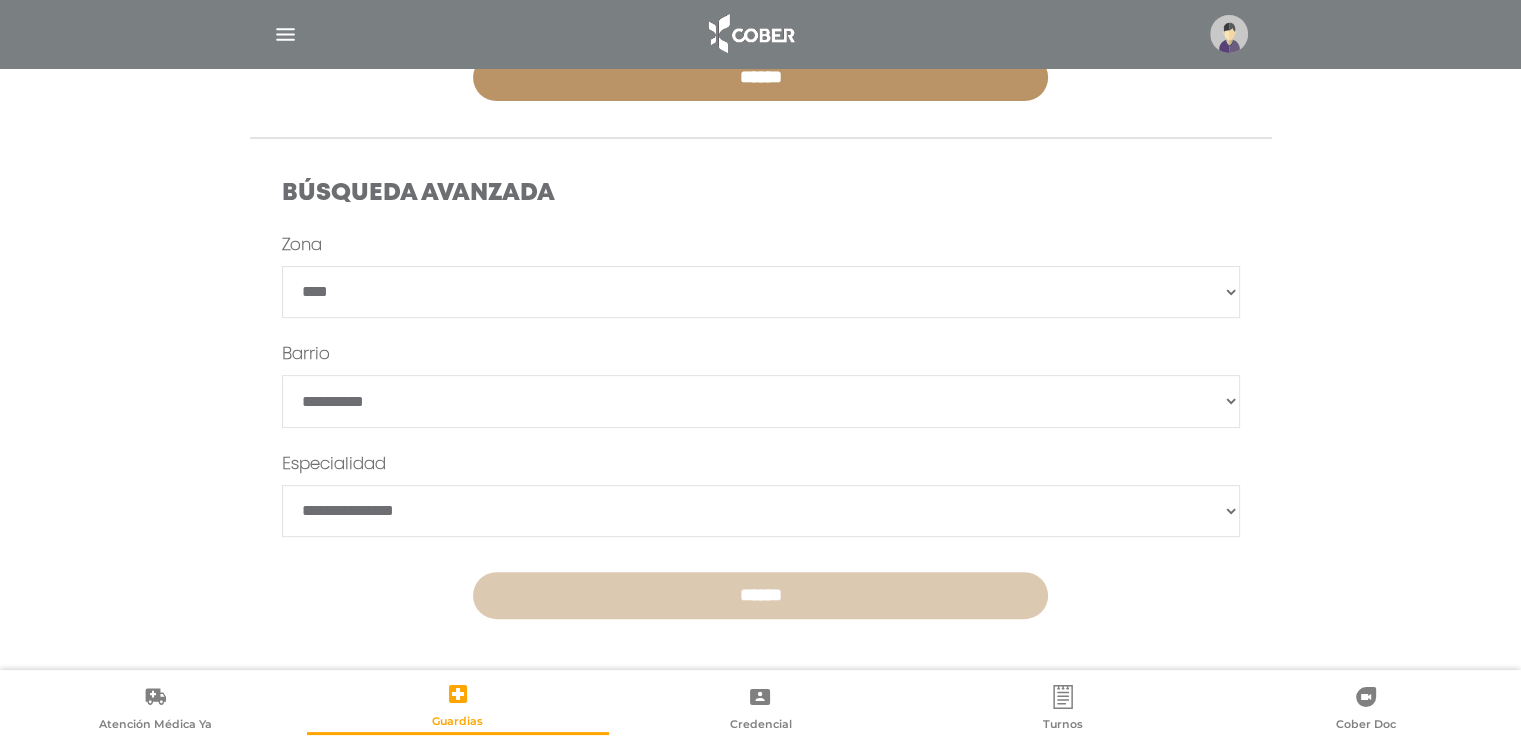 click on "******" at bounding box center [760, 595] 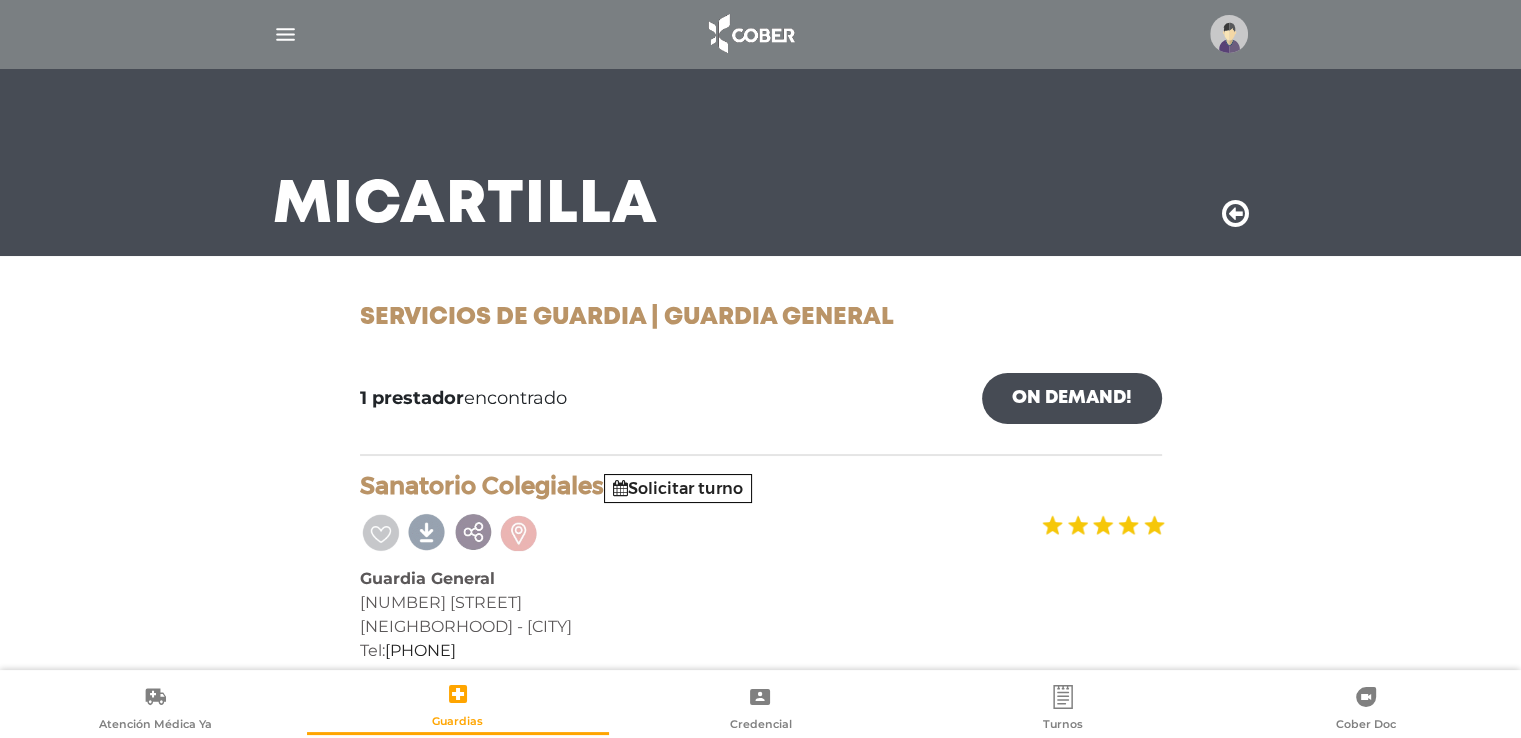 scroll, scrollTop: 78, scrollLeft: 0, axis: vertical 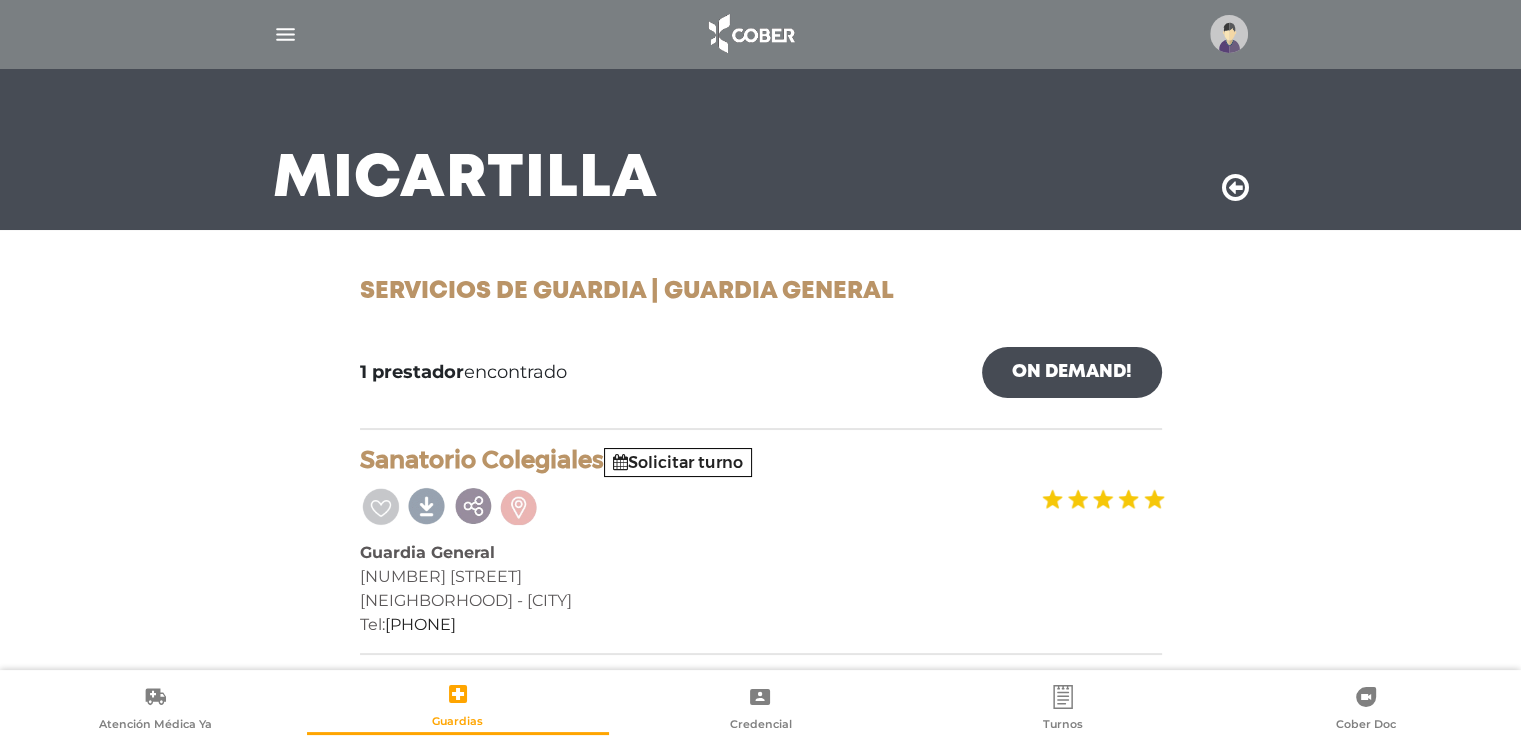 click at bounding box center [1235, 188] 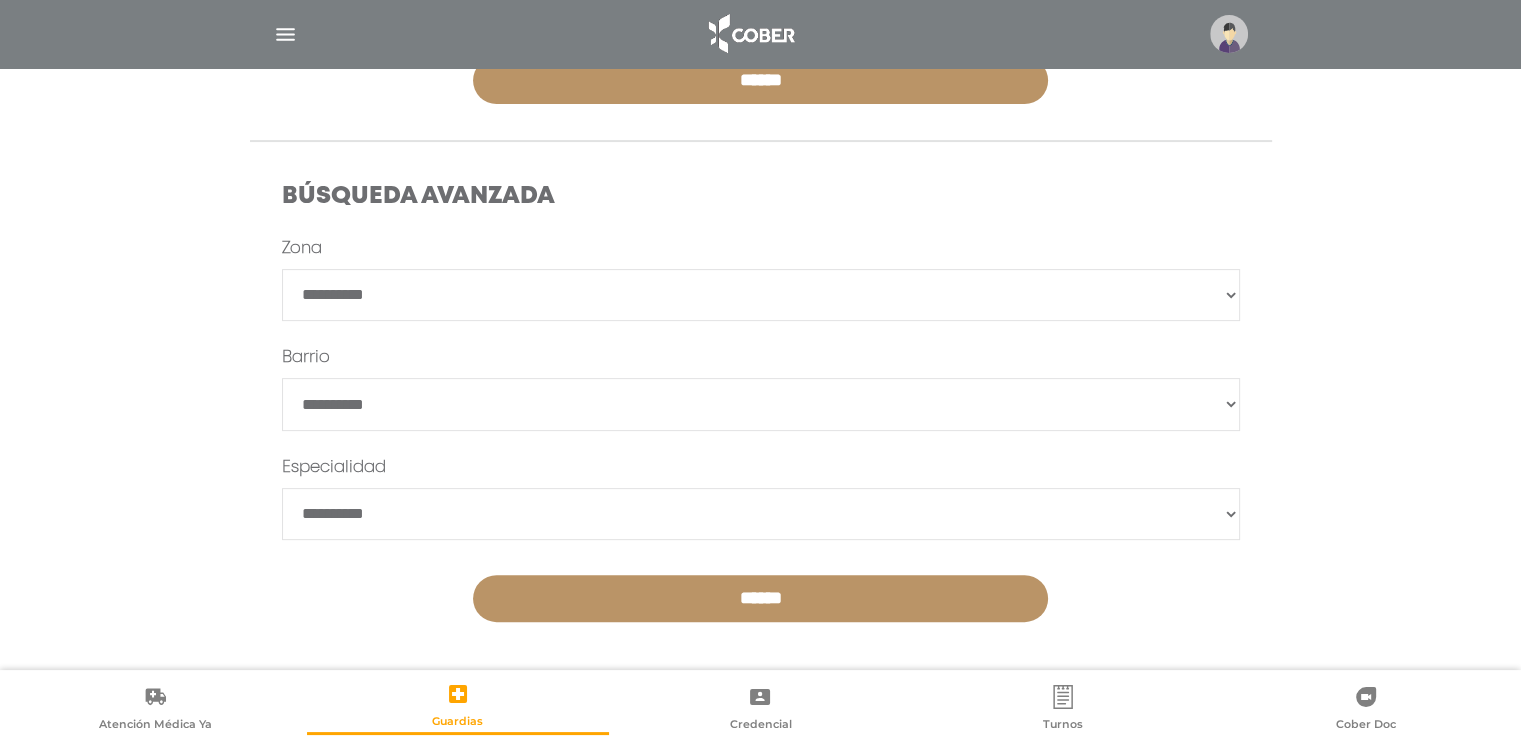 scroll, scrollTop: 512, scrollLeft: 0, axis: vertical 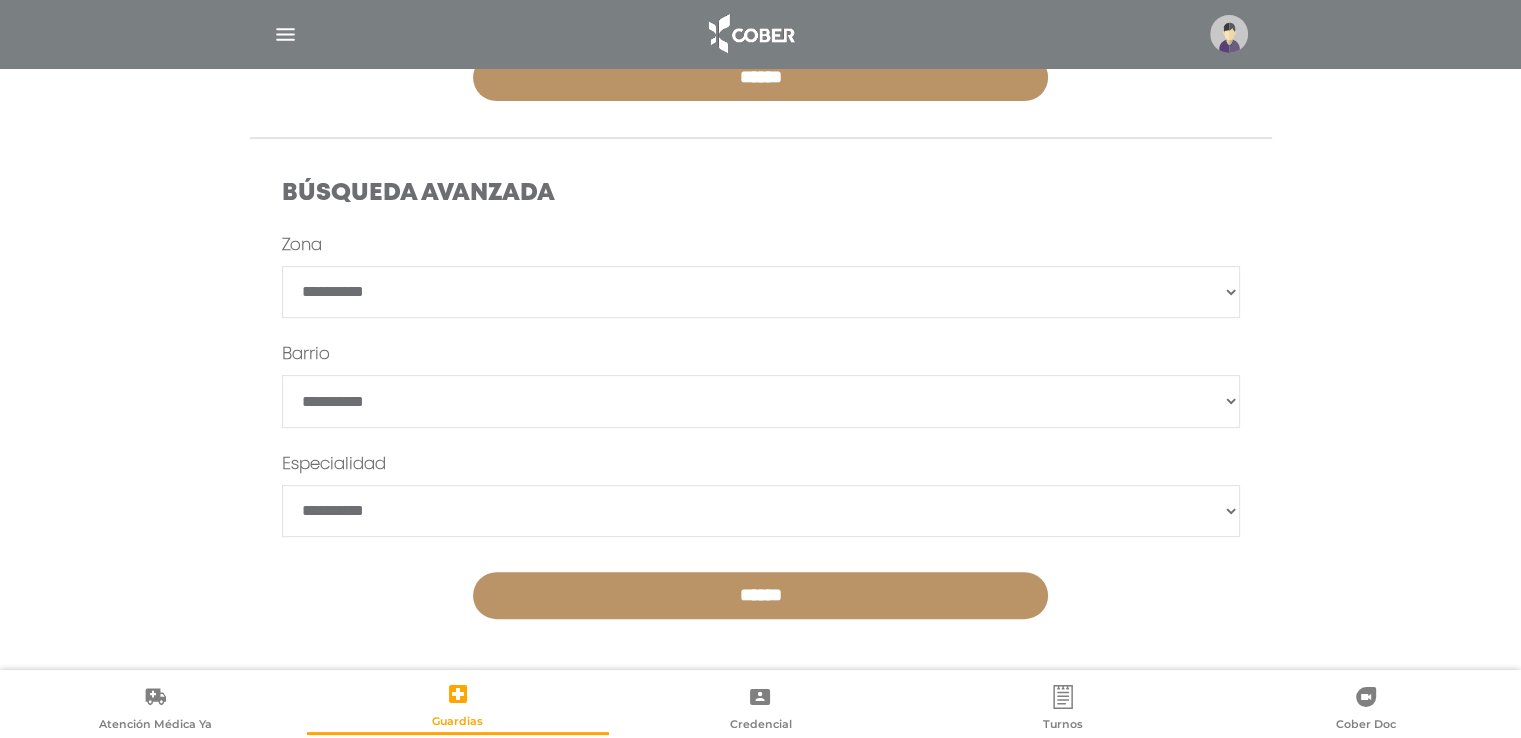 click on "**********" at bounding box center (761, 511) 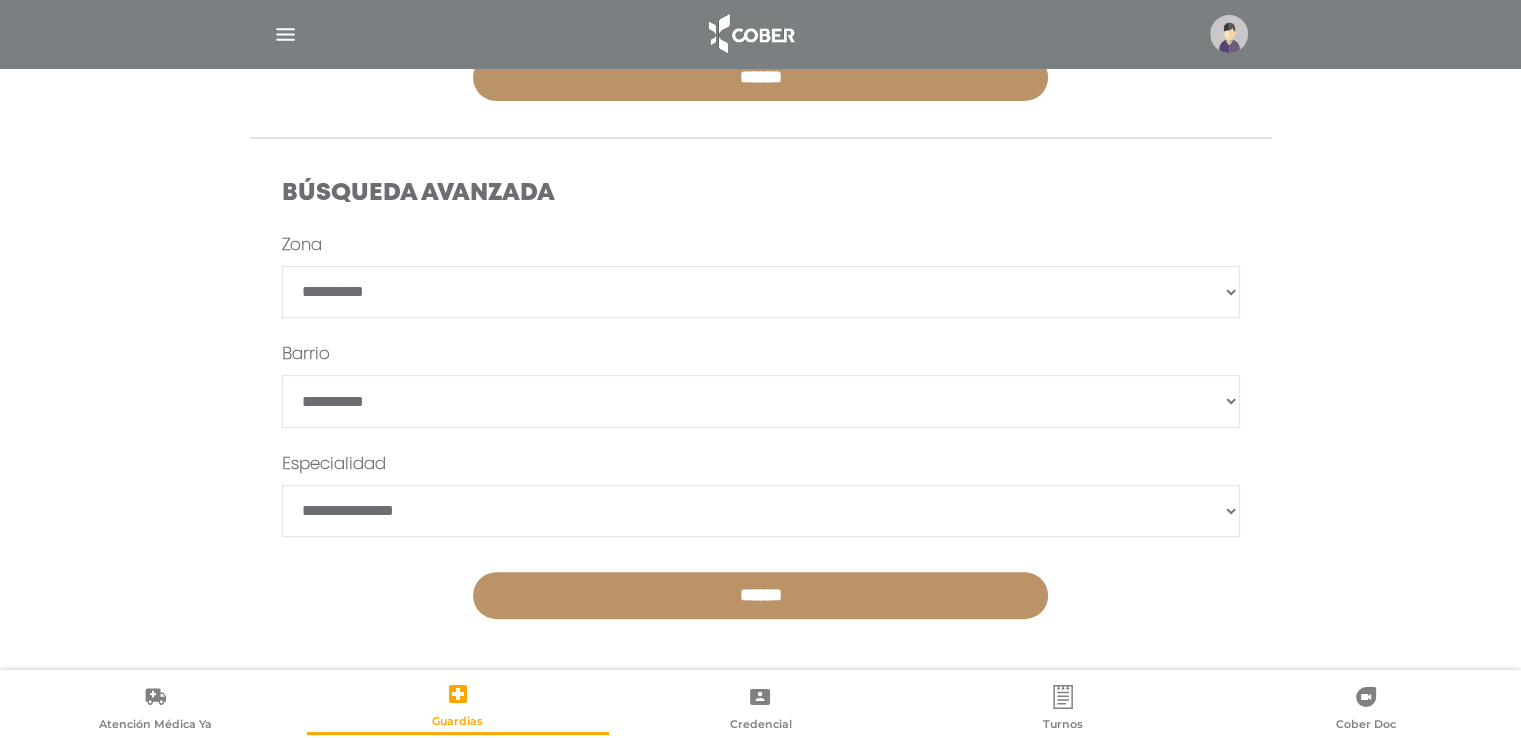 click on "**********" at bounding box center [761, 511] 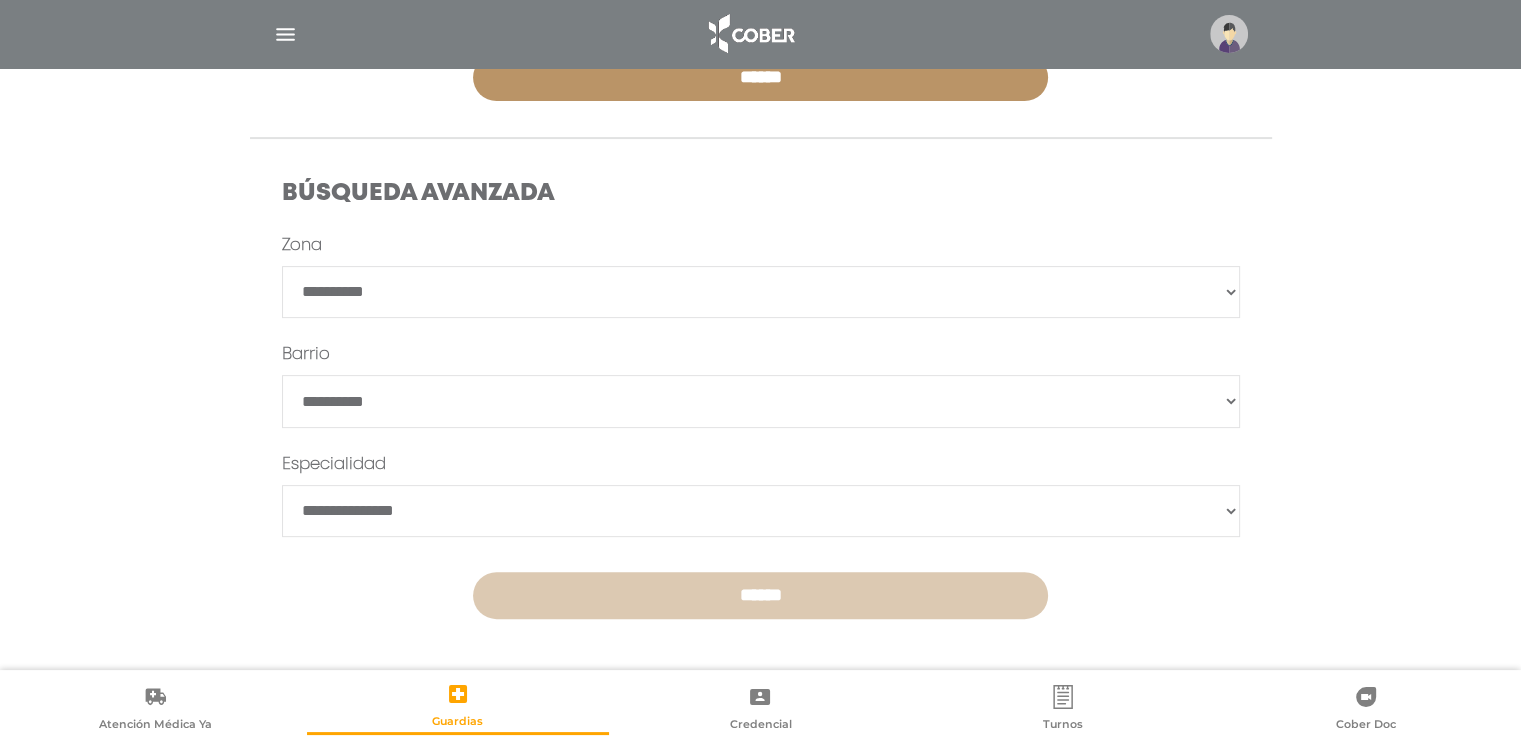 click on "******" at bounding box center (760, 595) 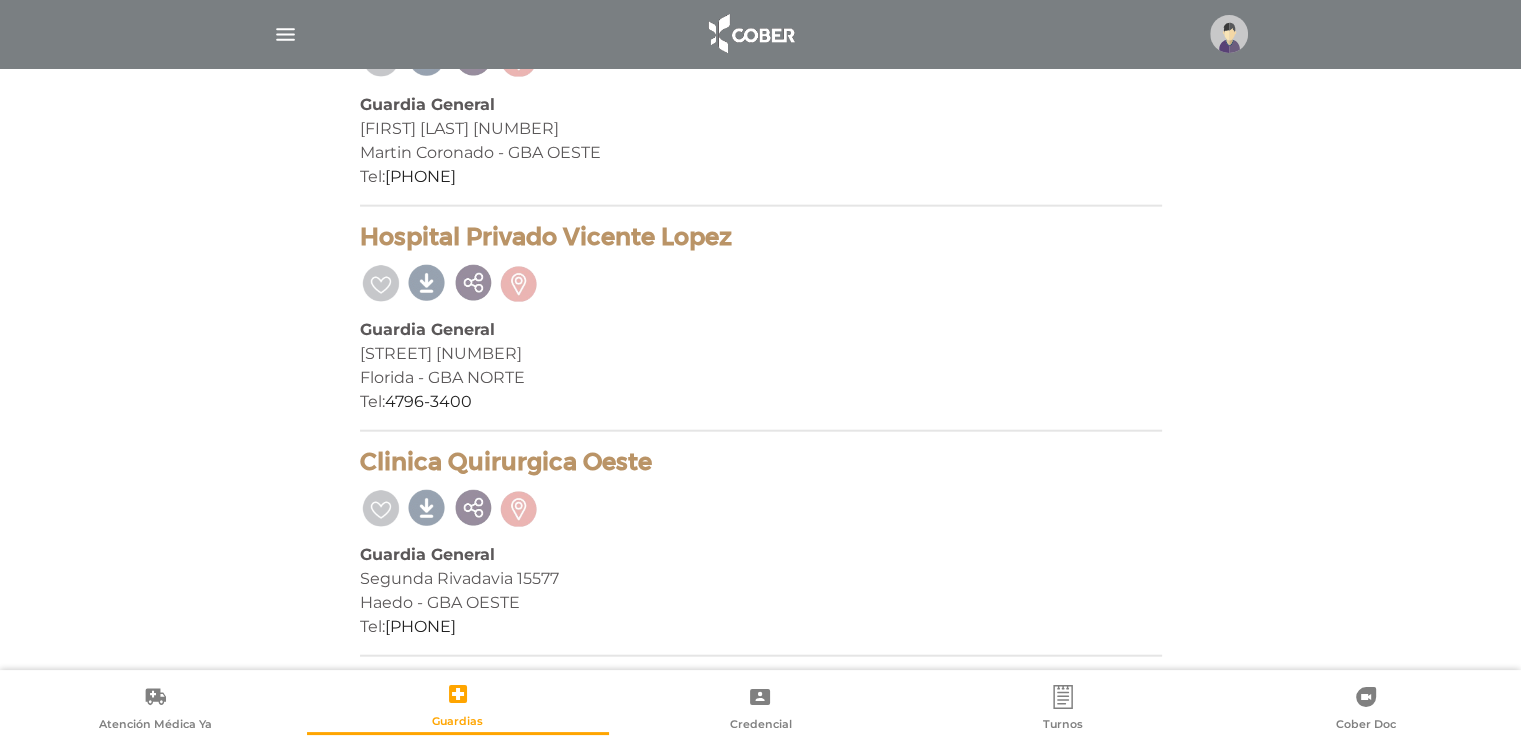 scroll, scrollTop: 4737, scrollLeft: 0, axis: vertical 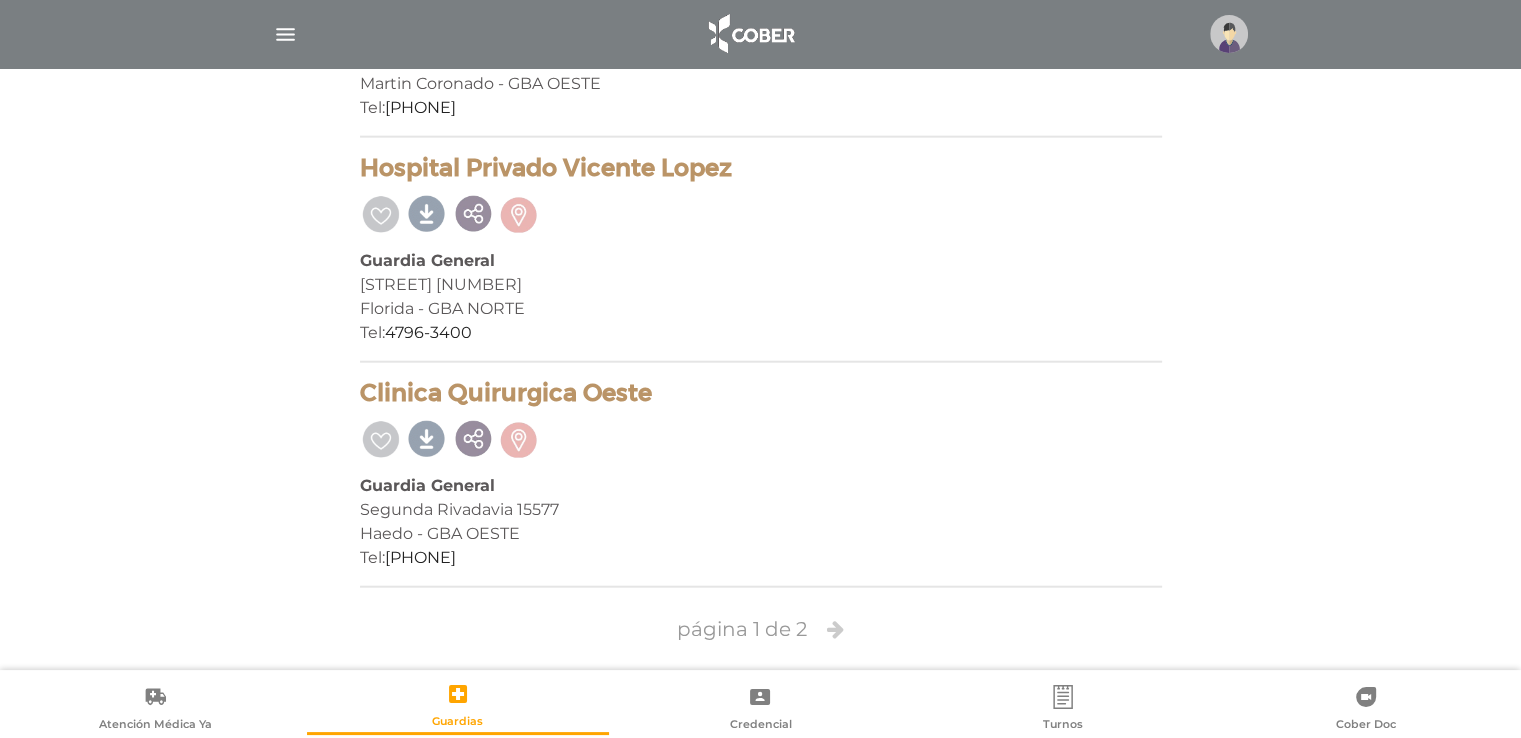 click at bounding box center [835, 629] 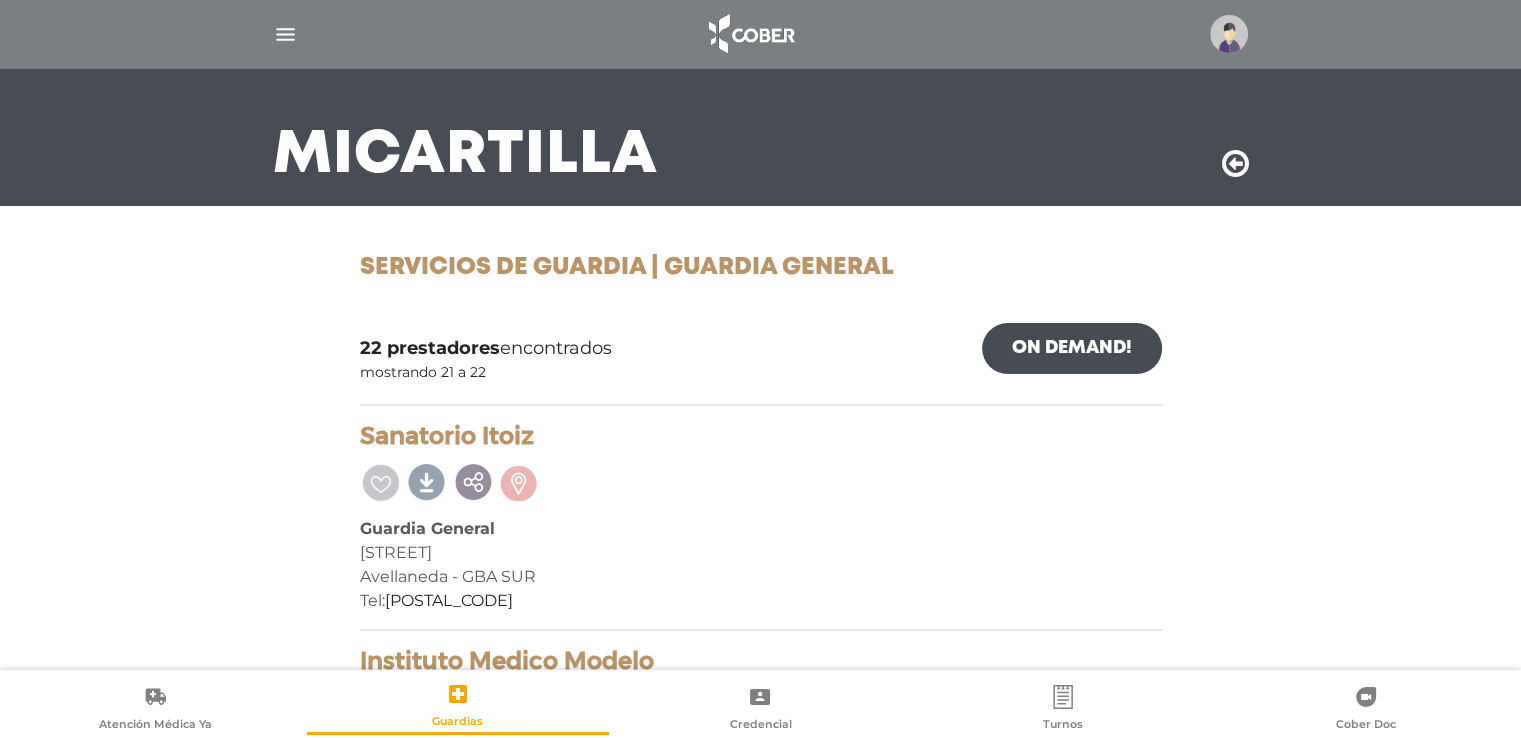 scroll, scrollTop: 0, scrollLeft: 0, axis: both 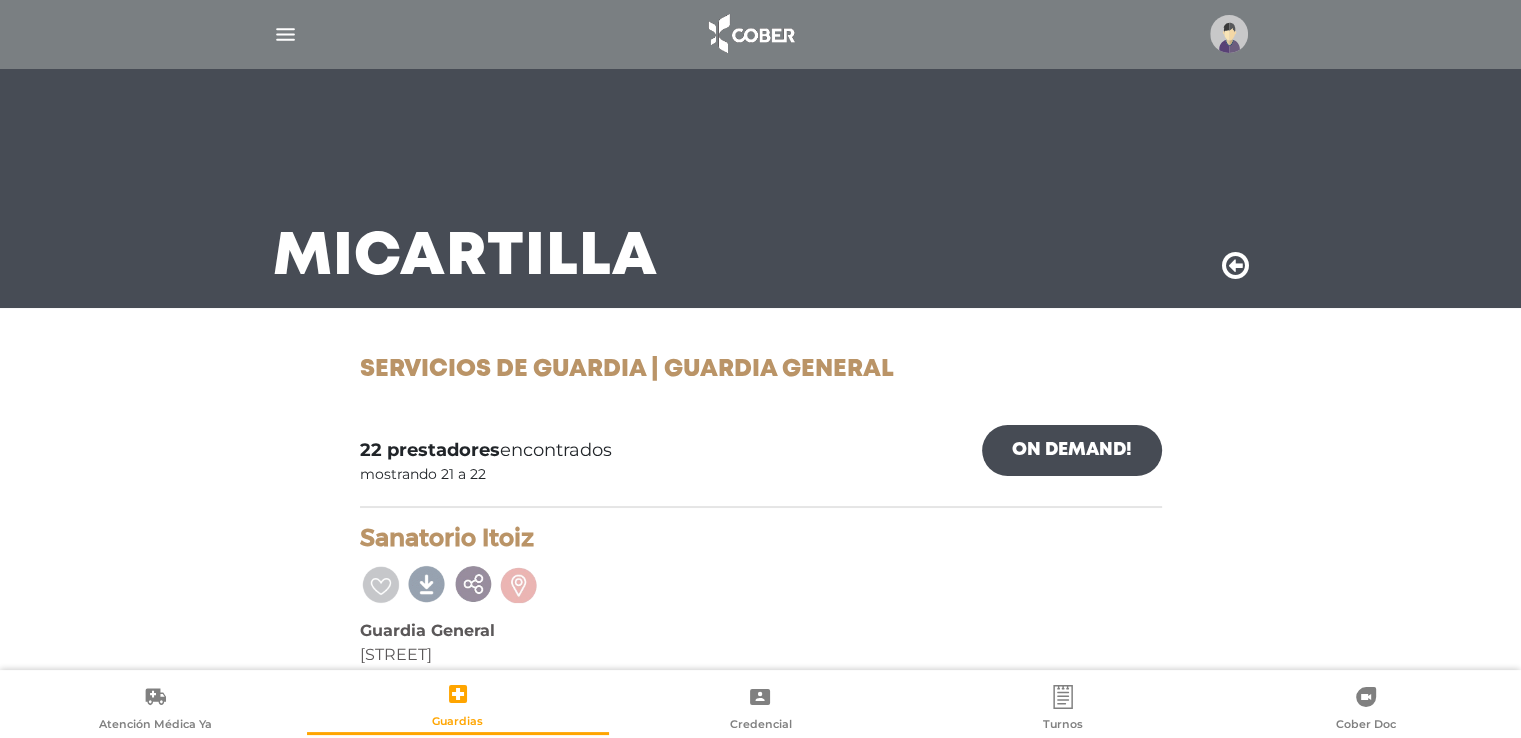 click at bounding box center (1235, 266) 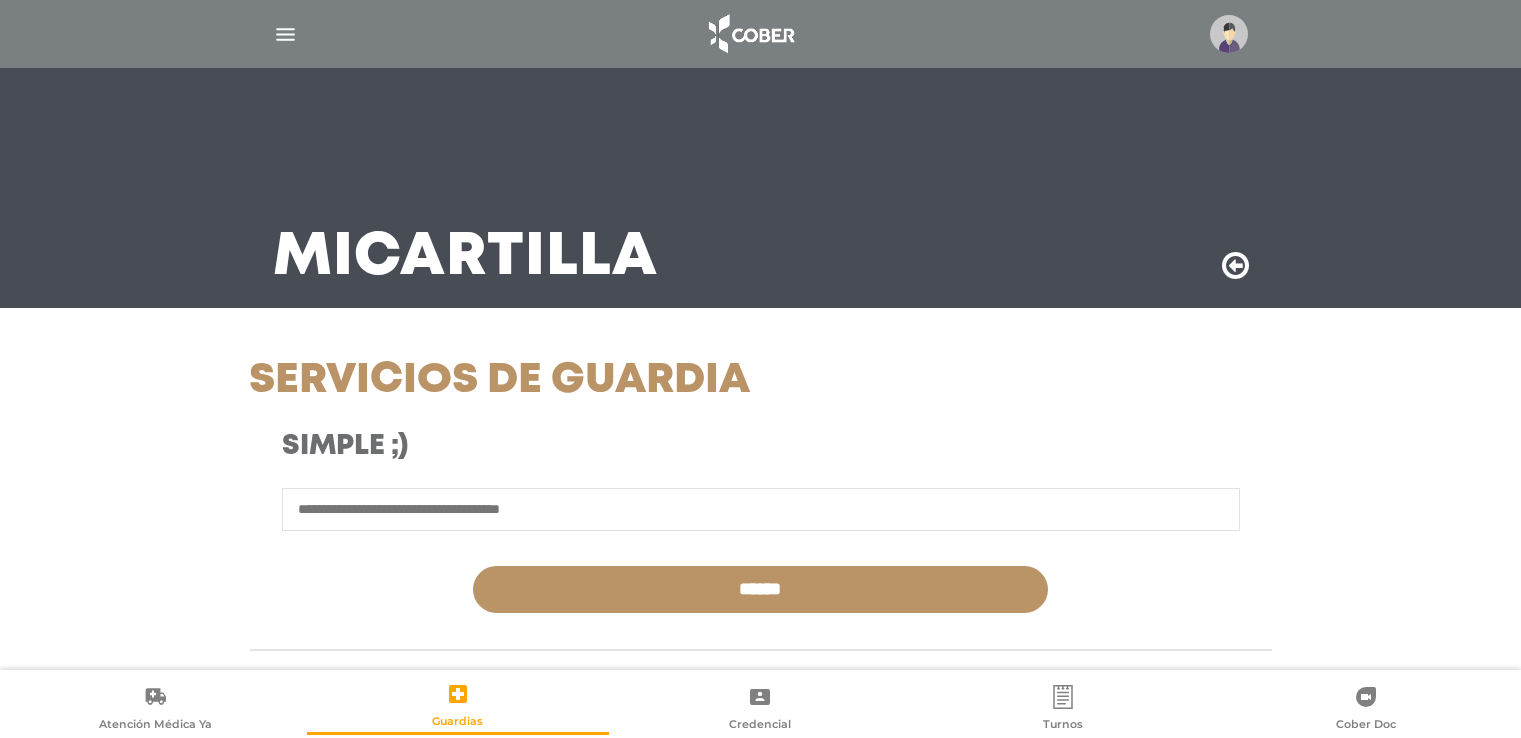 scroll, scrollTop: 0, scrollLeft: 0, axis: both 